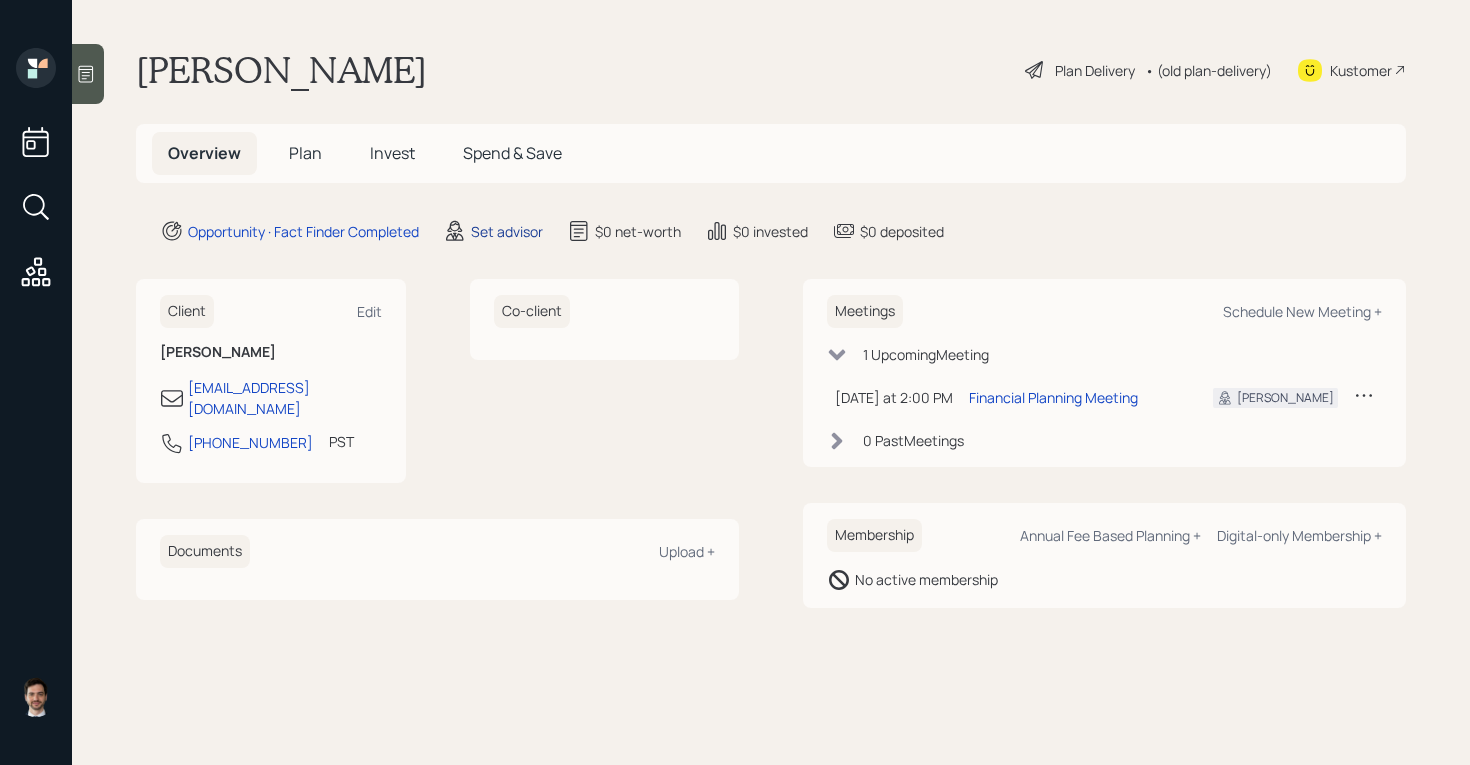 scroll, scrollTop: 0, scrollLeft: 0, axis: both 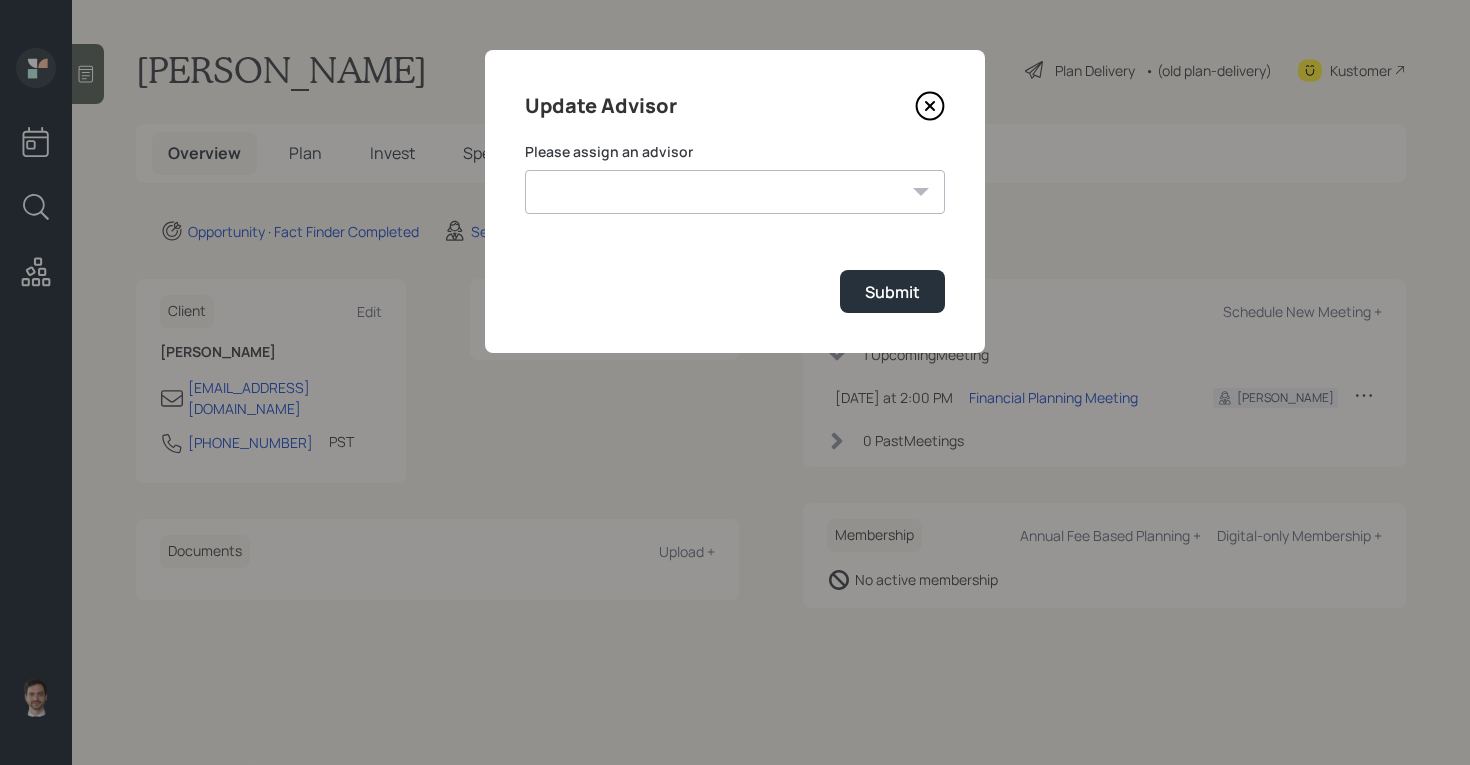 click on "Jonah Coleman Tyler End Michael Russo Treva Nostdahl Eric Schwartz James DiStasi Hunter Neumayer Sami Boghos Harrison Schaefer" at bounding box center (735, 192) 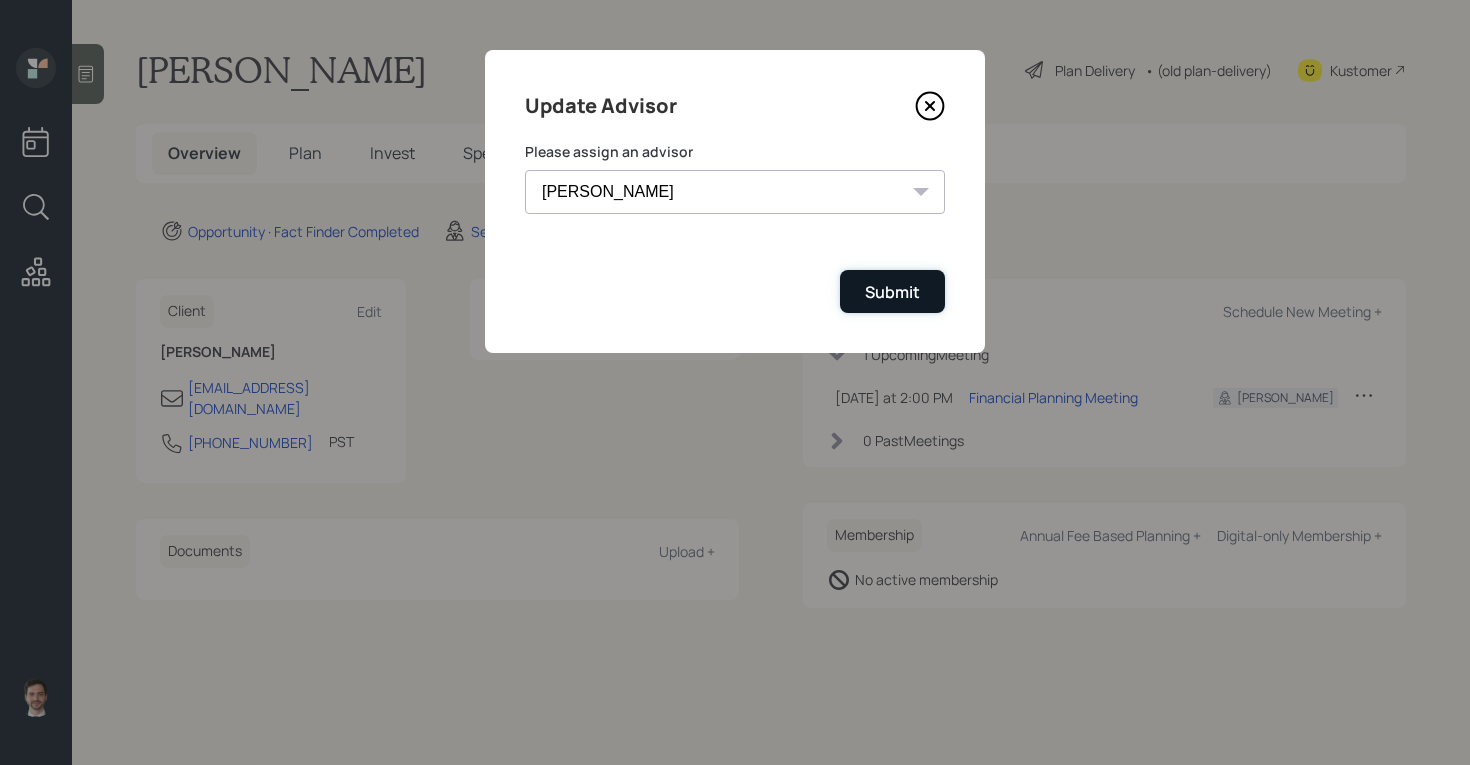 click on "Submit" at bounding box center [892, 292] 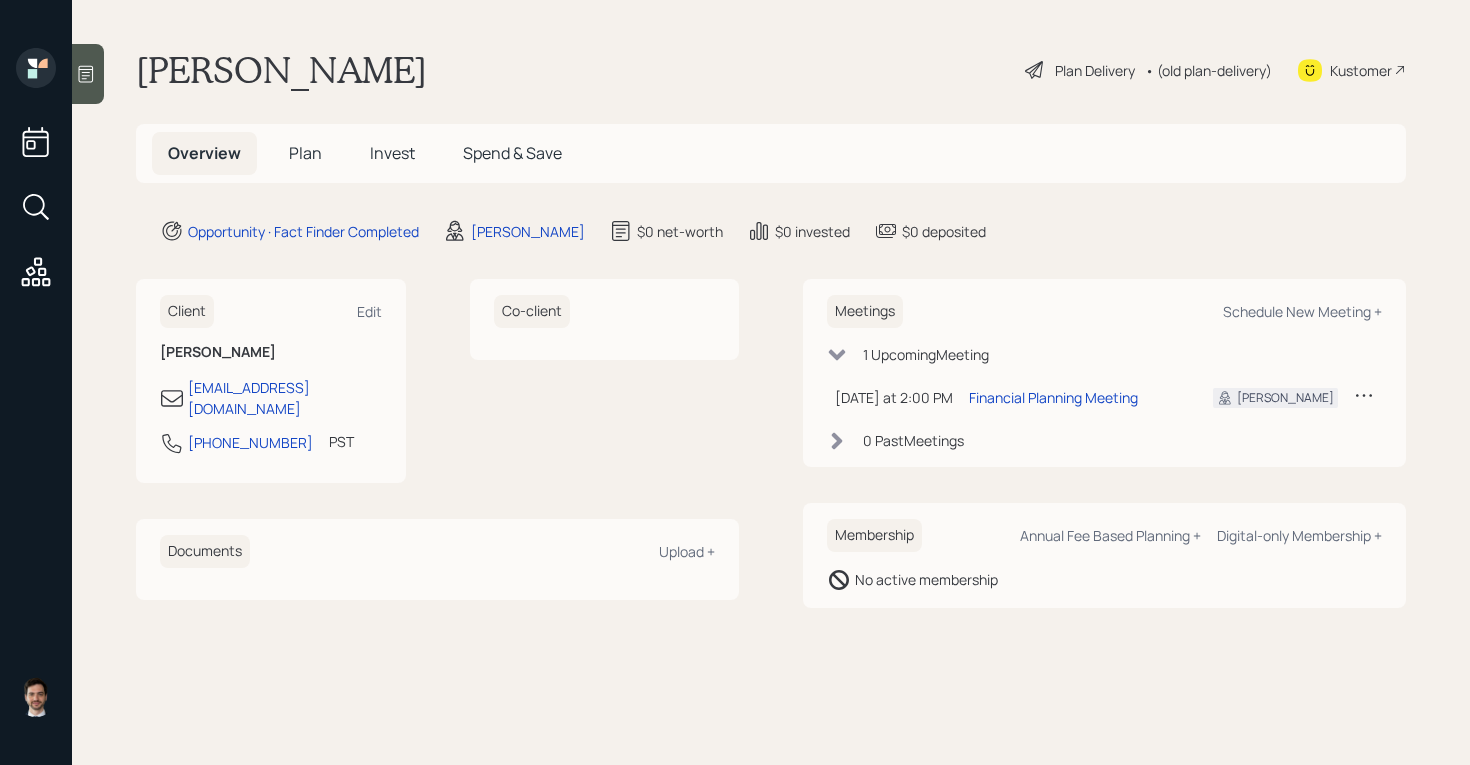click on "Plan" at bounding box center (305, 153) 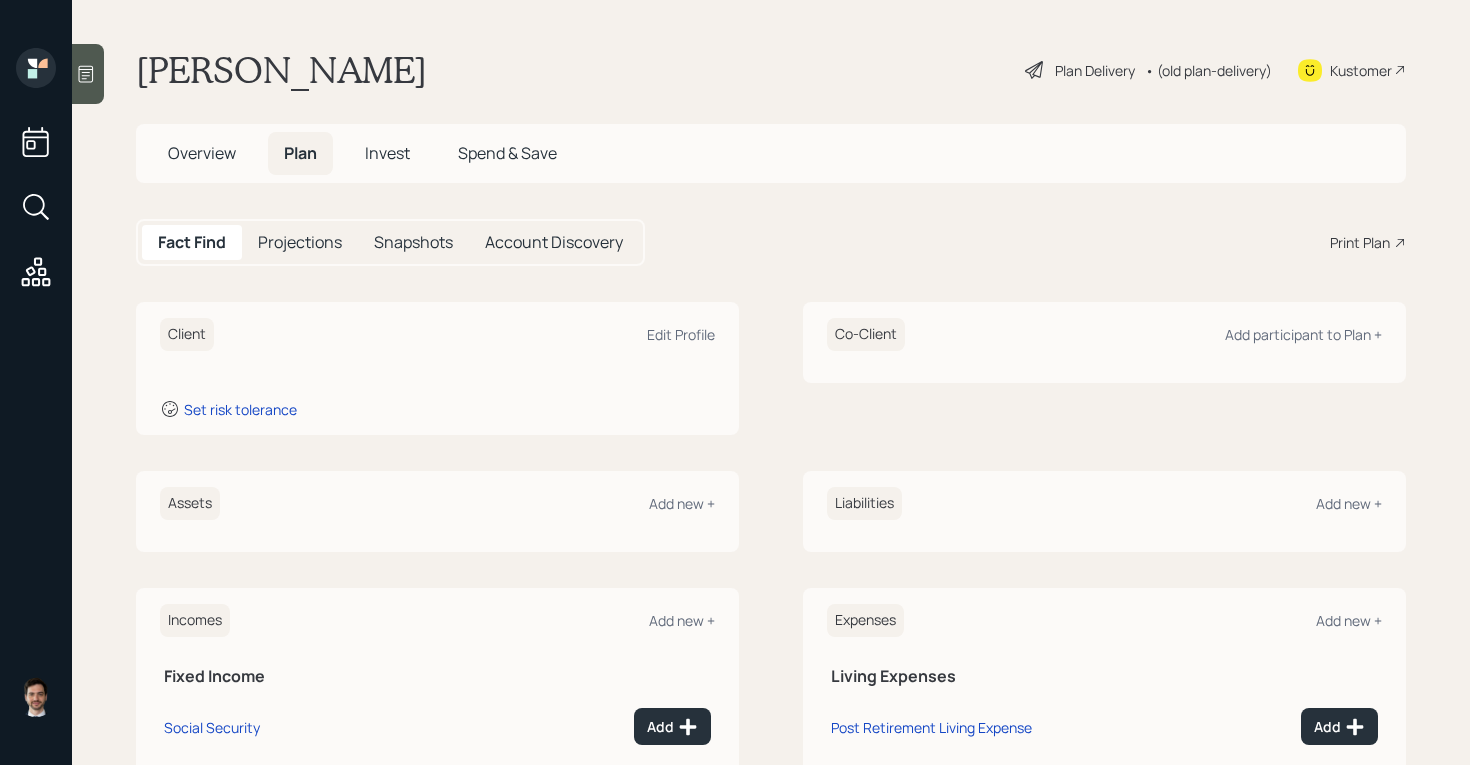 scroll, scrollTop: 167, scrollLeft: 0, axis: vertical 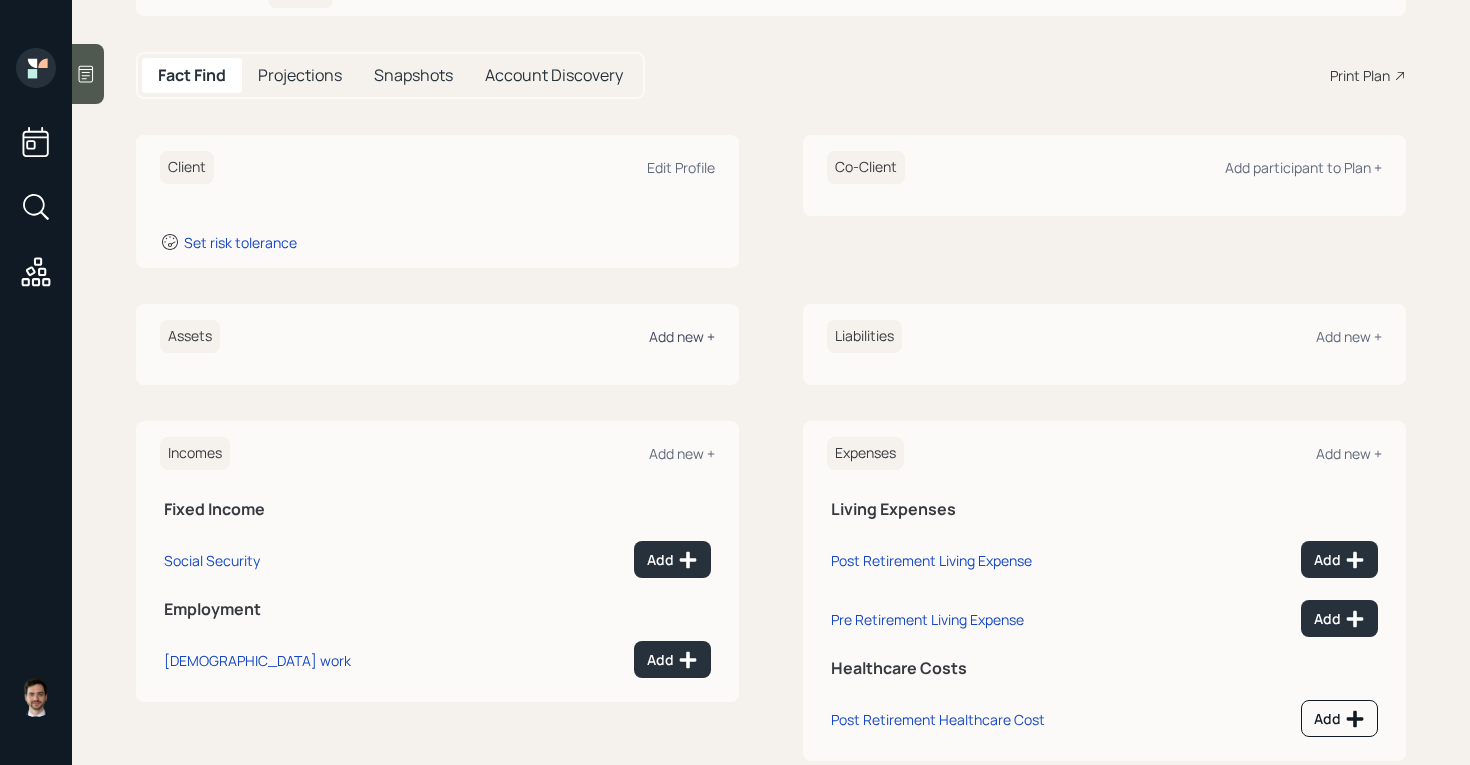 click on "Add new +" at bounding box center (682, 336) 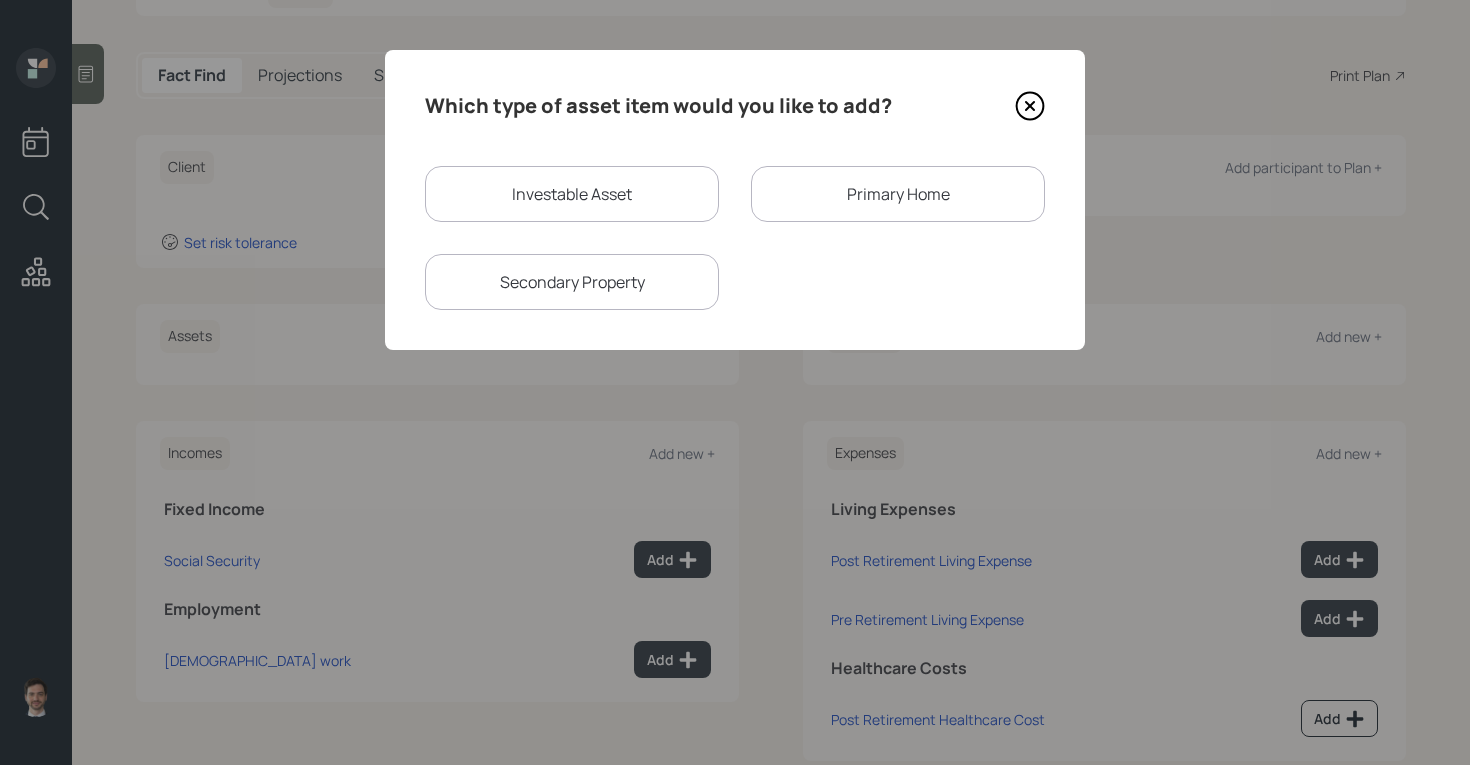click on "Investable Asset" at bounding box center (572, 194) 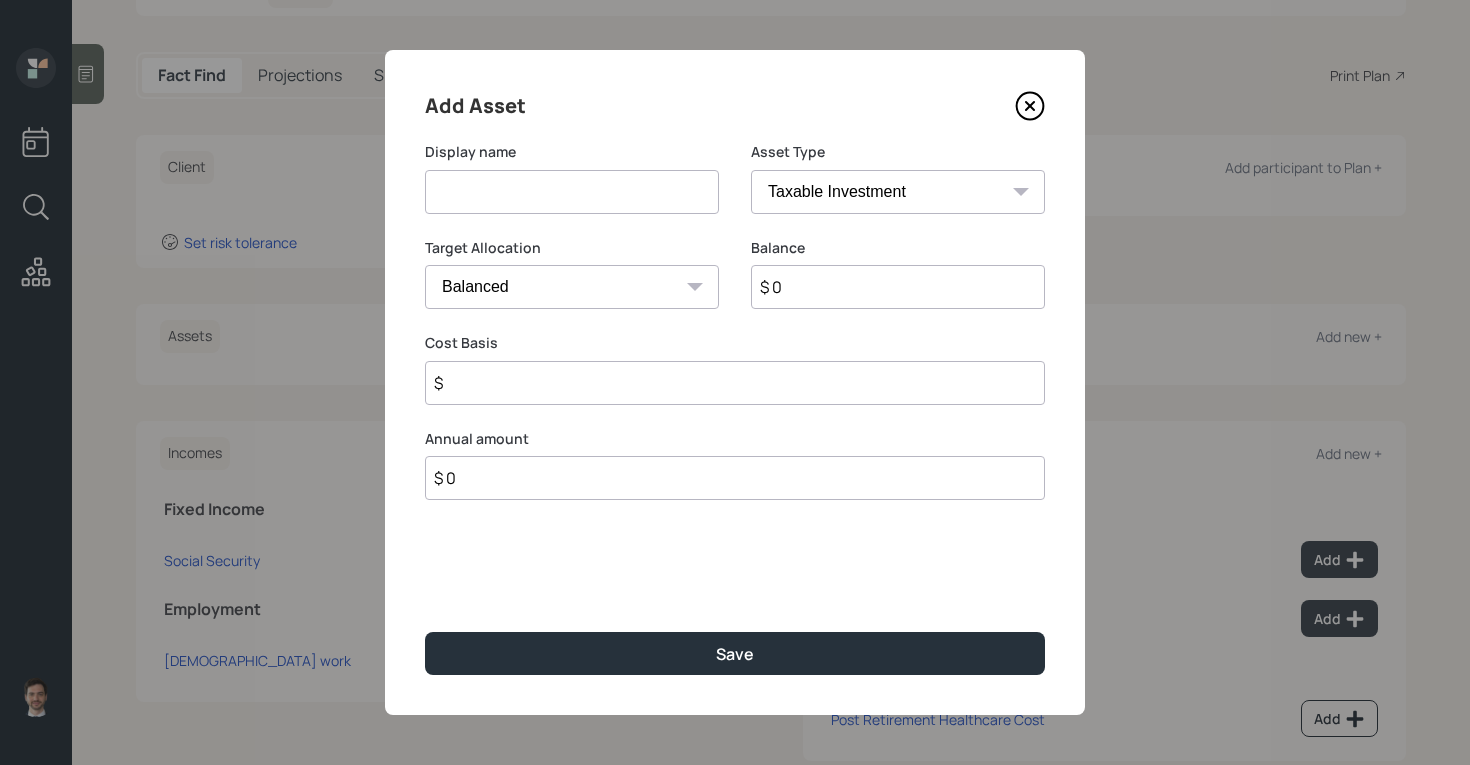 click at bounding box center [572, 192] 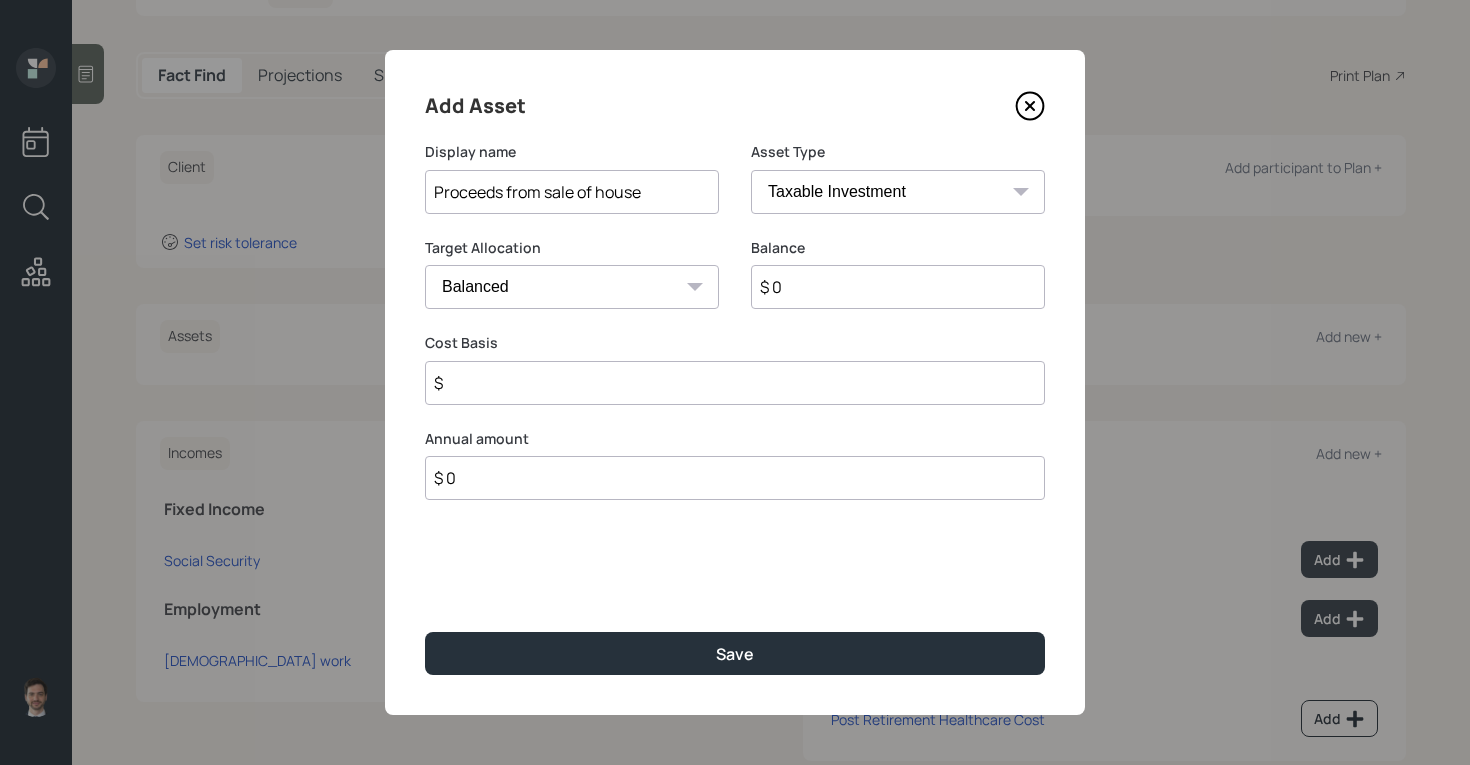 type on "Proceeds from sale of house" 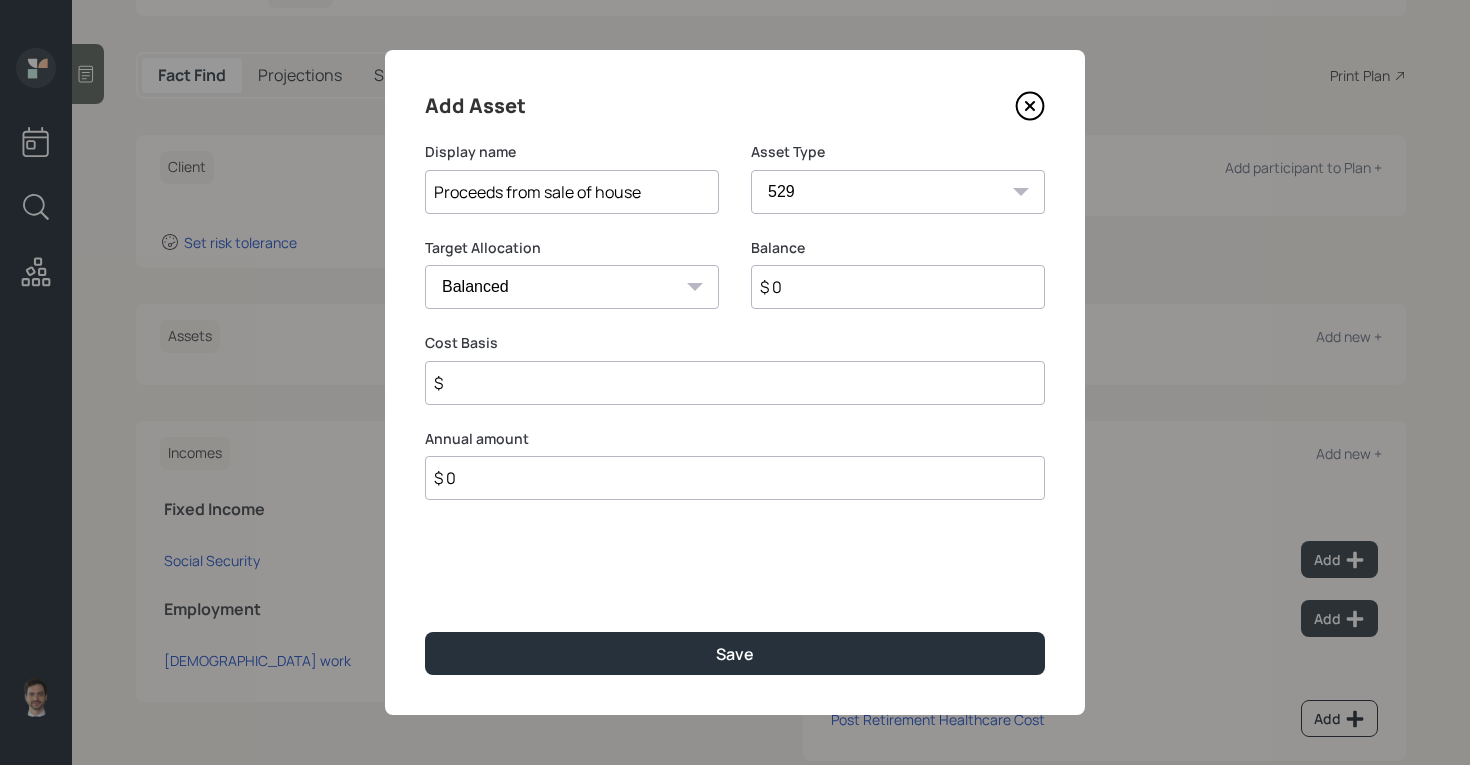 type on "$" 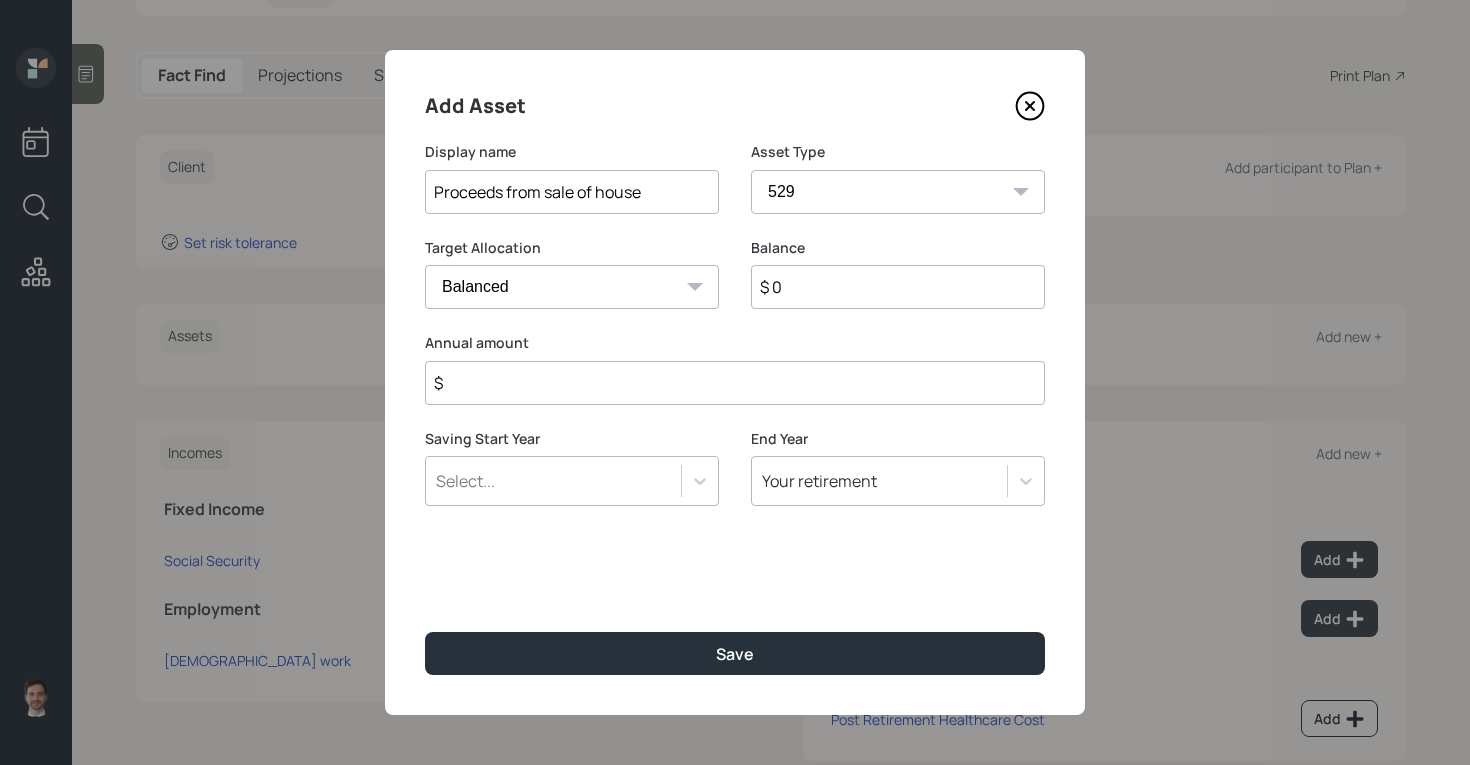 click on "SEP IRA IRA Roth IRA 401(k) Roth 401(k) 403(b) Roth 403(b) 457(b) Roth 457(b) Health Savings Account 529 Taxable Investment Checking / Savings Emergency Fund" at bounding box center [898, 192] 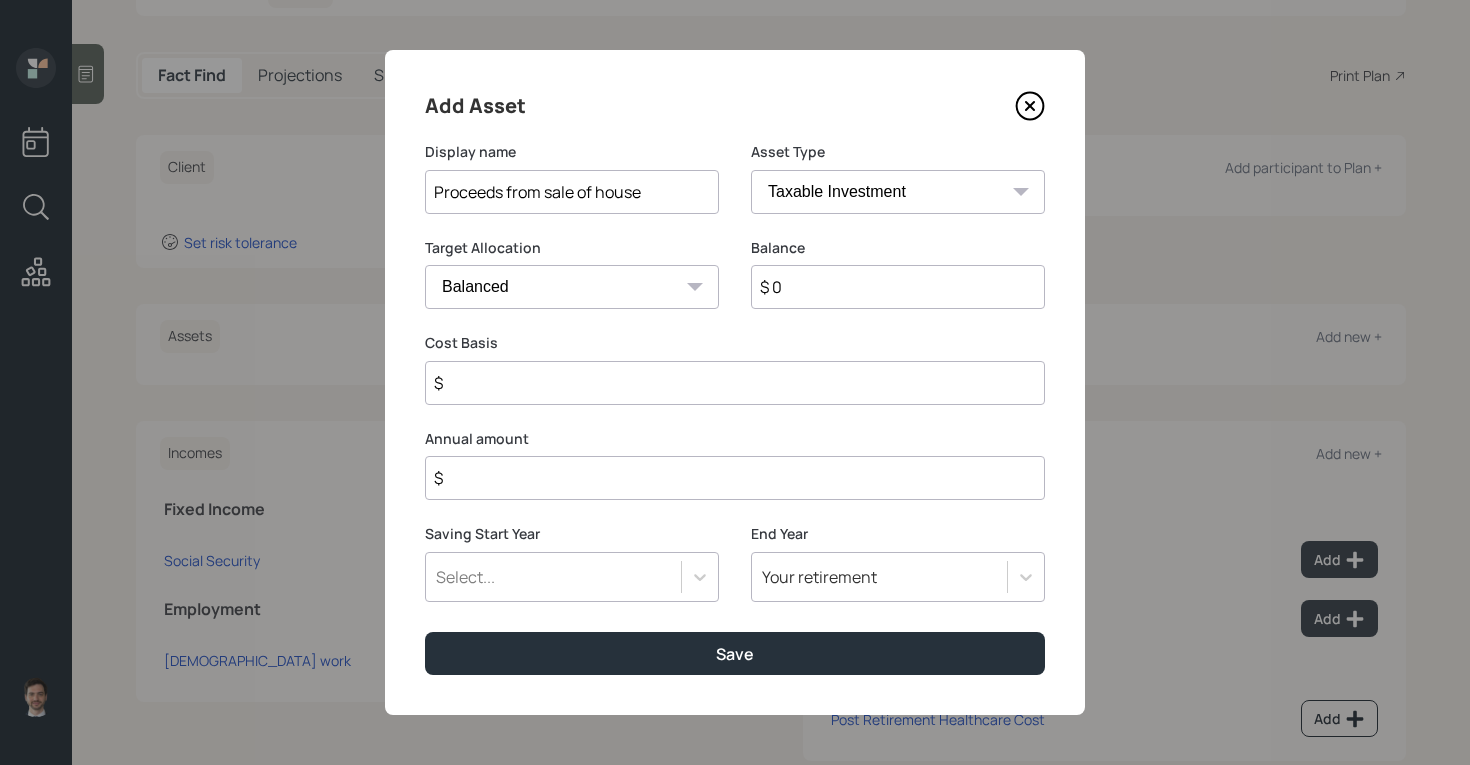 click on "$ 0" at bounding box center [898, 287] 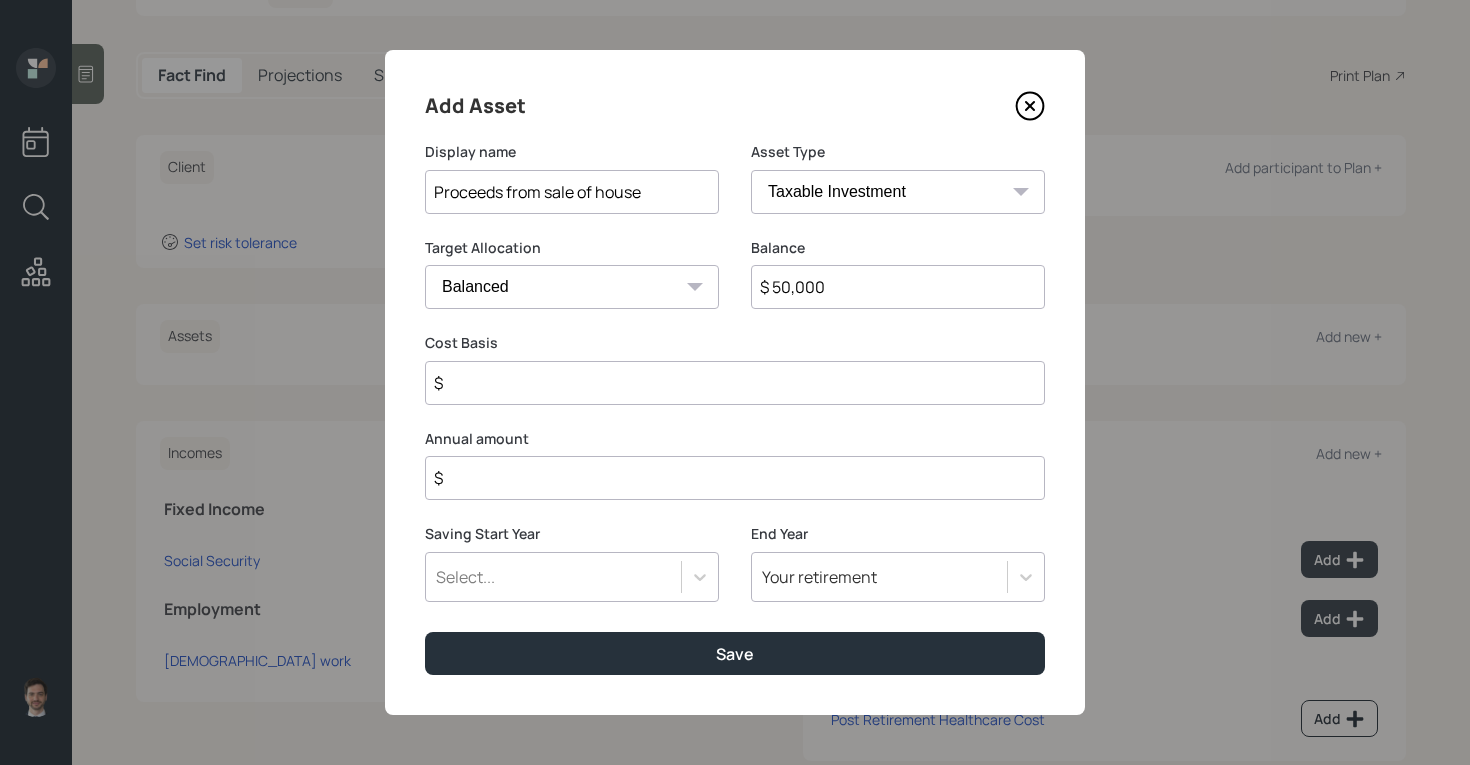 type on "$ 50,000" 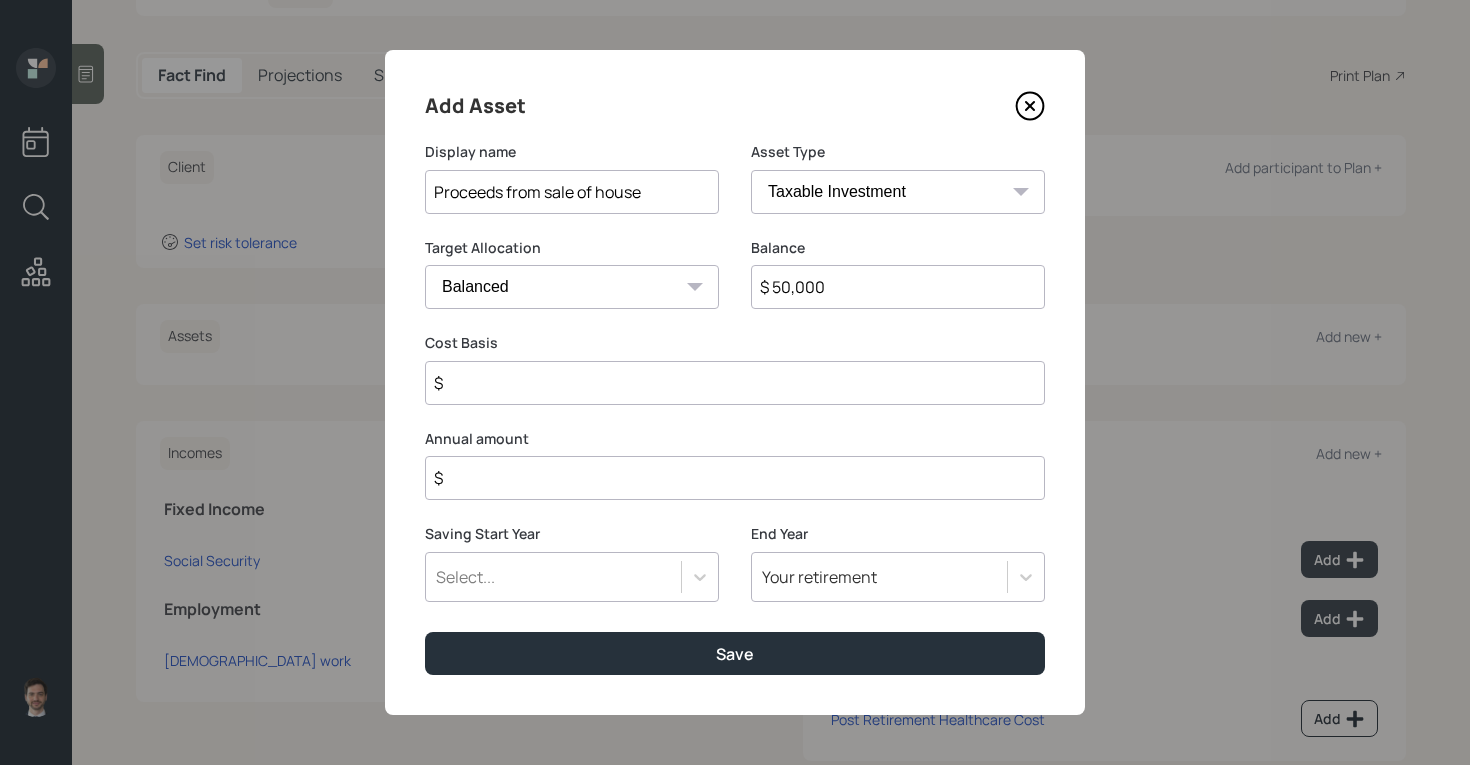 select on "uninvested" 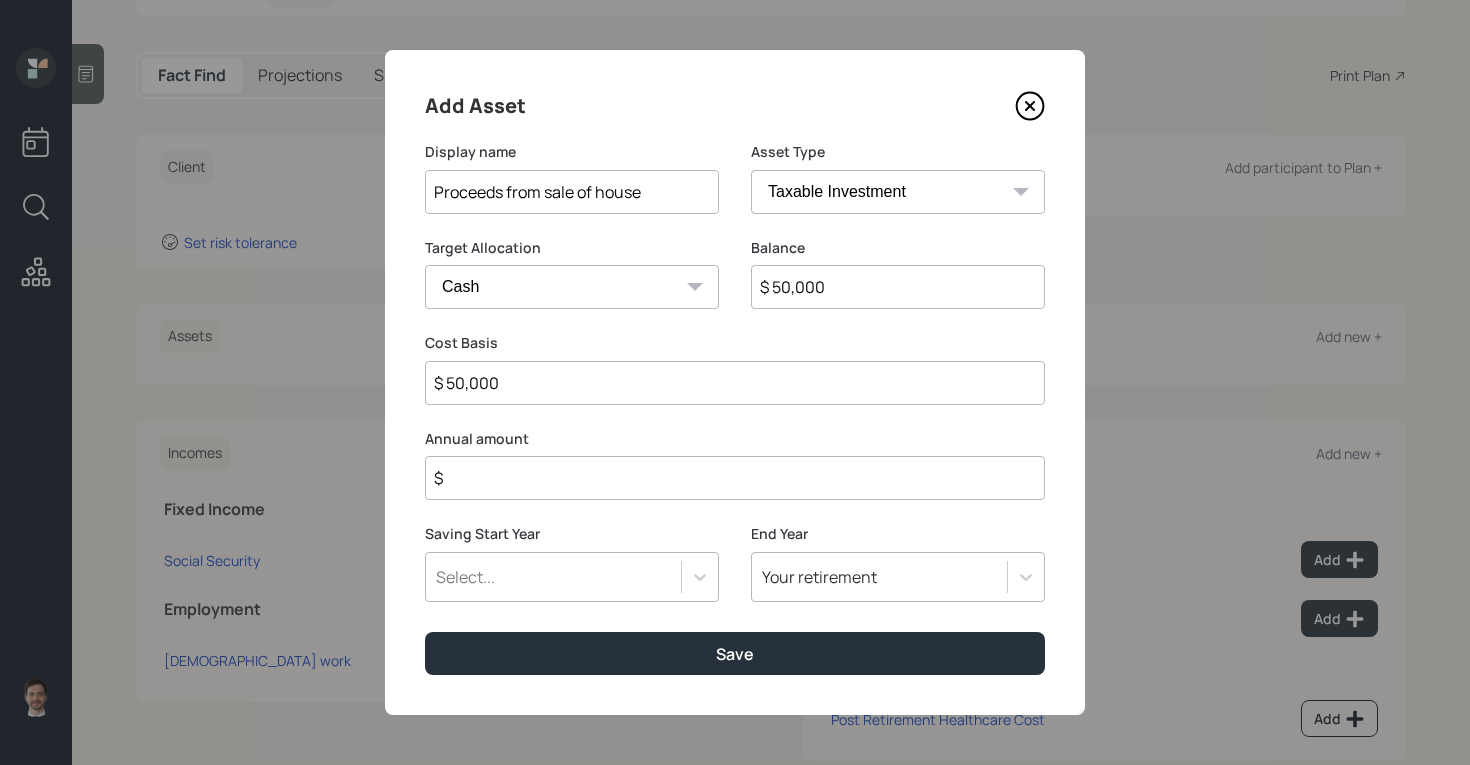 type on "$ 50,000" 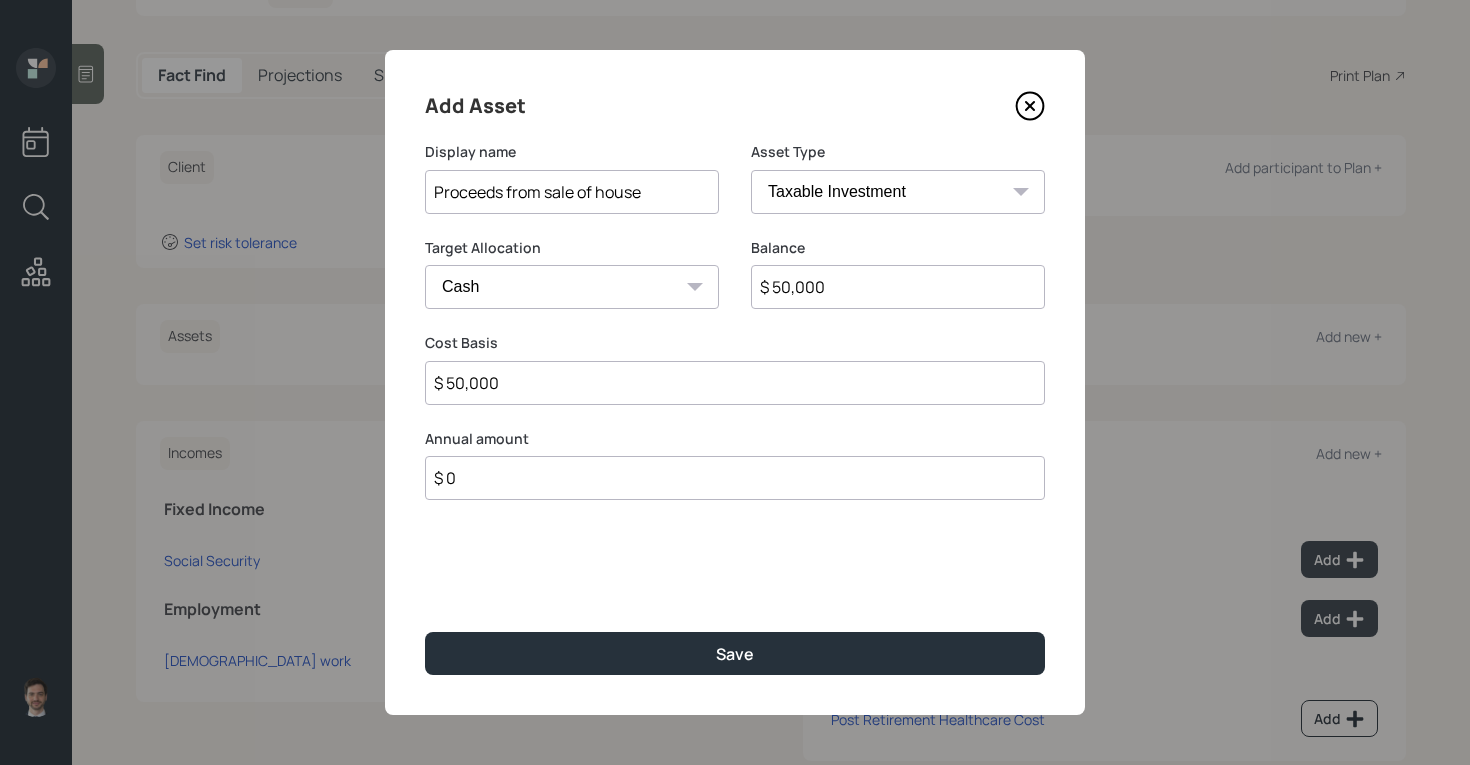 type on "$ 0" 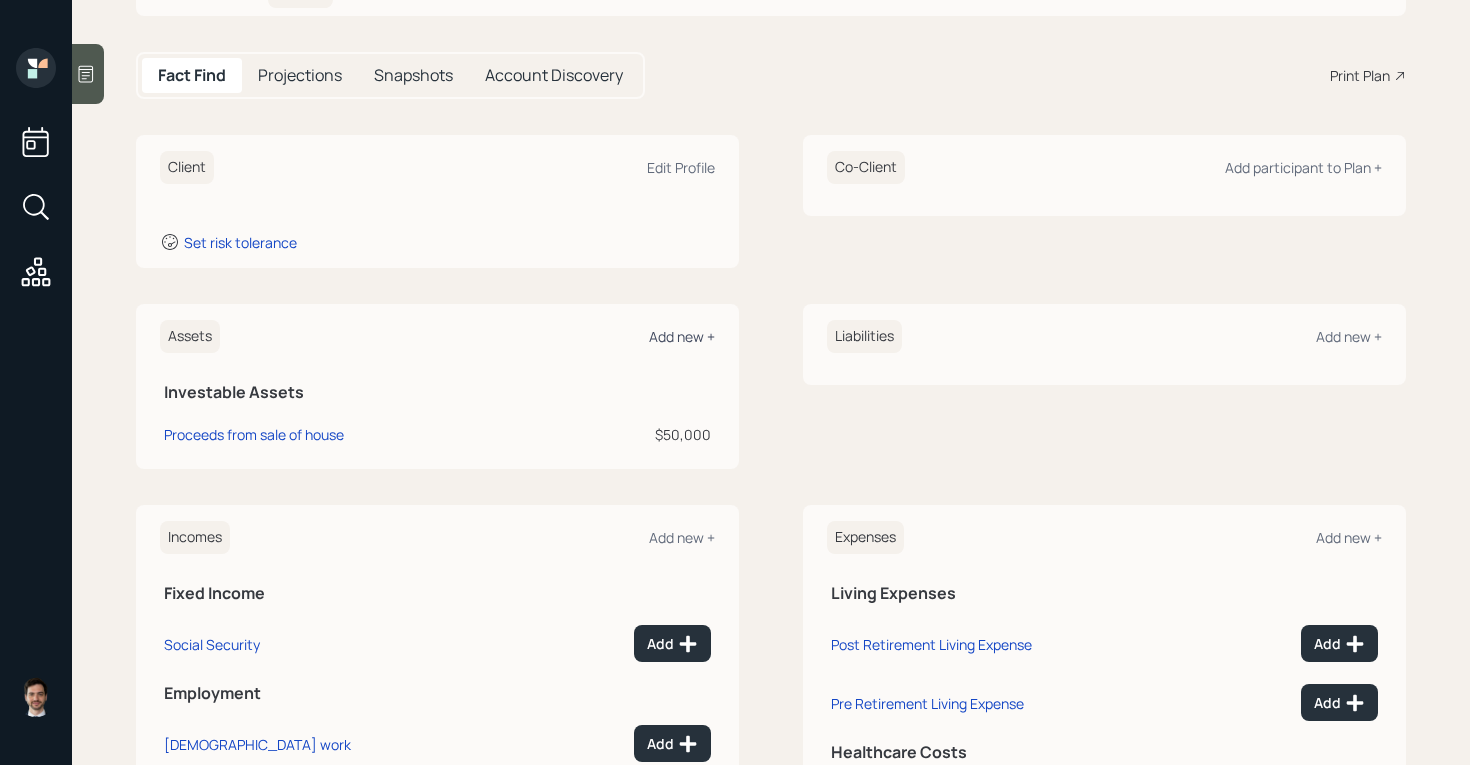 click on "Add new +" at bounding box center [682, 336] 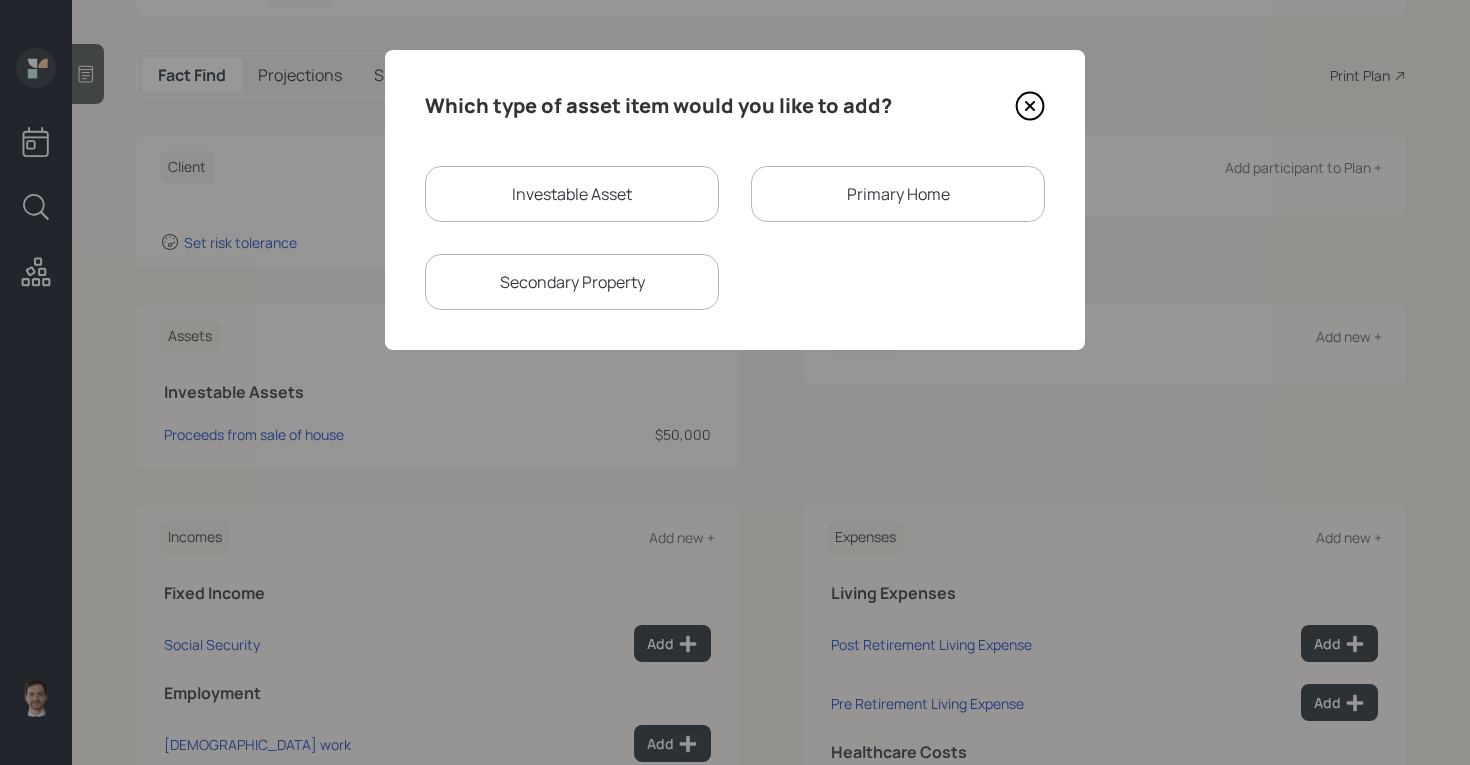 click on "Investable Asset" at bounding box center (572, 194) 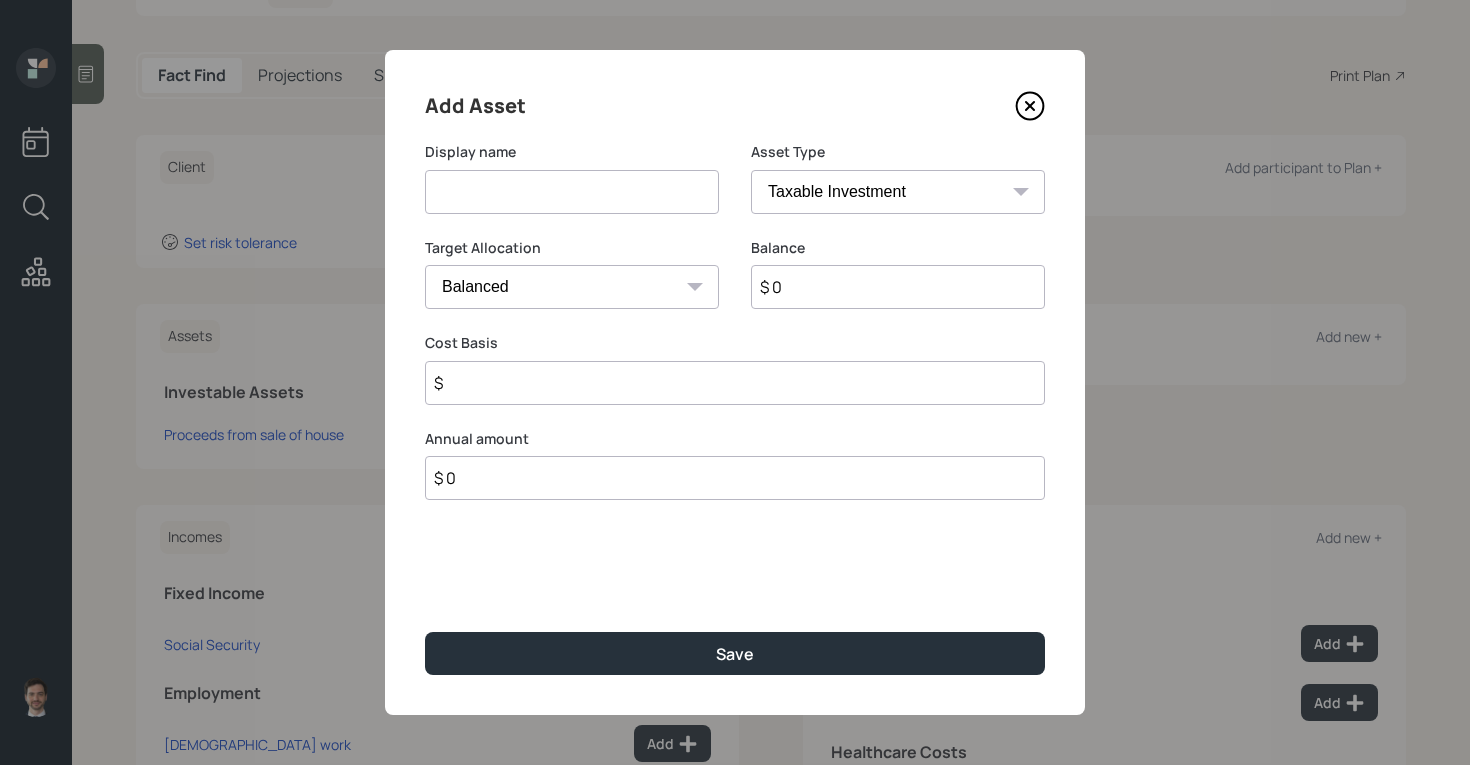 click at bounding box center (572, 192) 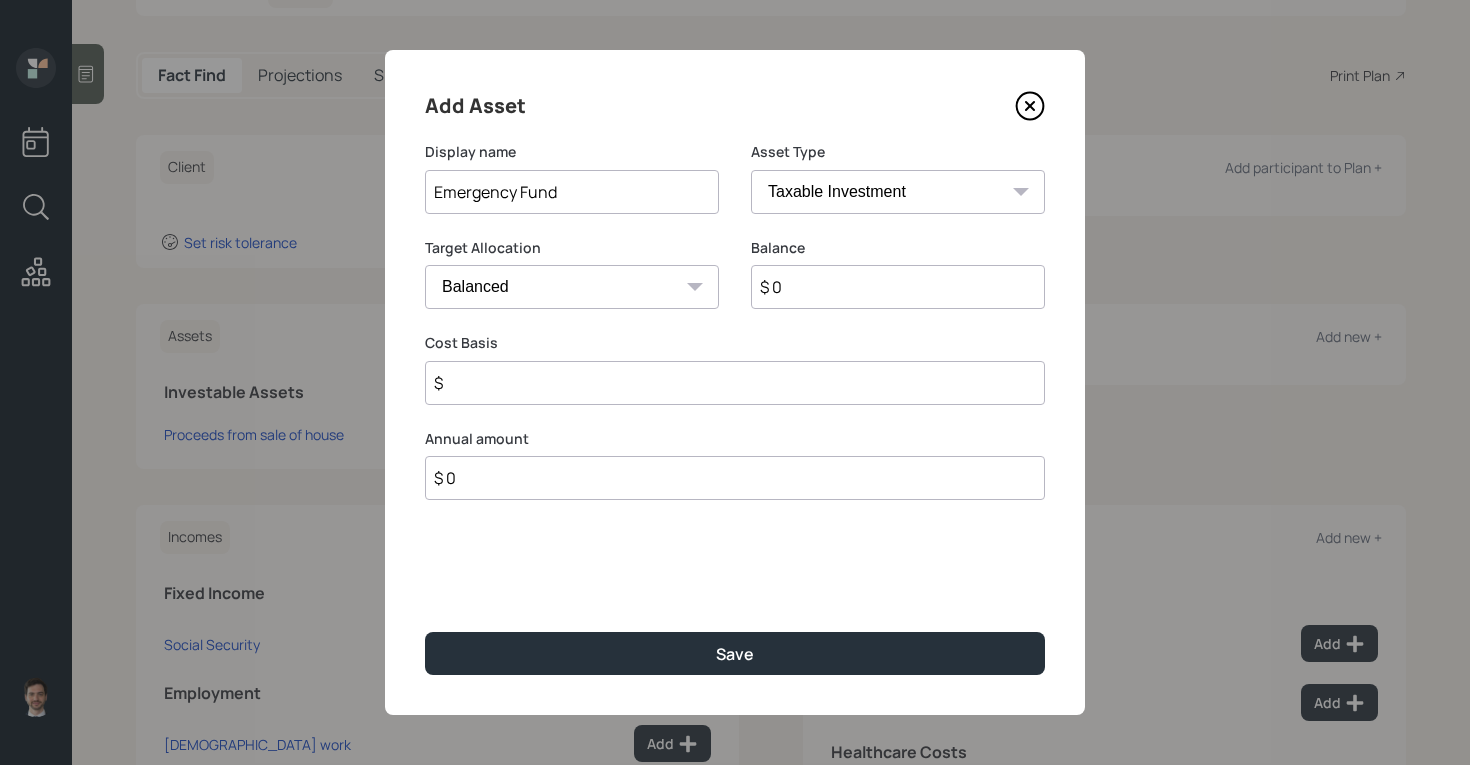 type on "Emergency Fund" 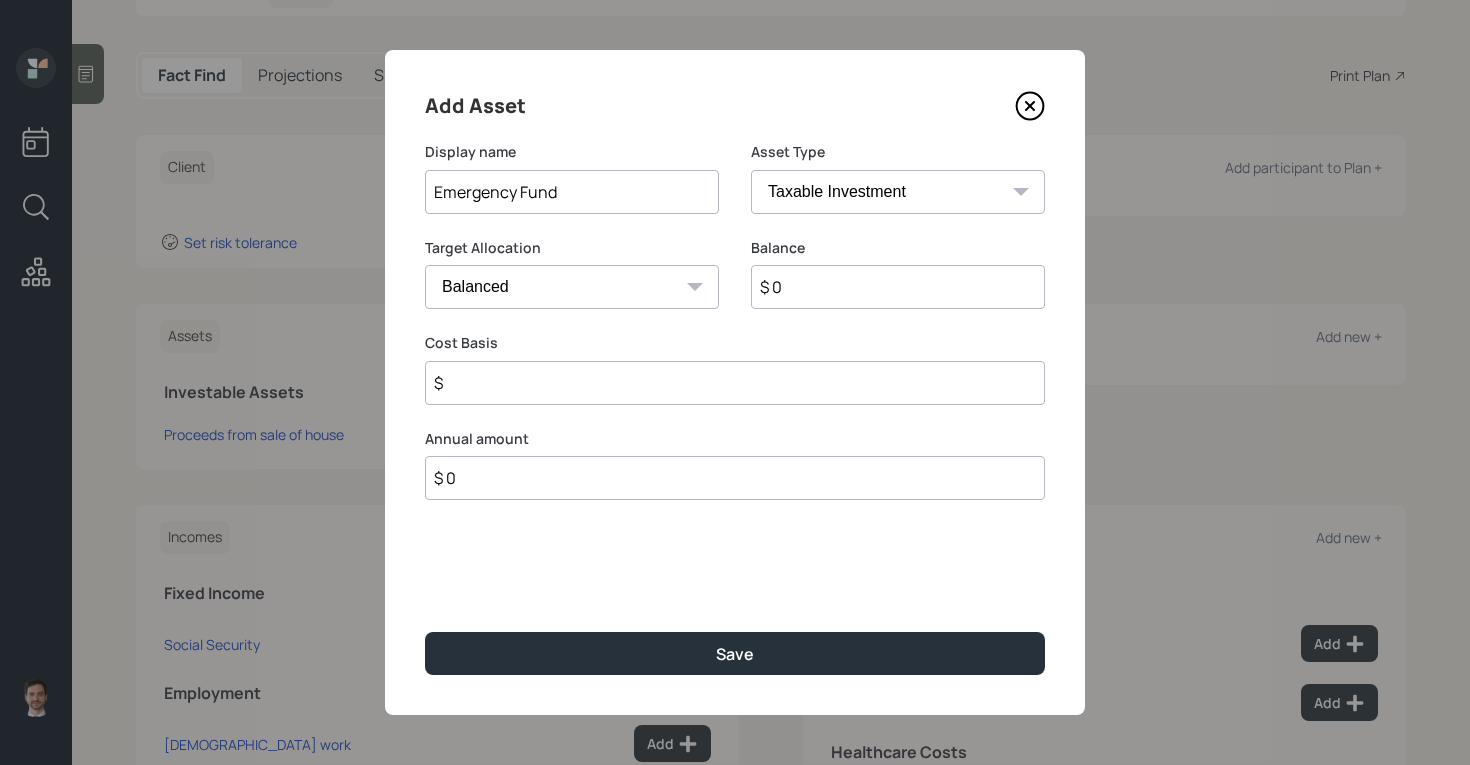 select on "emergency_fund" 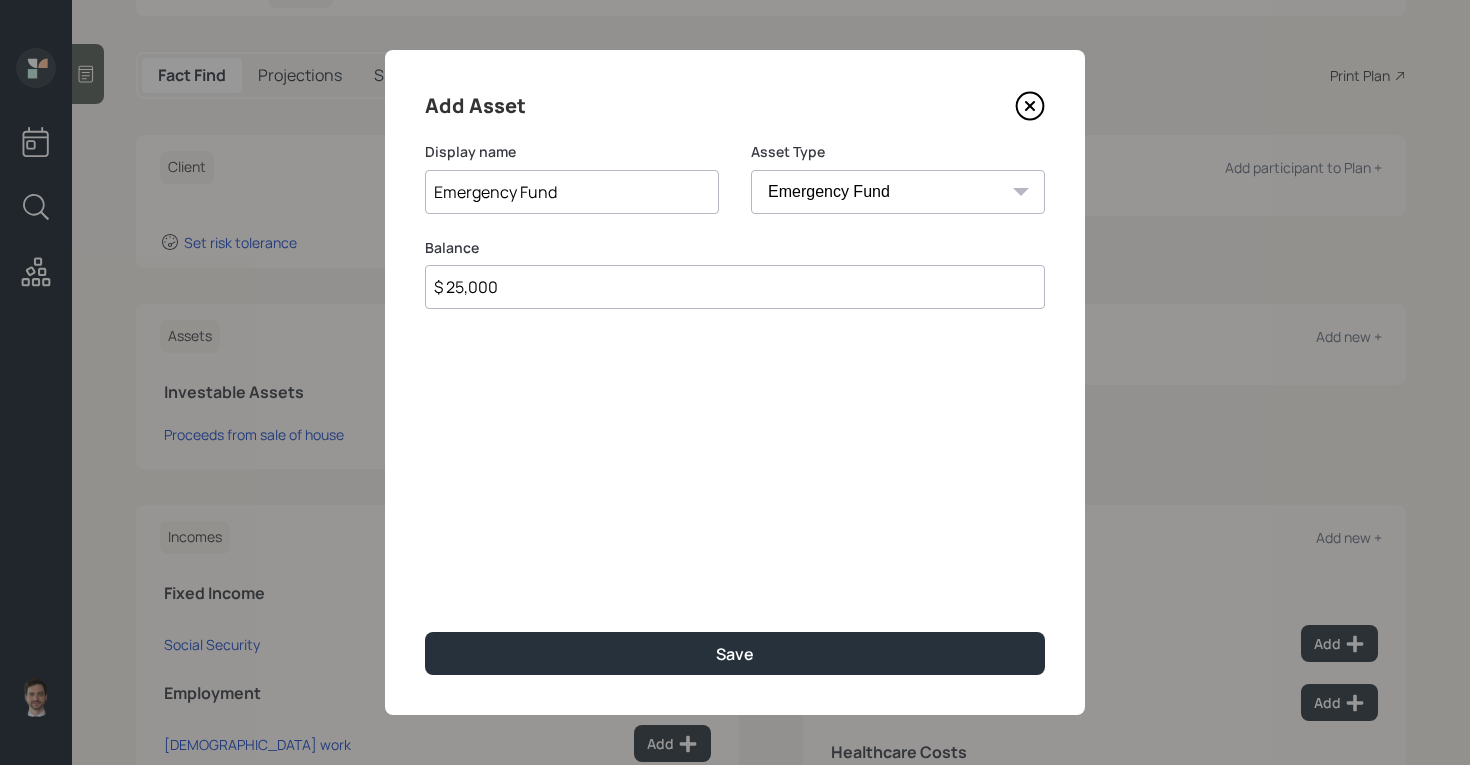 type on "$ 25,000" 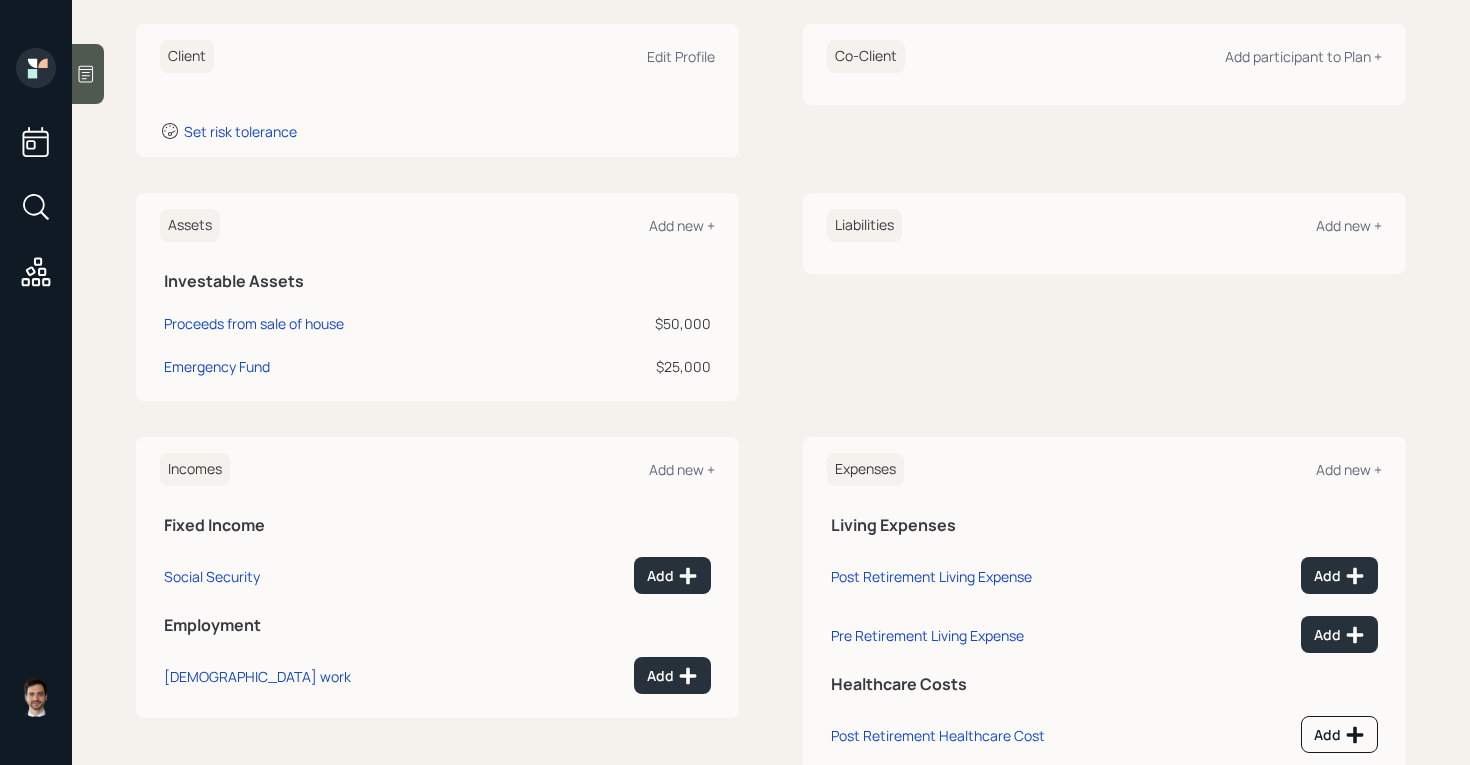 scroll, scrollTop: 281, scrollLeft: 0, axis: vertical 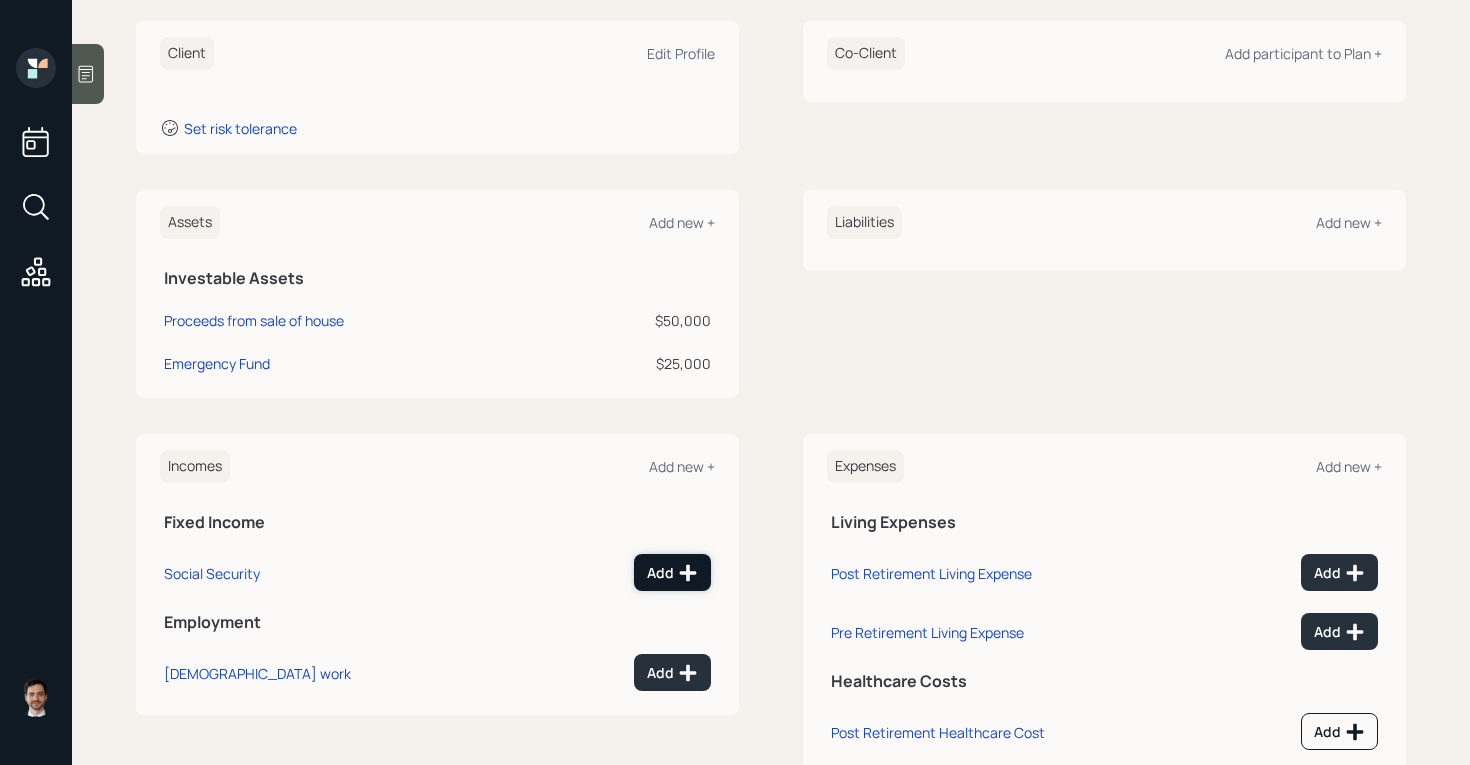 click on "Add" at bounding box center (672, 573) 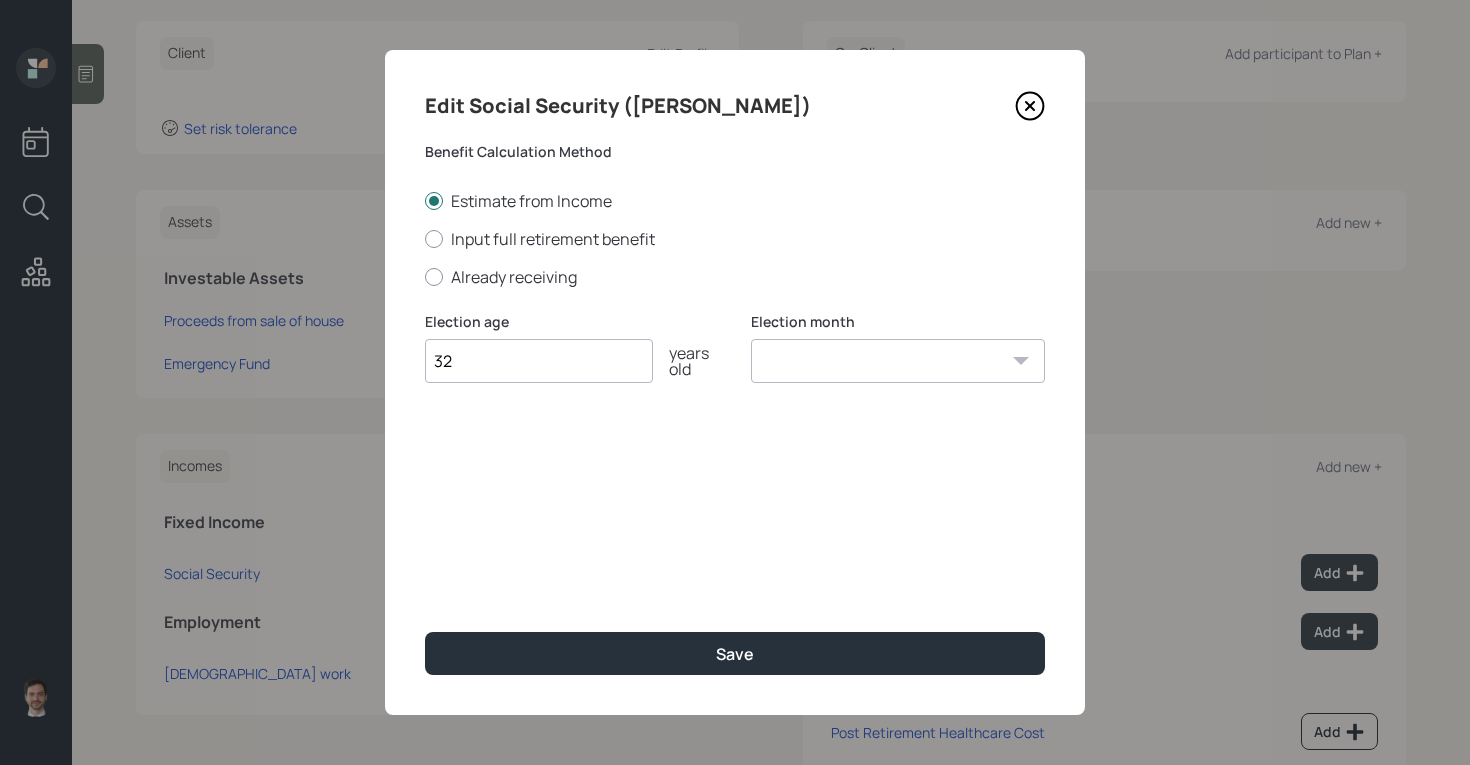 type on "3" 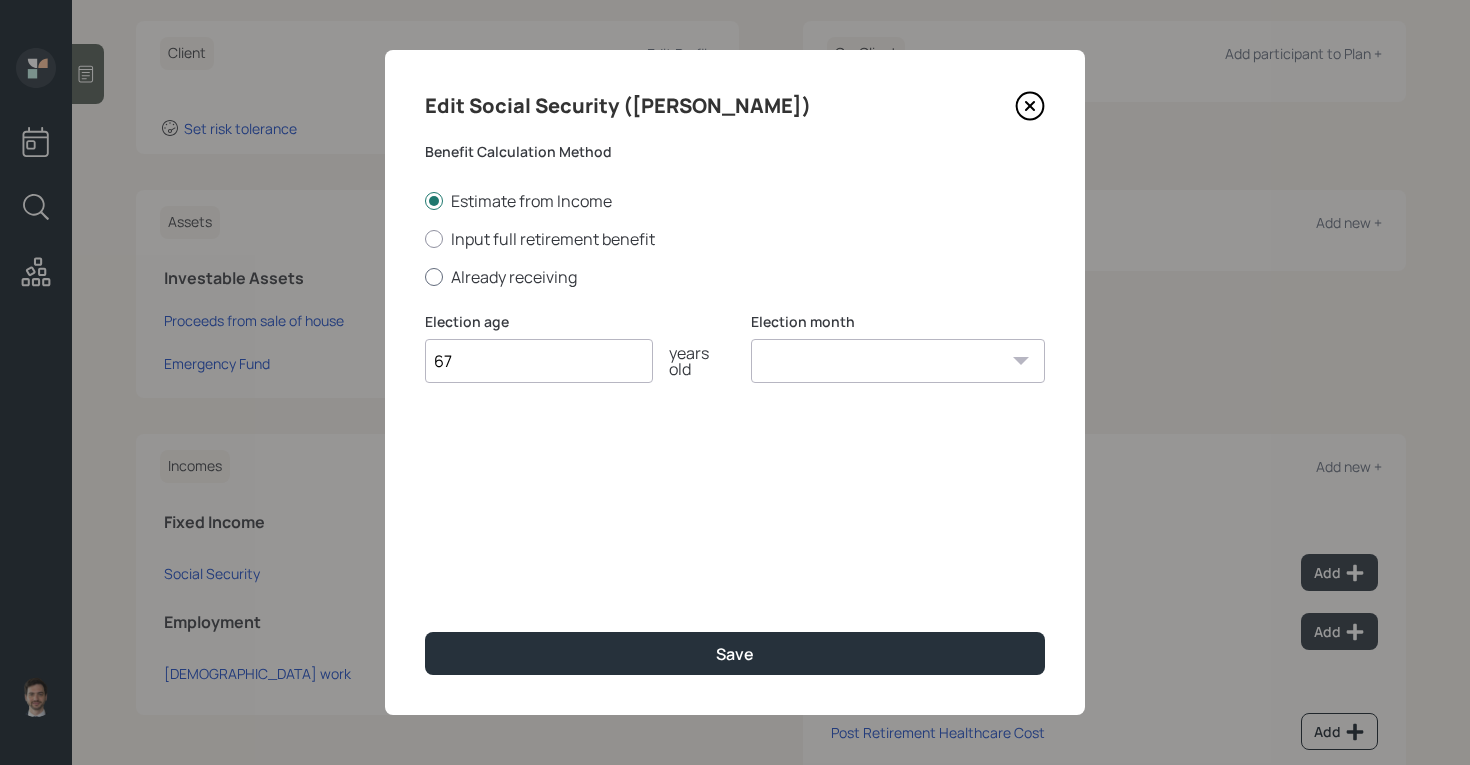 type on "67" 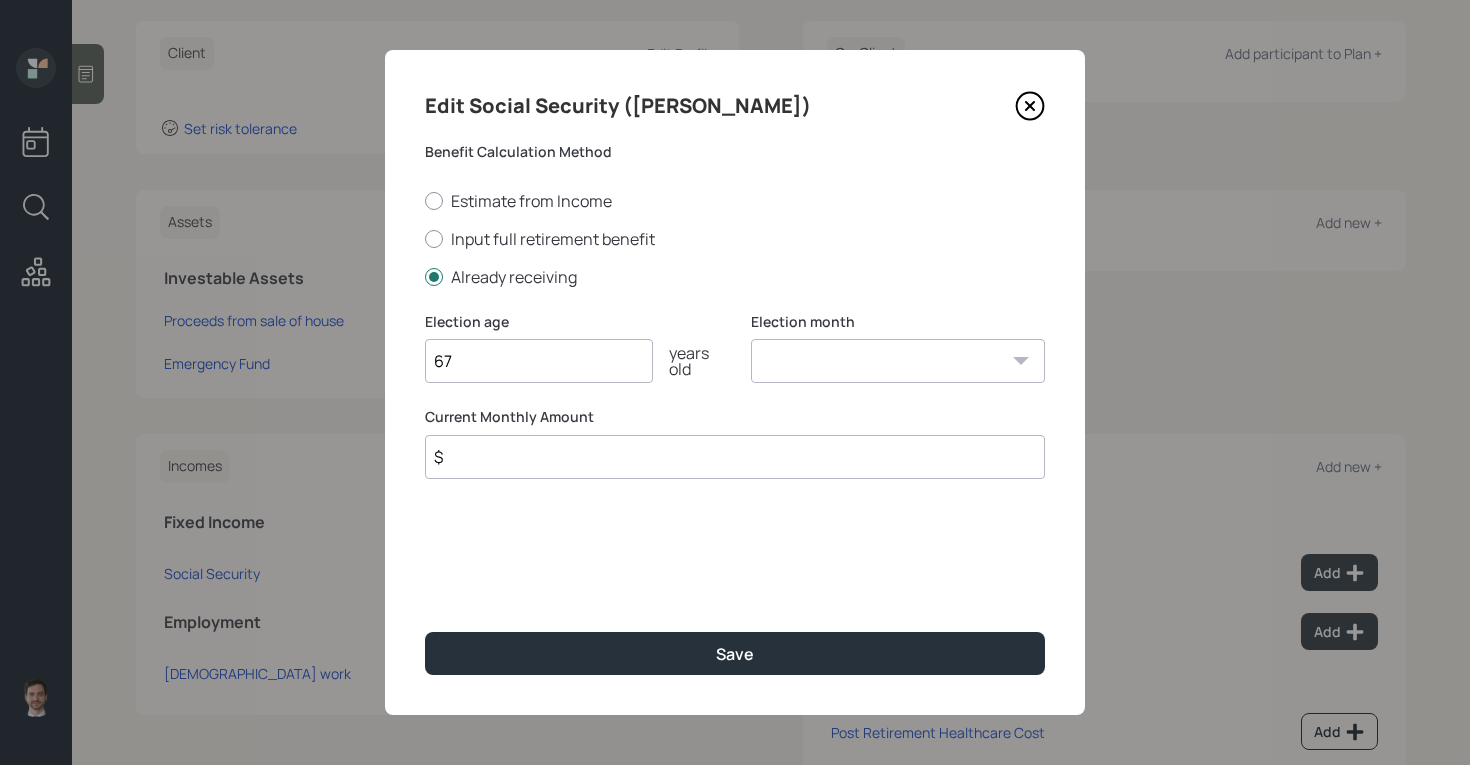 click on "$" at bounding box center [735, 457] 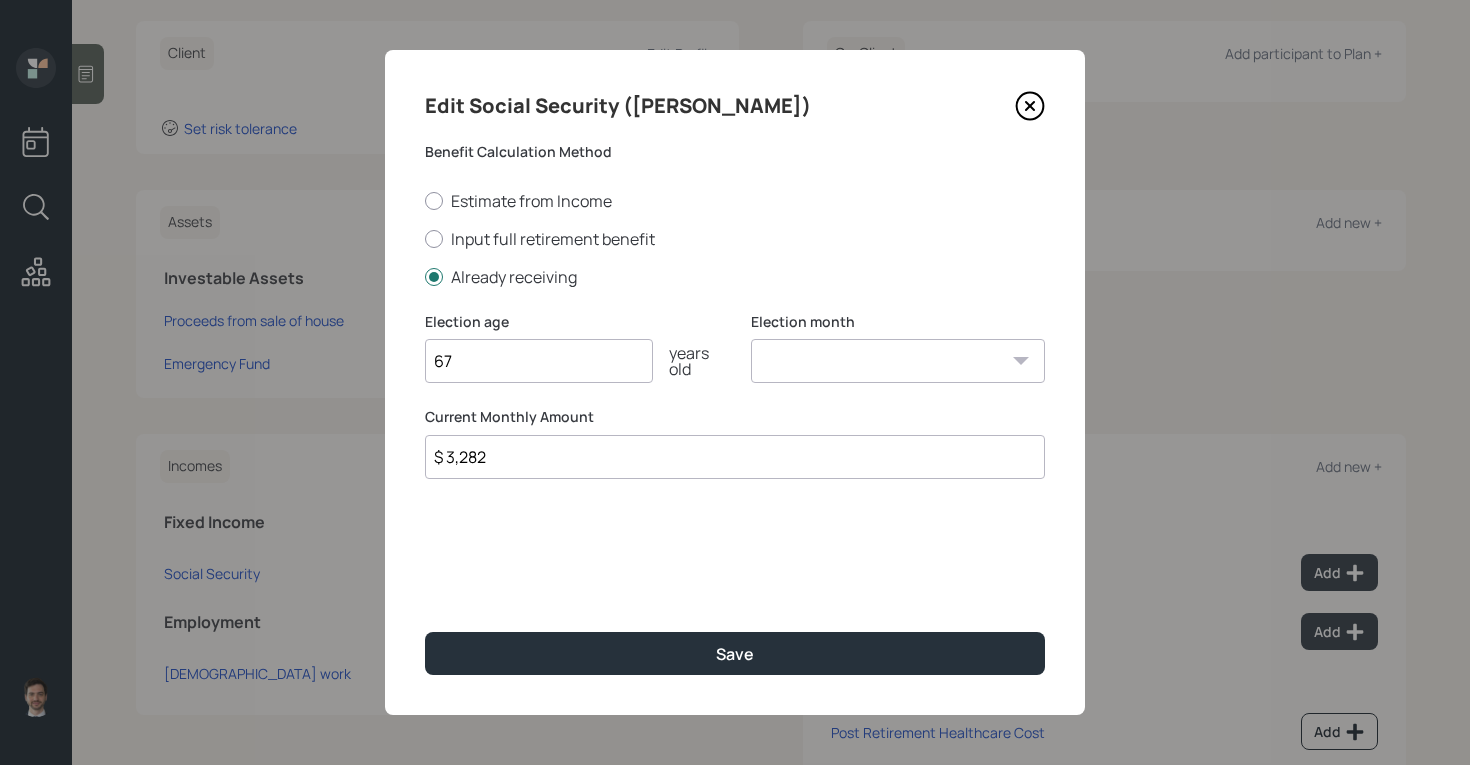 type on "$ 3,282" 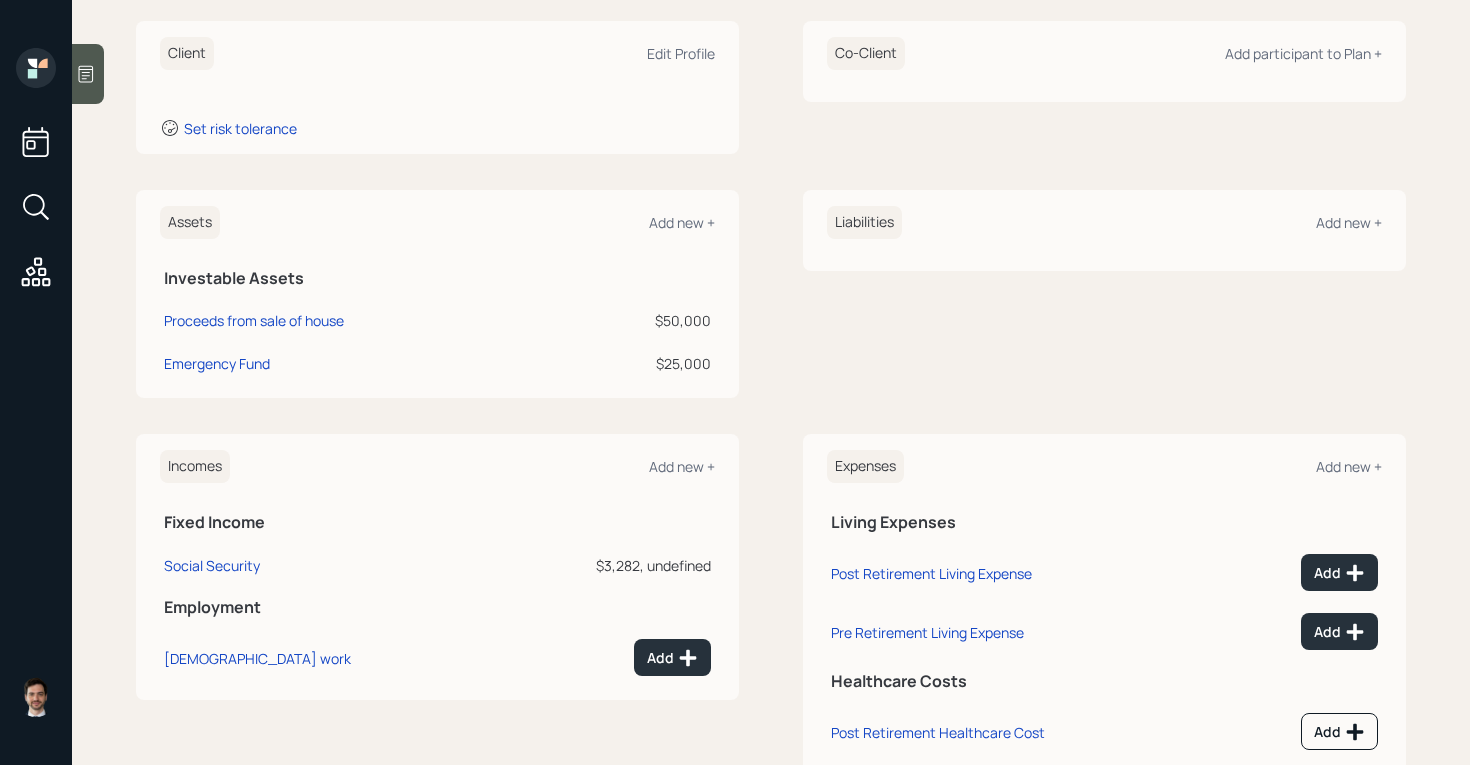 scroll, scrollTop: 338, scrollLeft: 0, axis: vertical 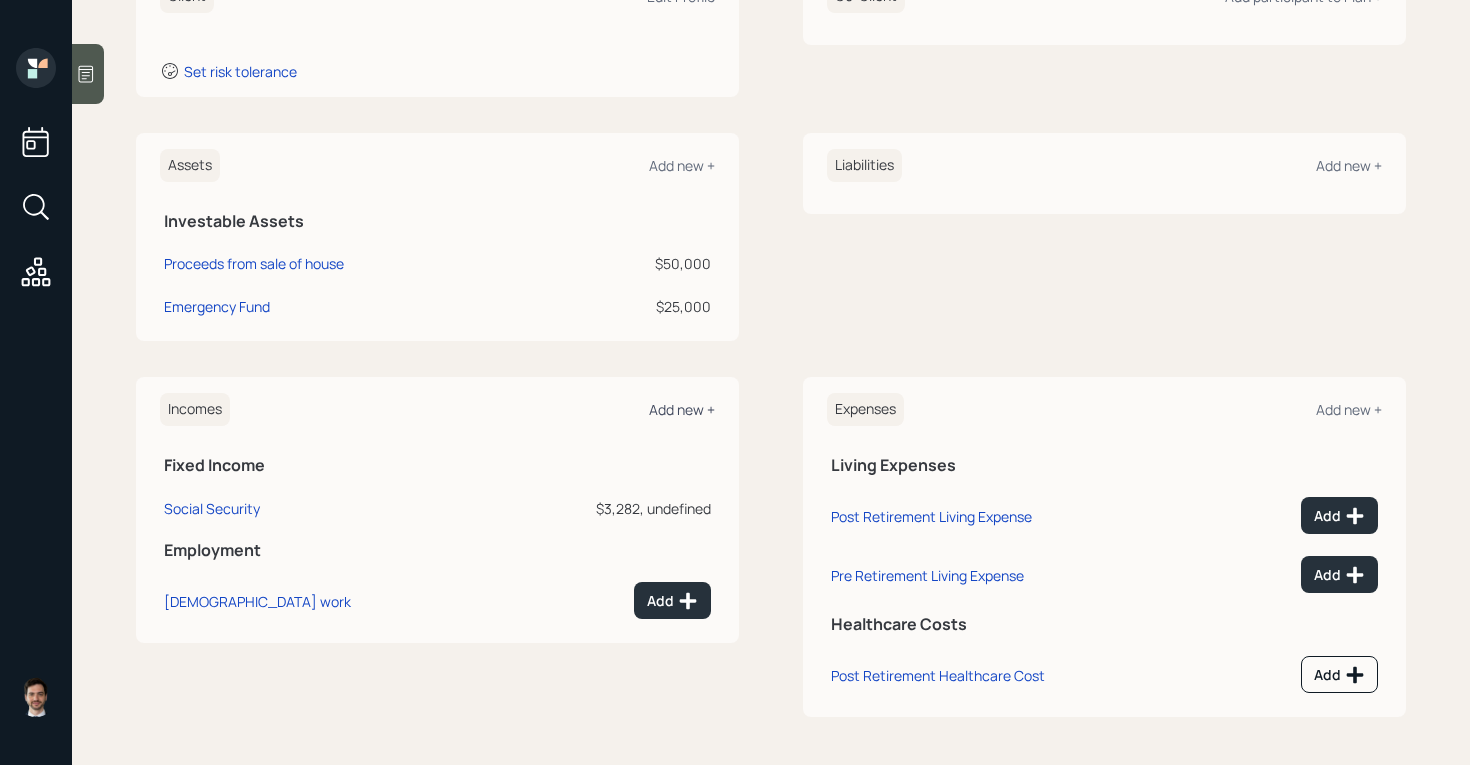 click on "Add new +" at bounding box center (682, 409) 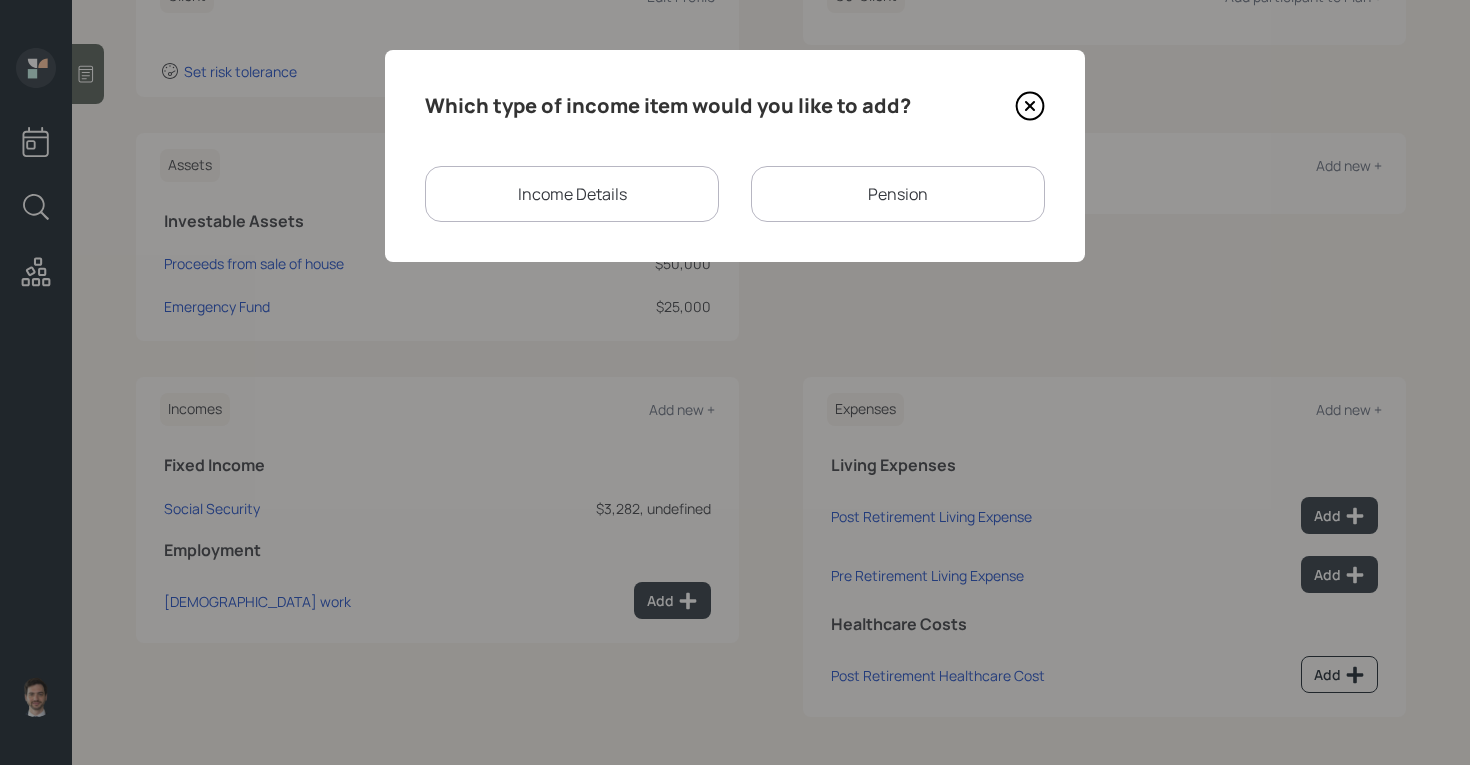 click on "Which type of income item would you like to add? Income Details Pension" at bounding box center [735, 156] 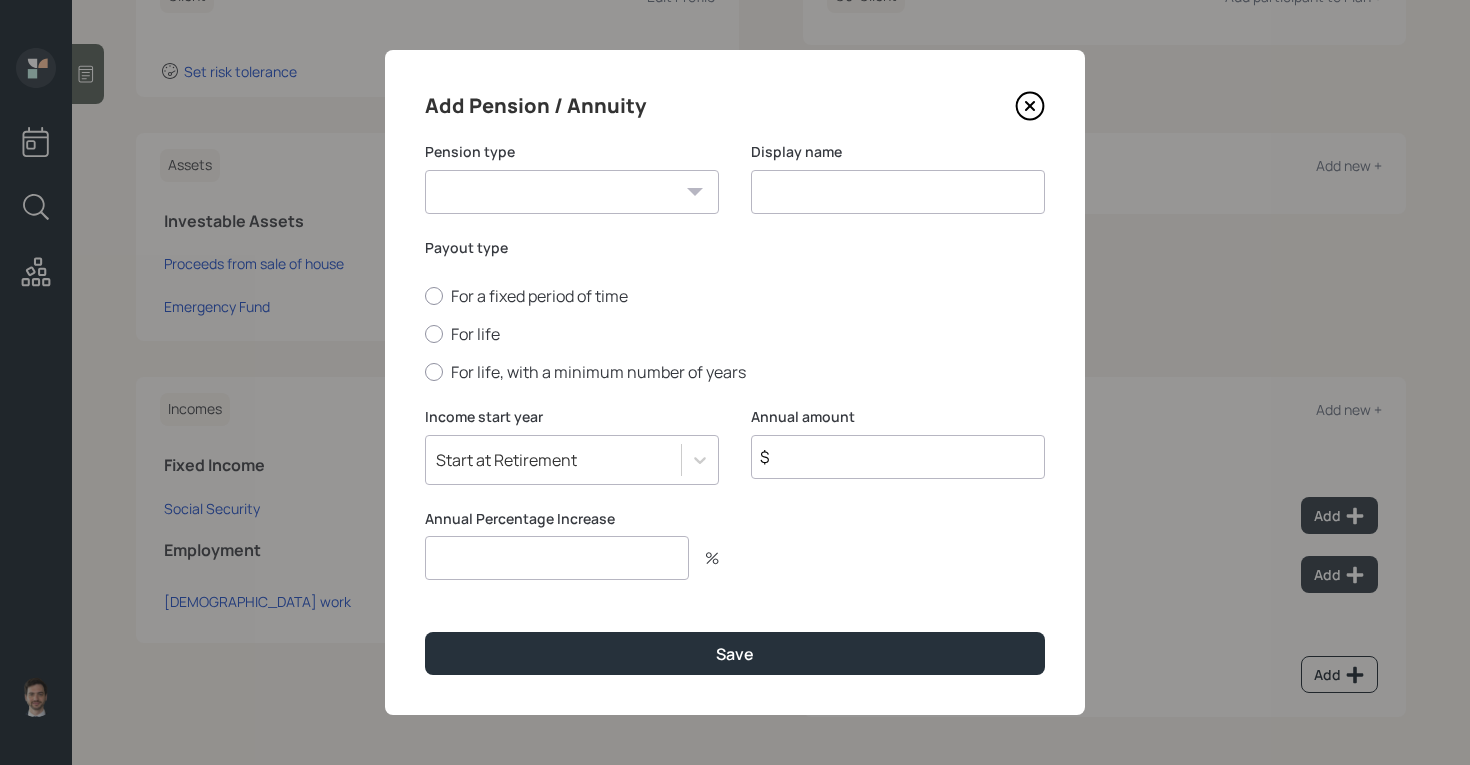 click on "Pension Annuity" at bounding box center (572, 192) 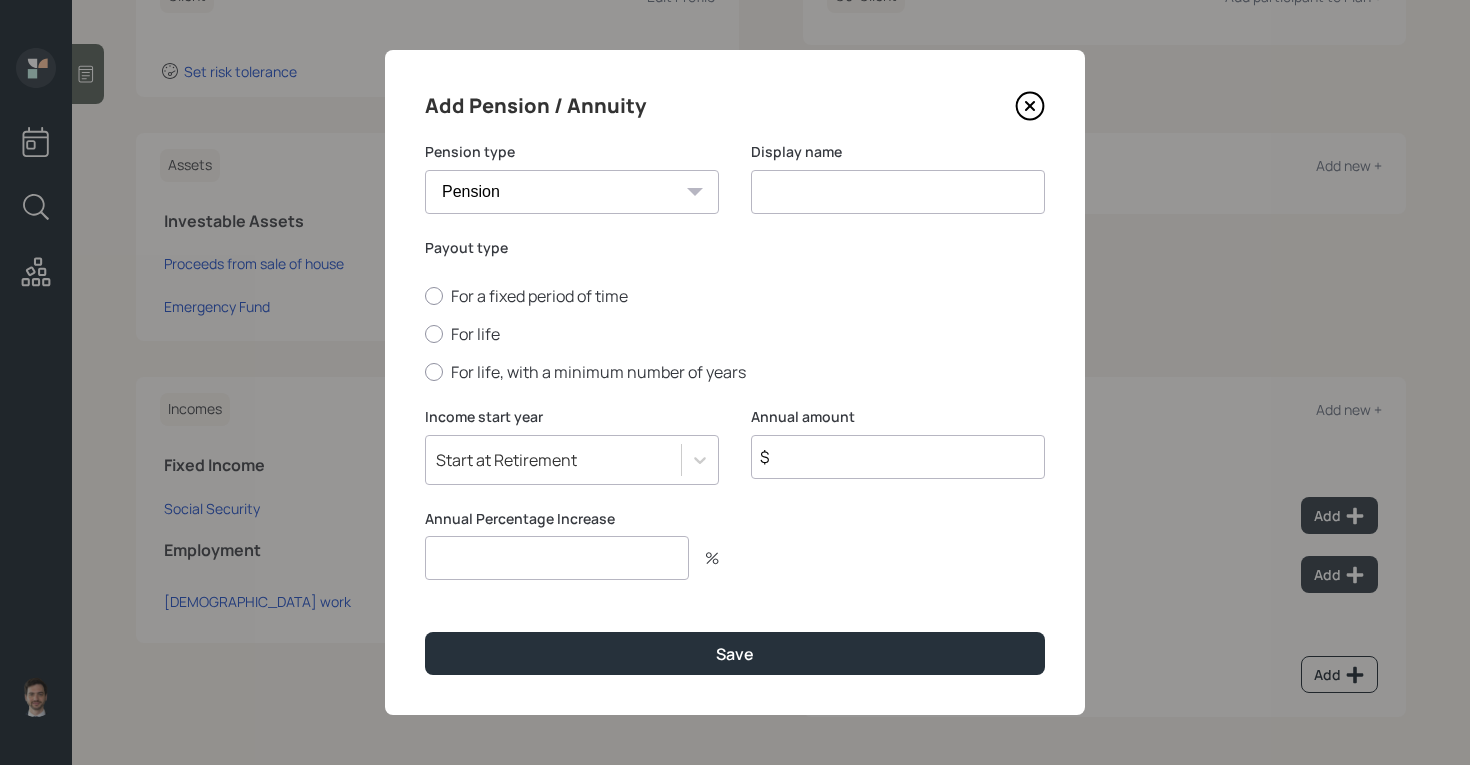 click at bounding box center [898, 192] 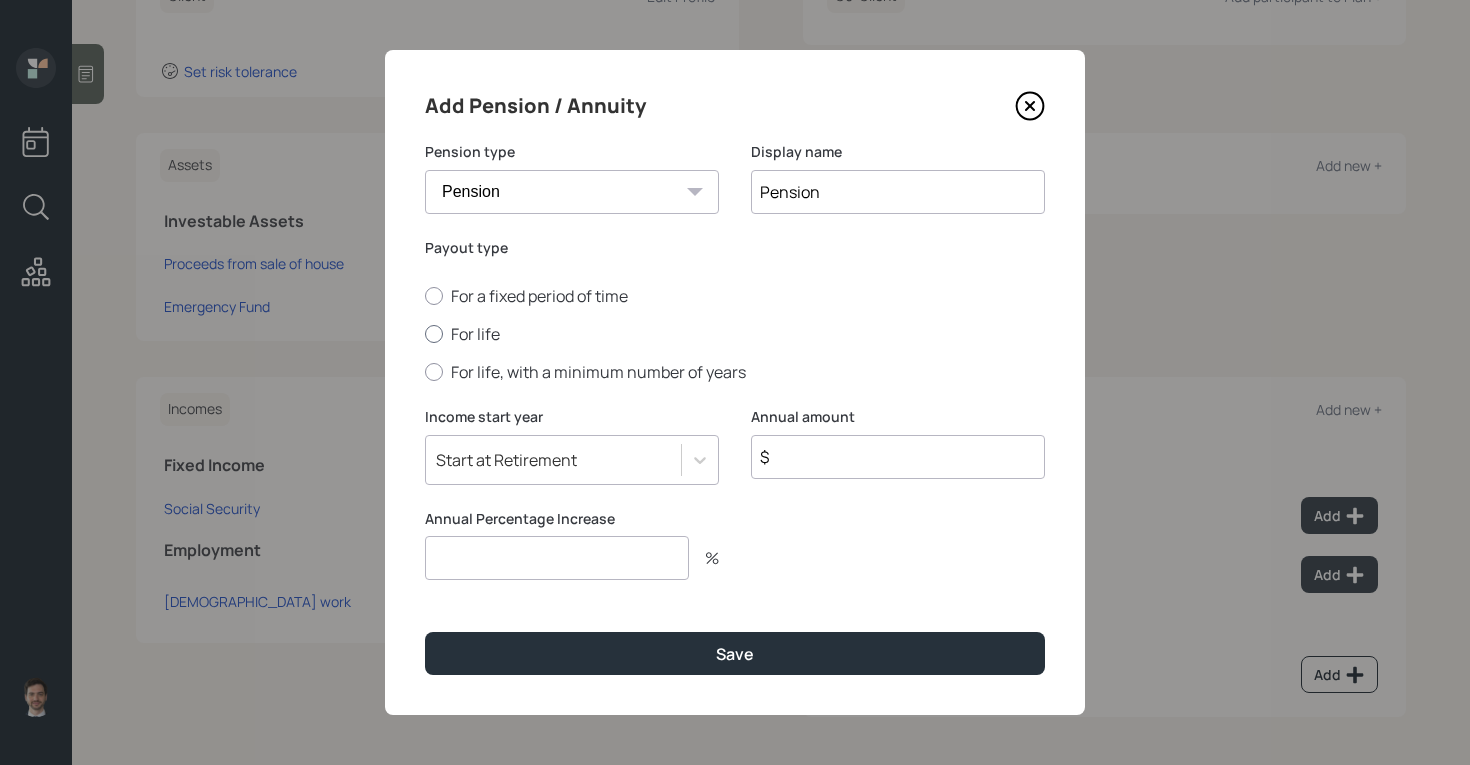 type on "Pension" 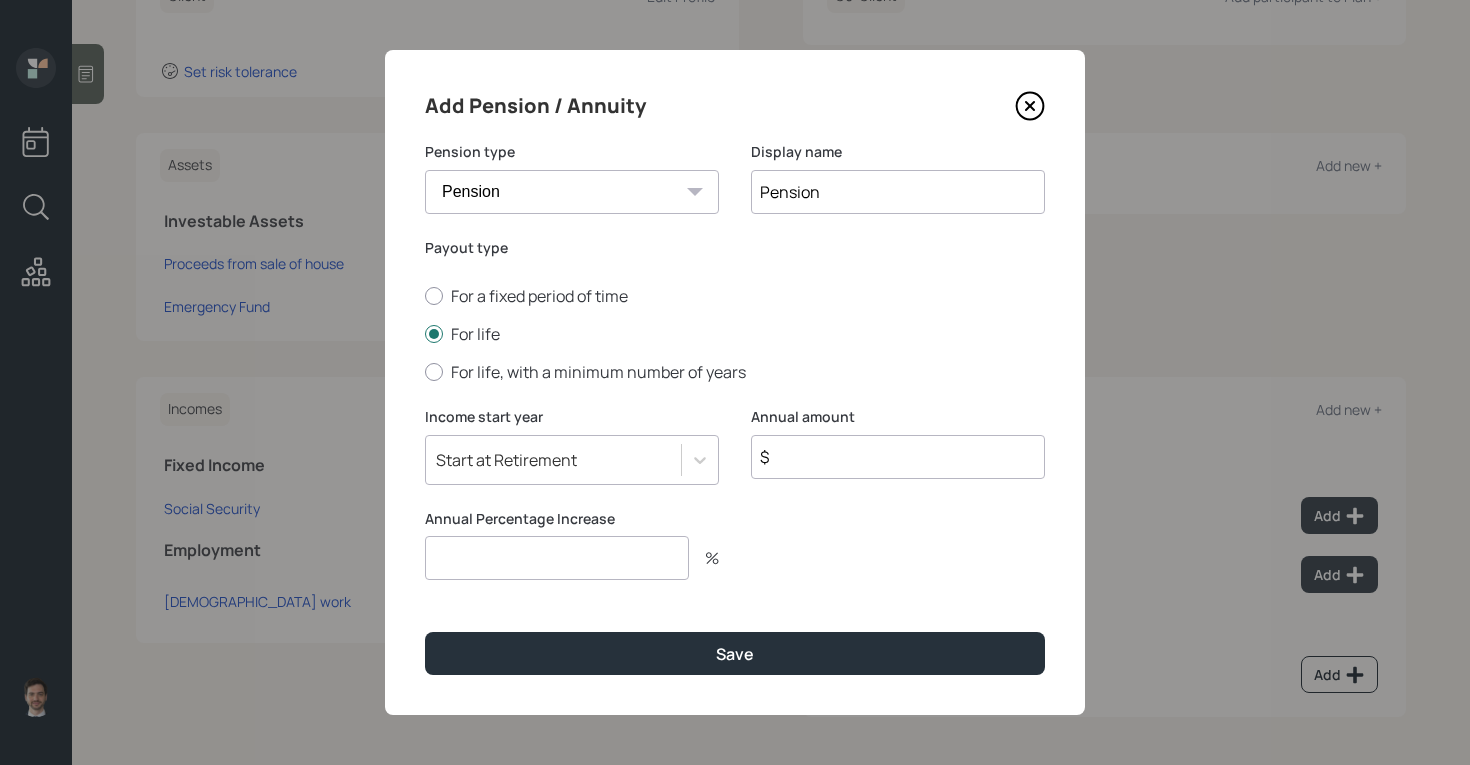 click on "$" at bounding box center [898, 457] 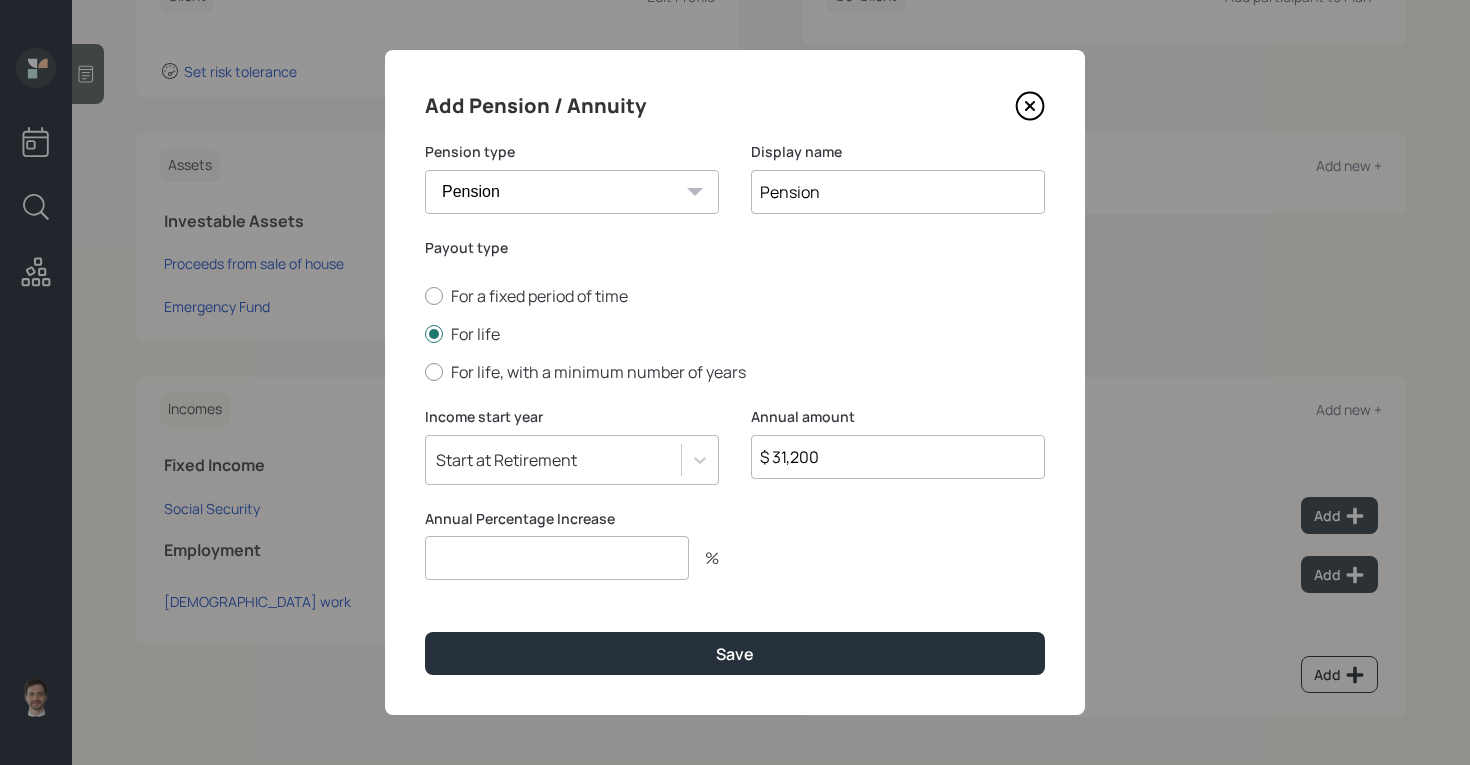 type on "$ 31,200" 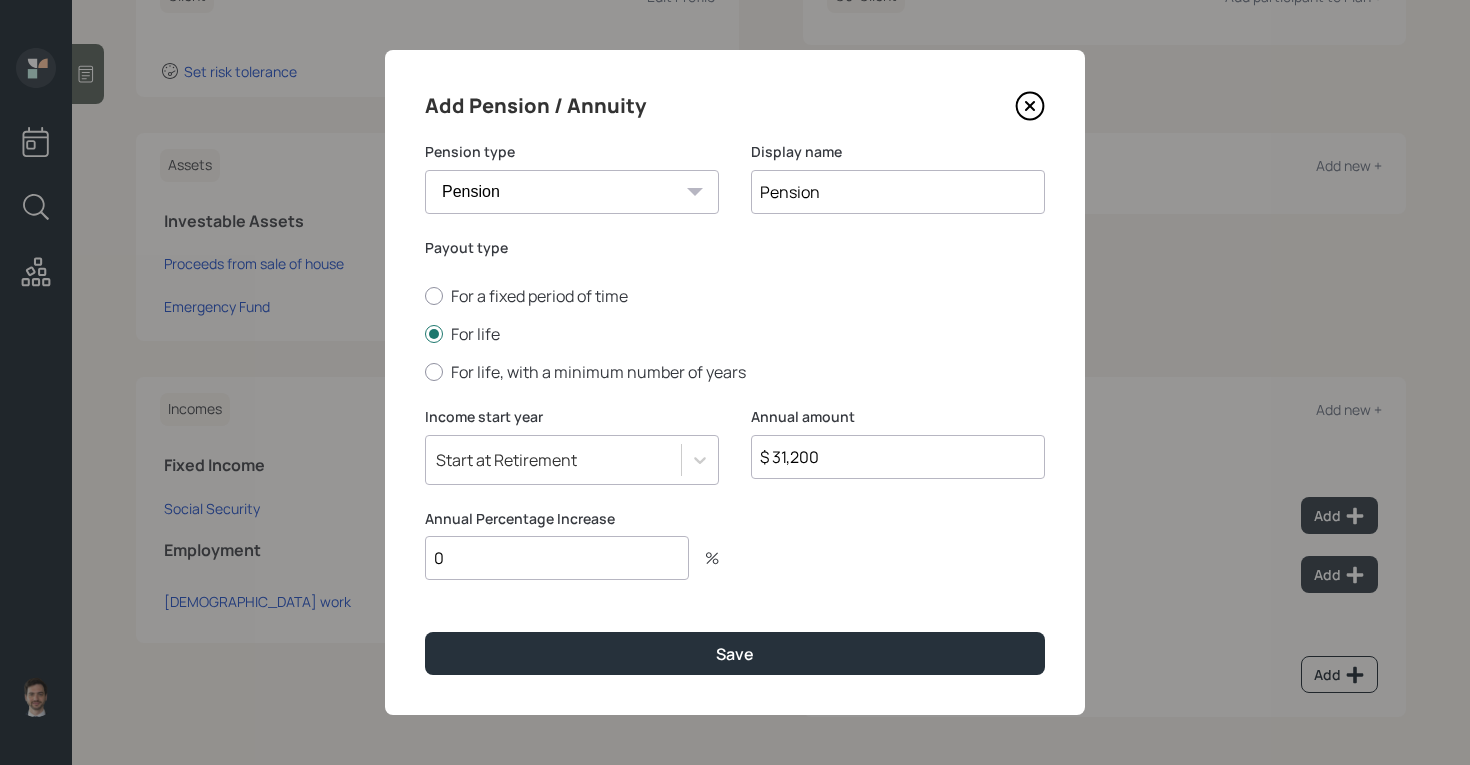type on "0" 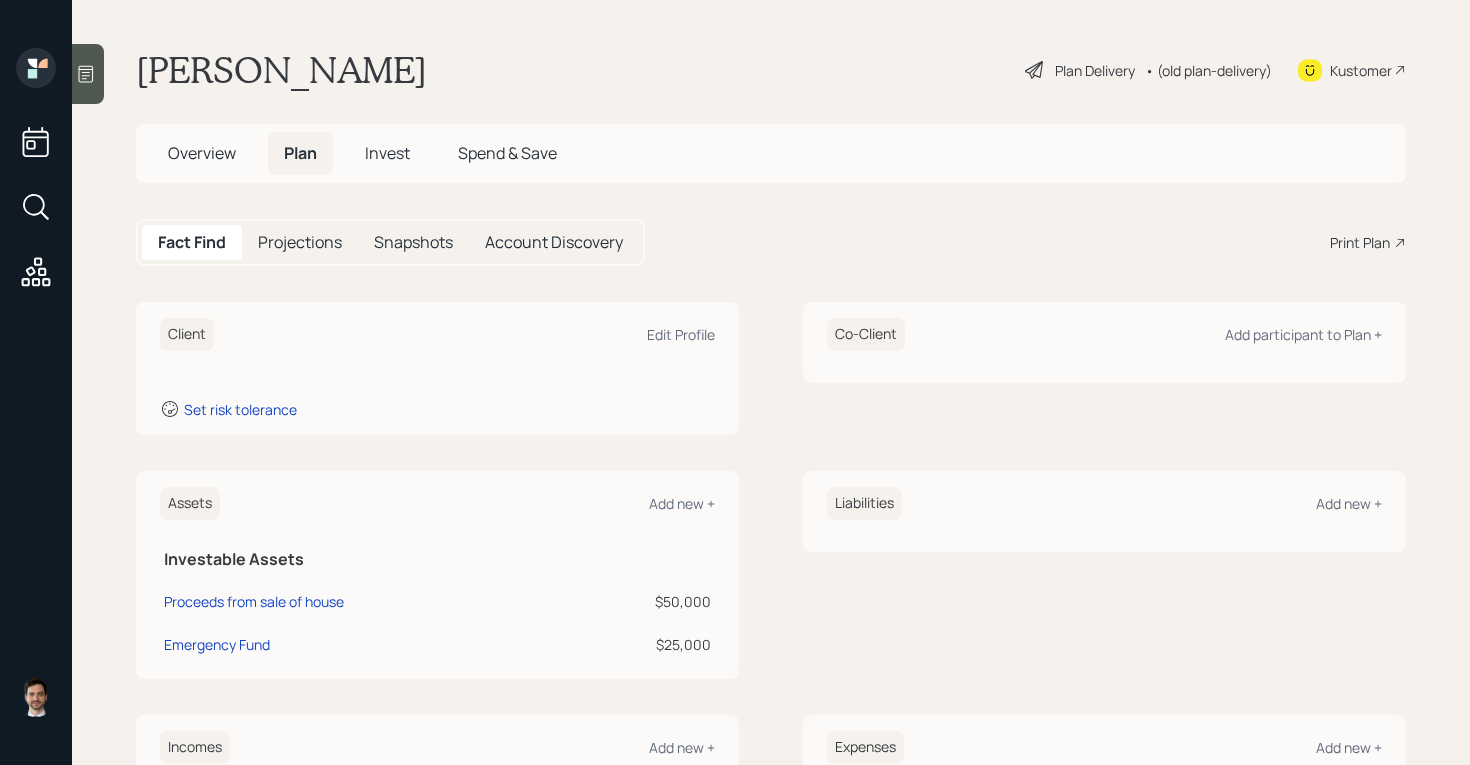 scroll, scrollTop: 1, scrollLeft: 0, axis: vertical 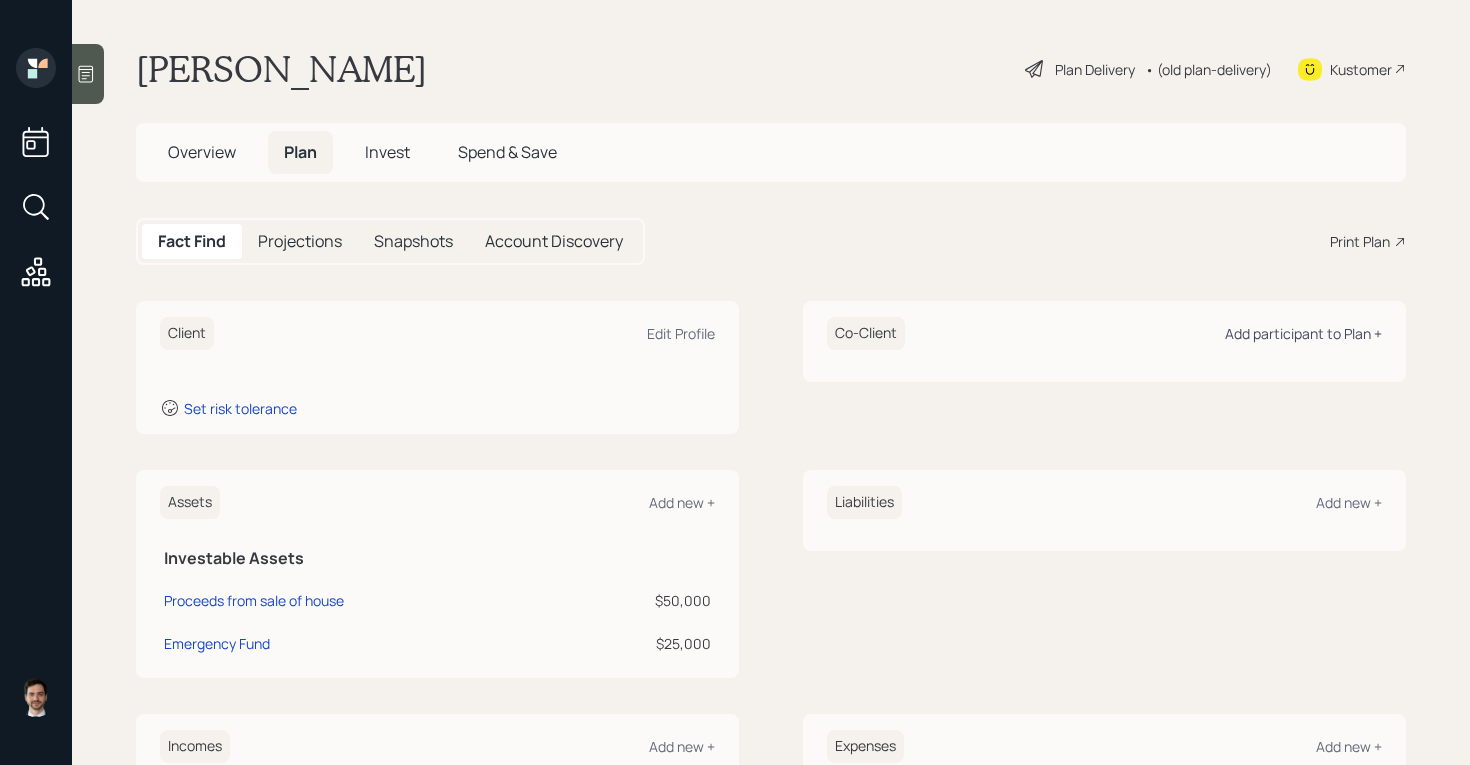 click on "Add participant to Plan +" at bounding box center (1303, 333) 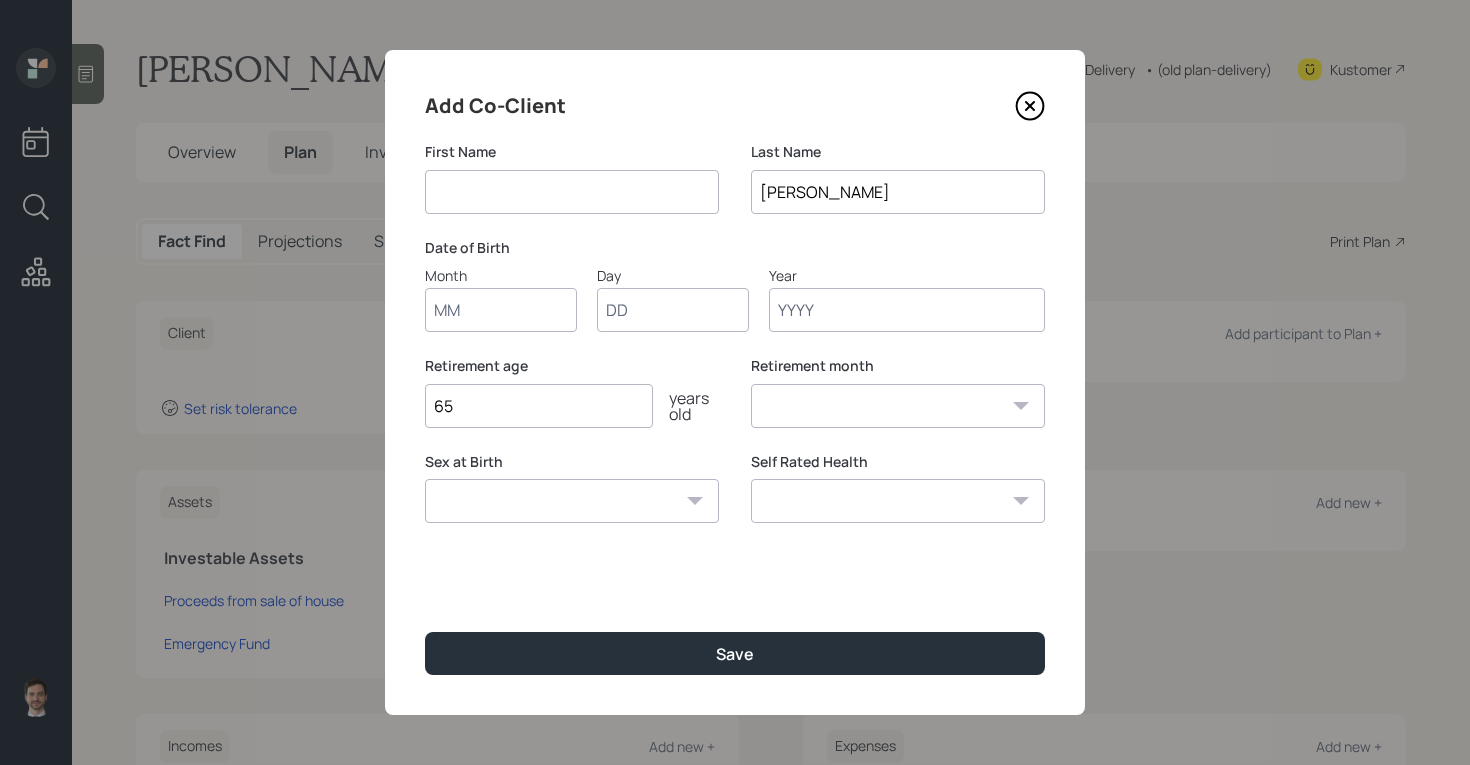 drag, startPoint x: 585, startPoint y: 196, endPoint x: 595, endPoint y: 179, distance: 19.723083 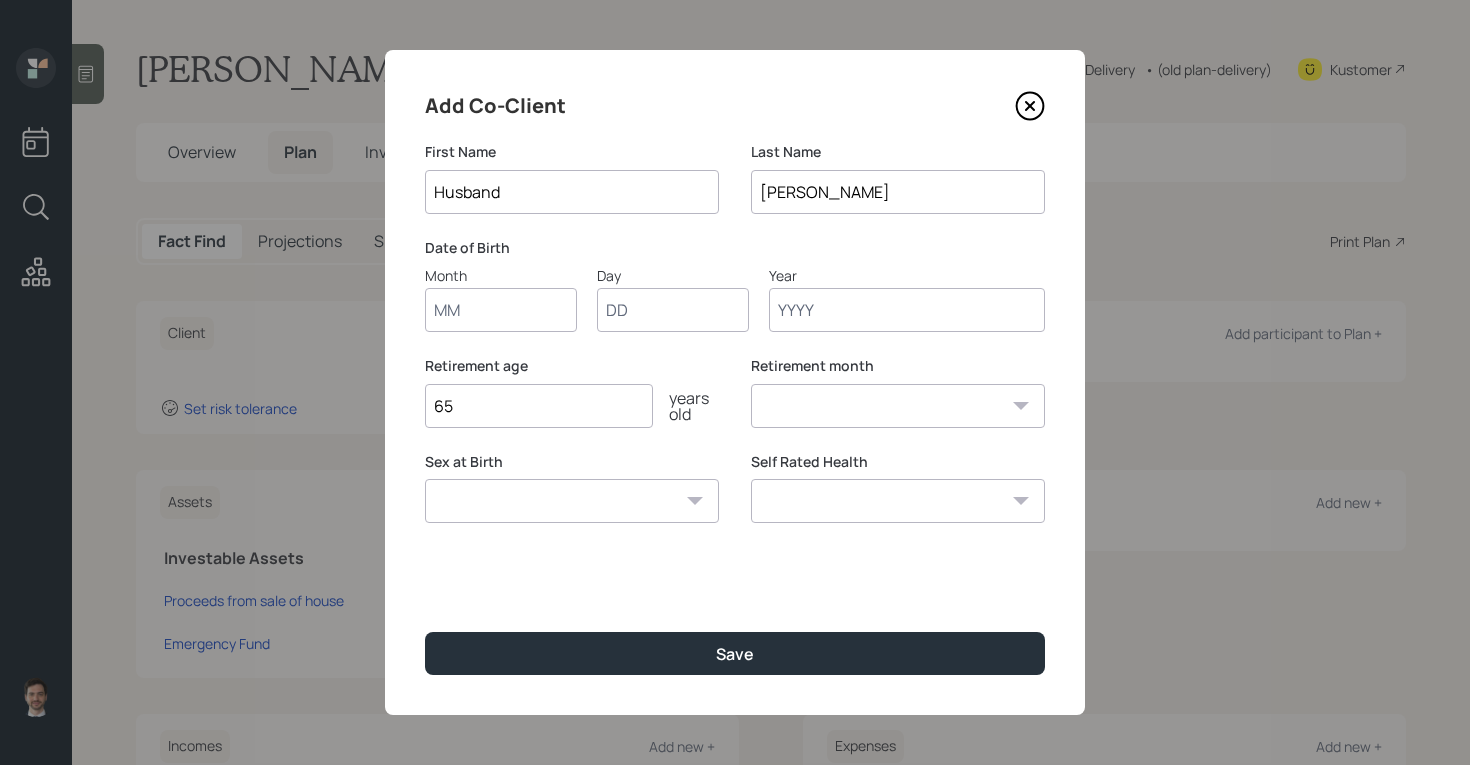 type on "Husband" 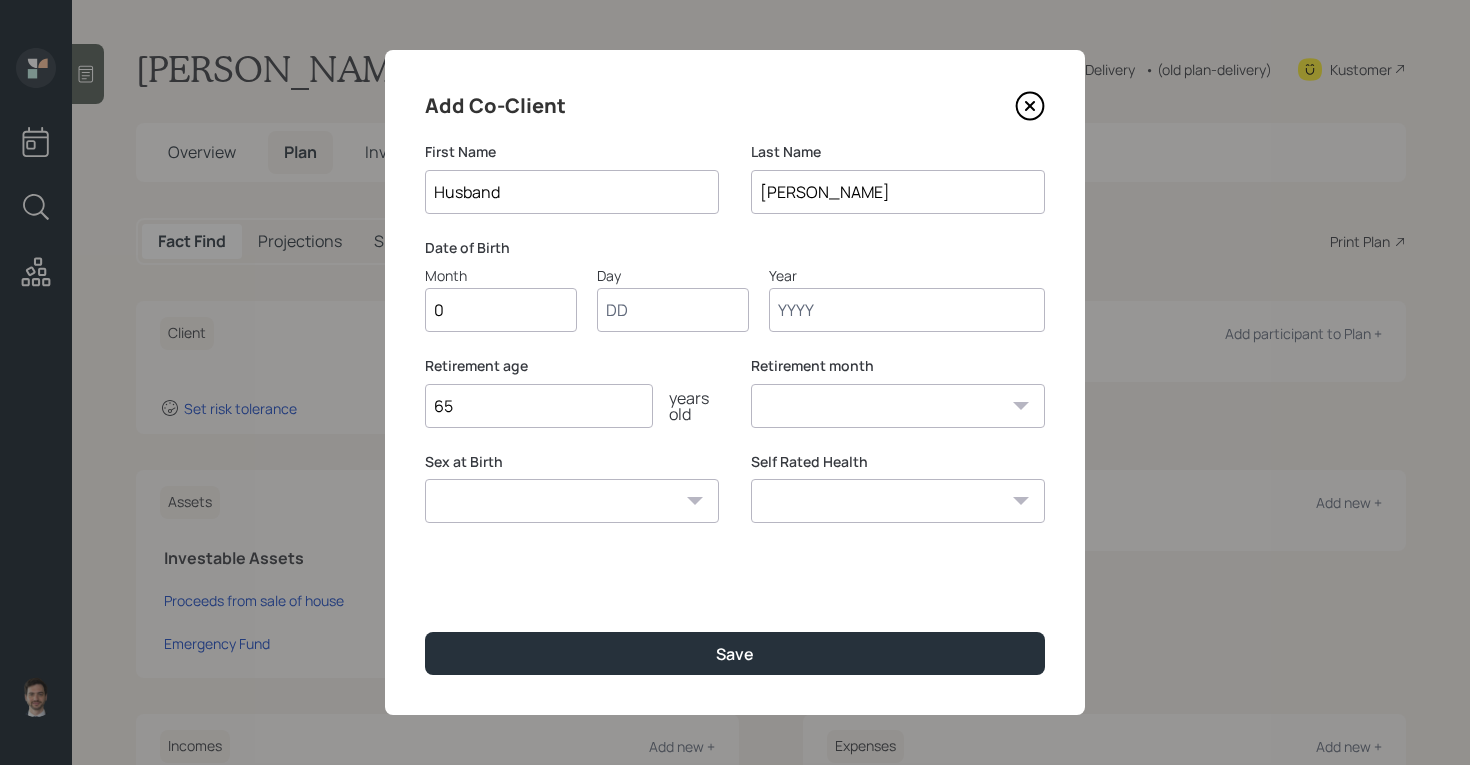 type on "01" 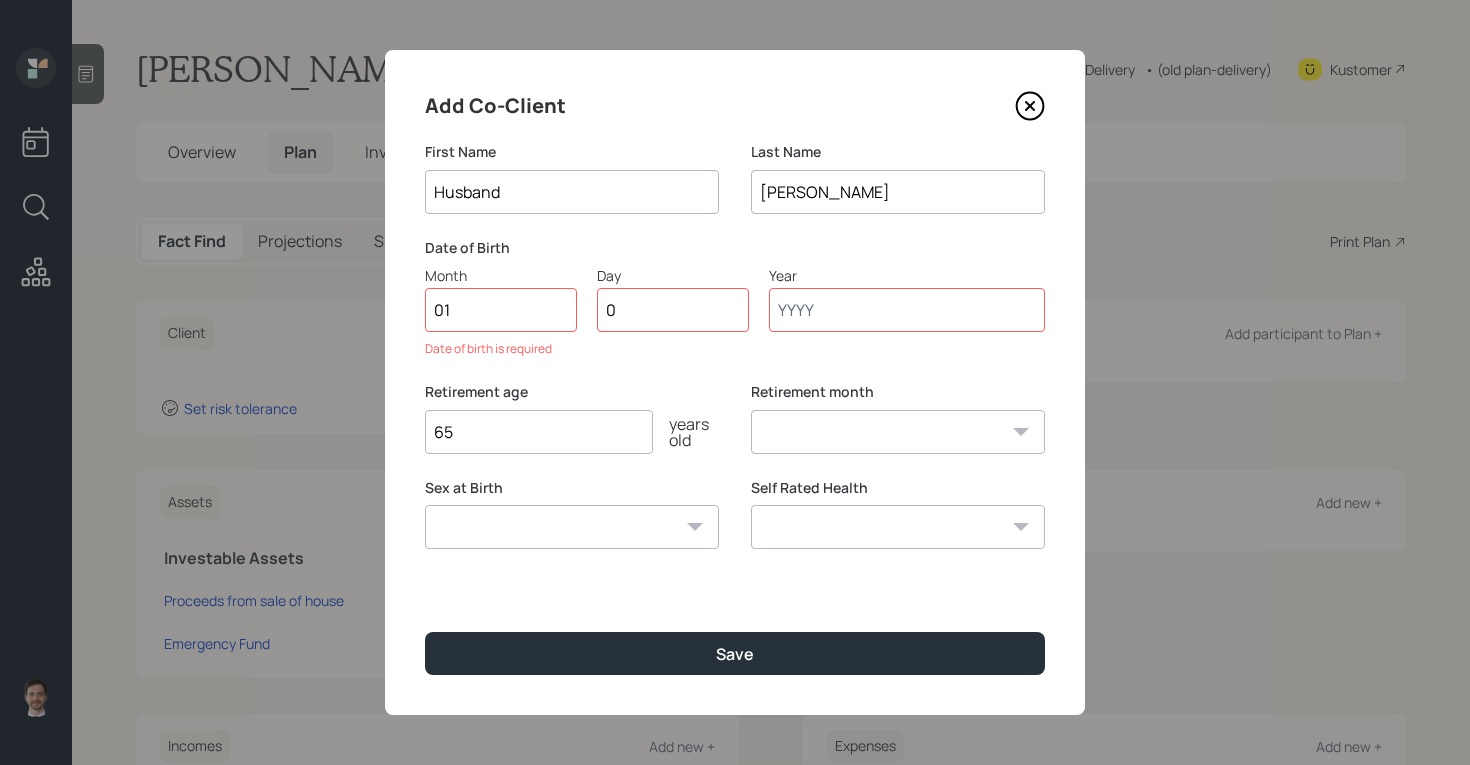 type on "01" 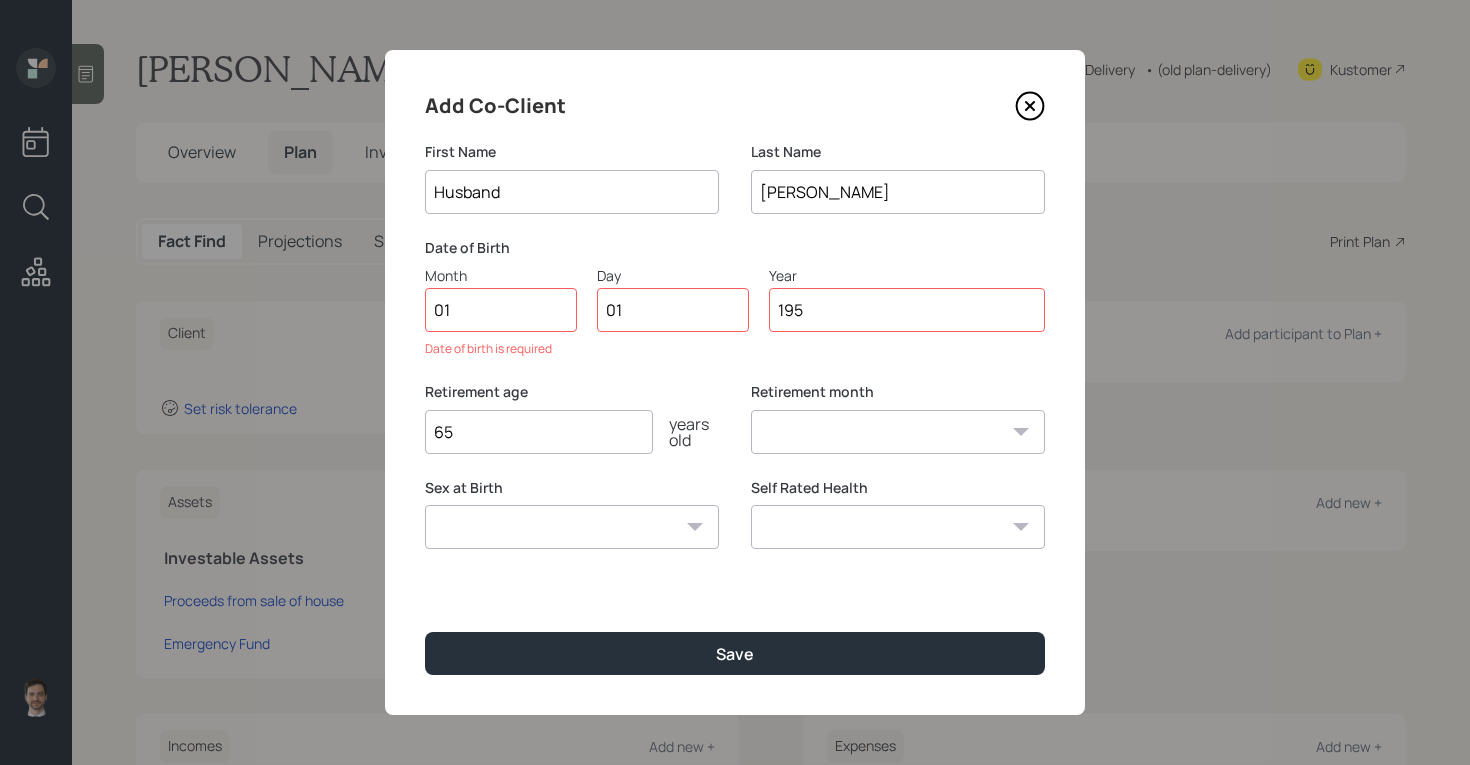 type on "1950" 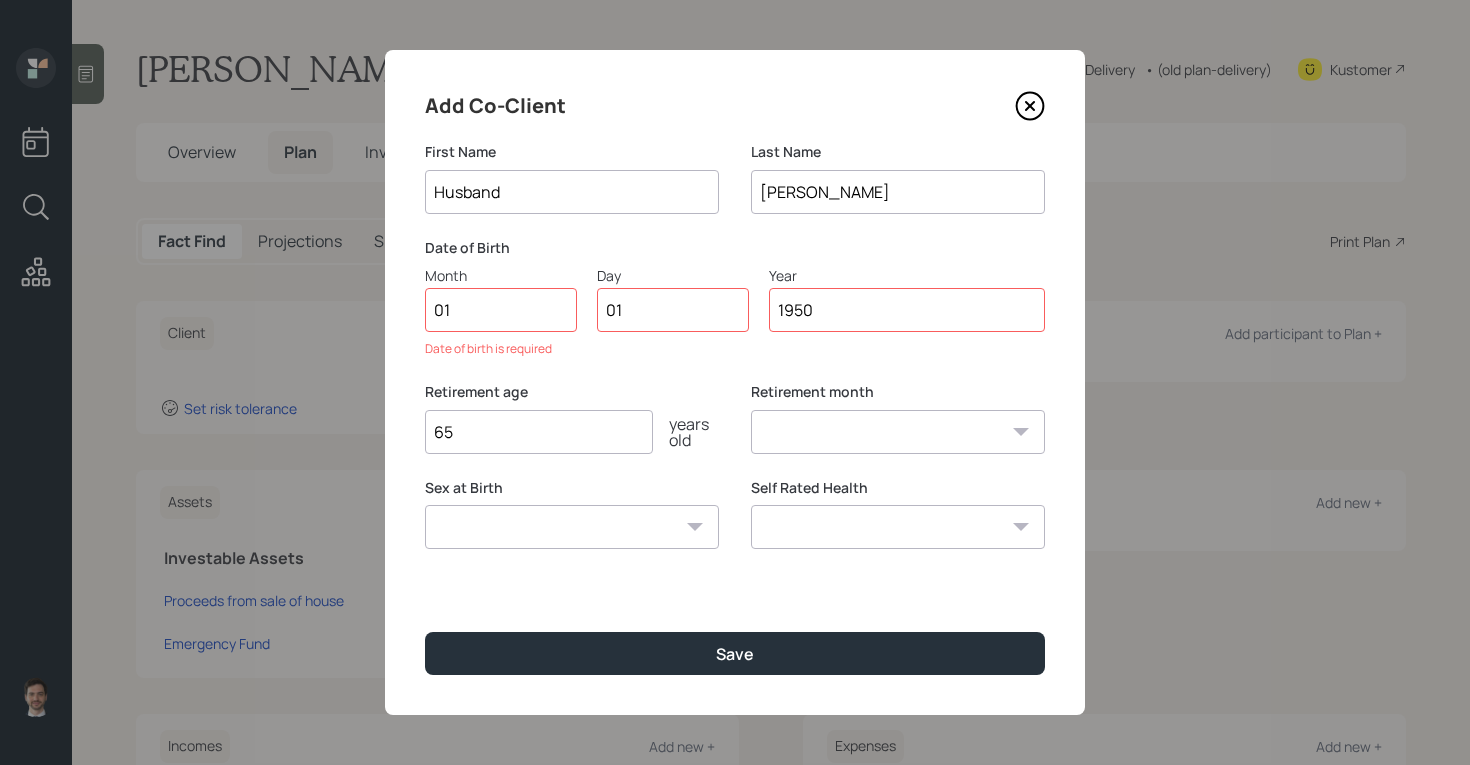 select on "1" 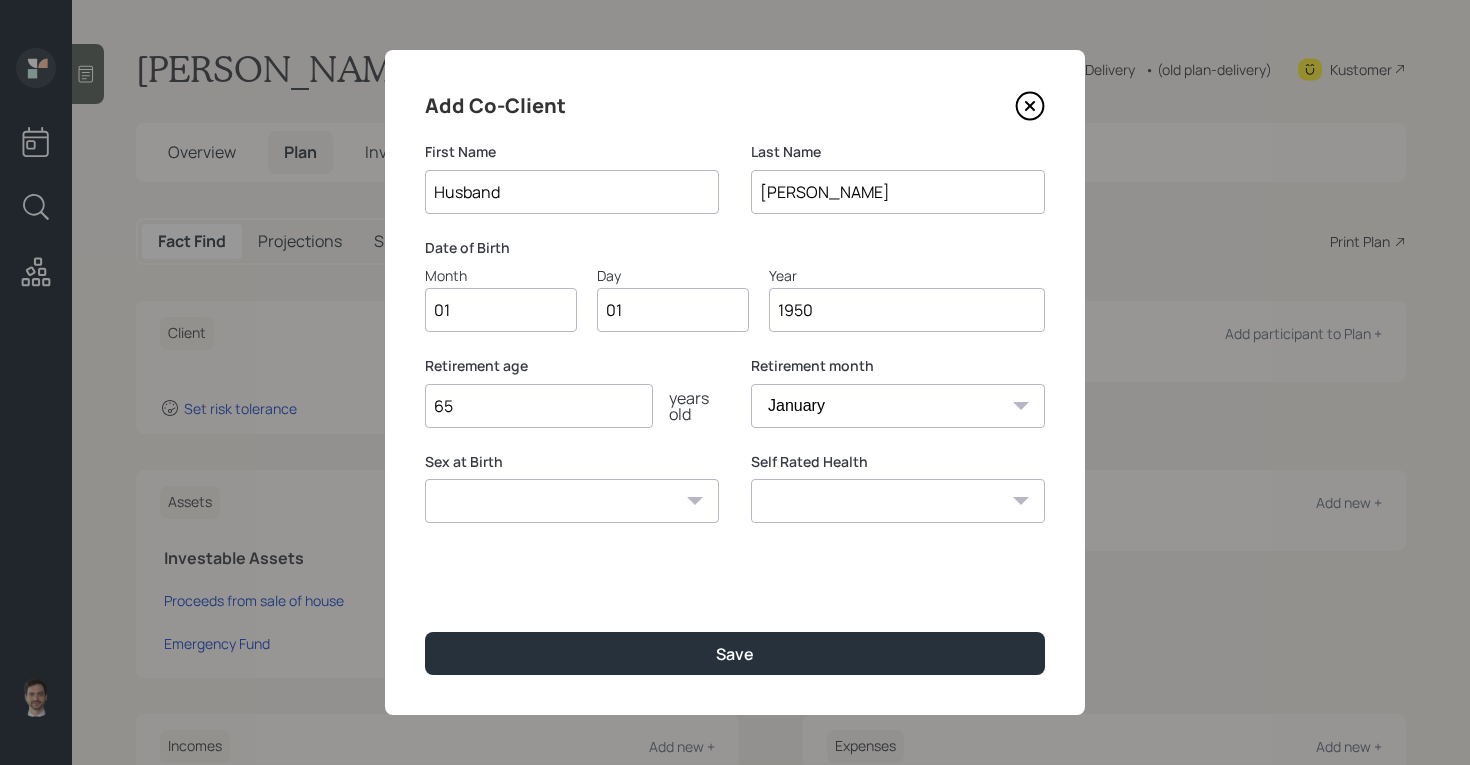 type on "1950" 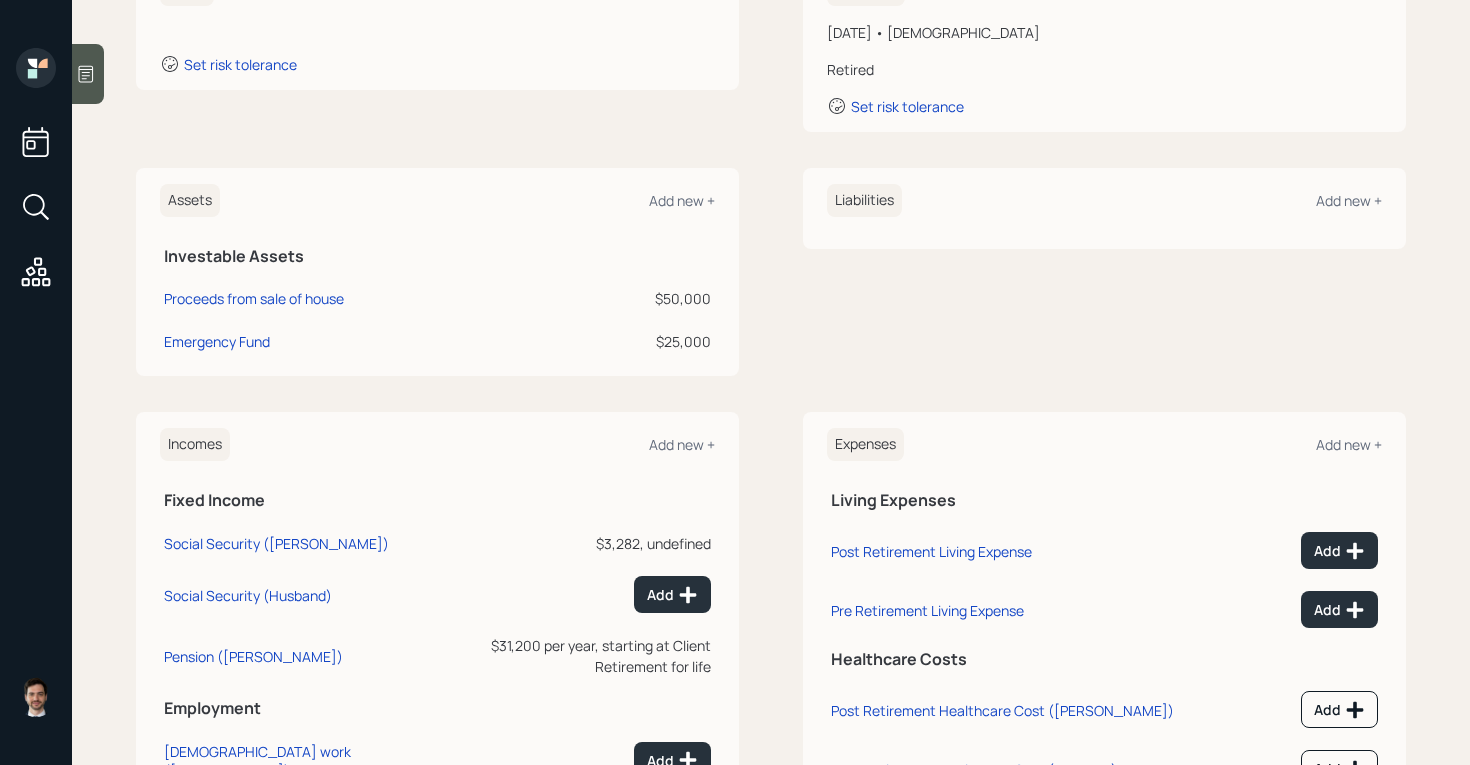 scroll, scrollTop: 385, scrollLeft: 0, axis: vertical 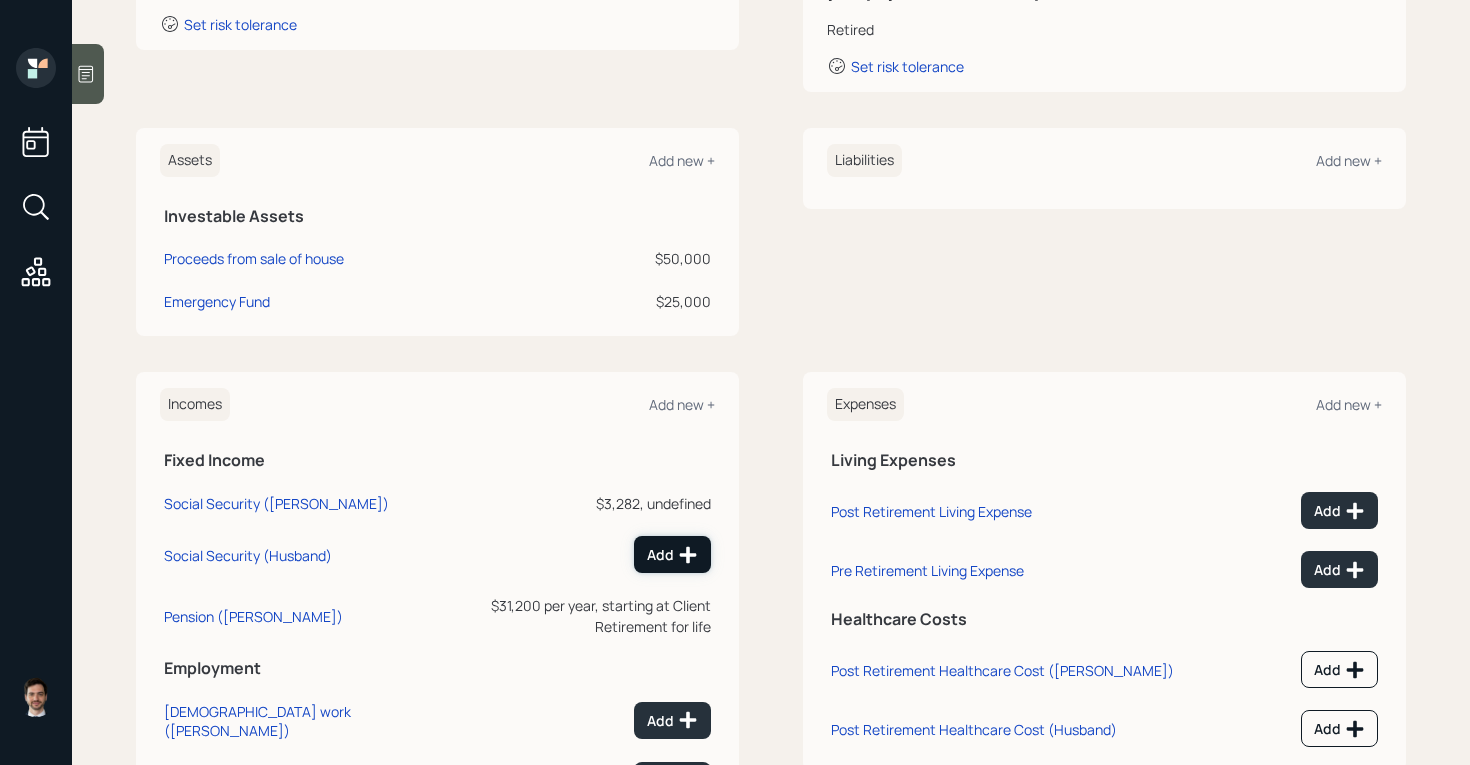 click on "Add" at bounding box center (672, 555) 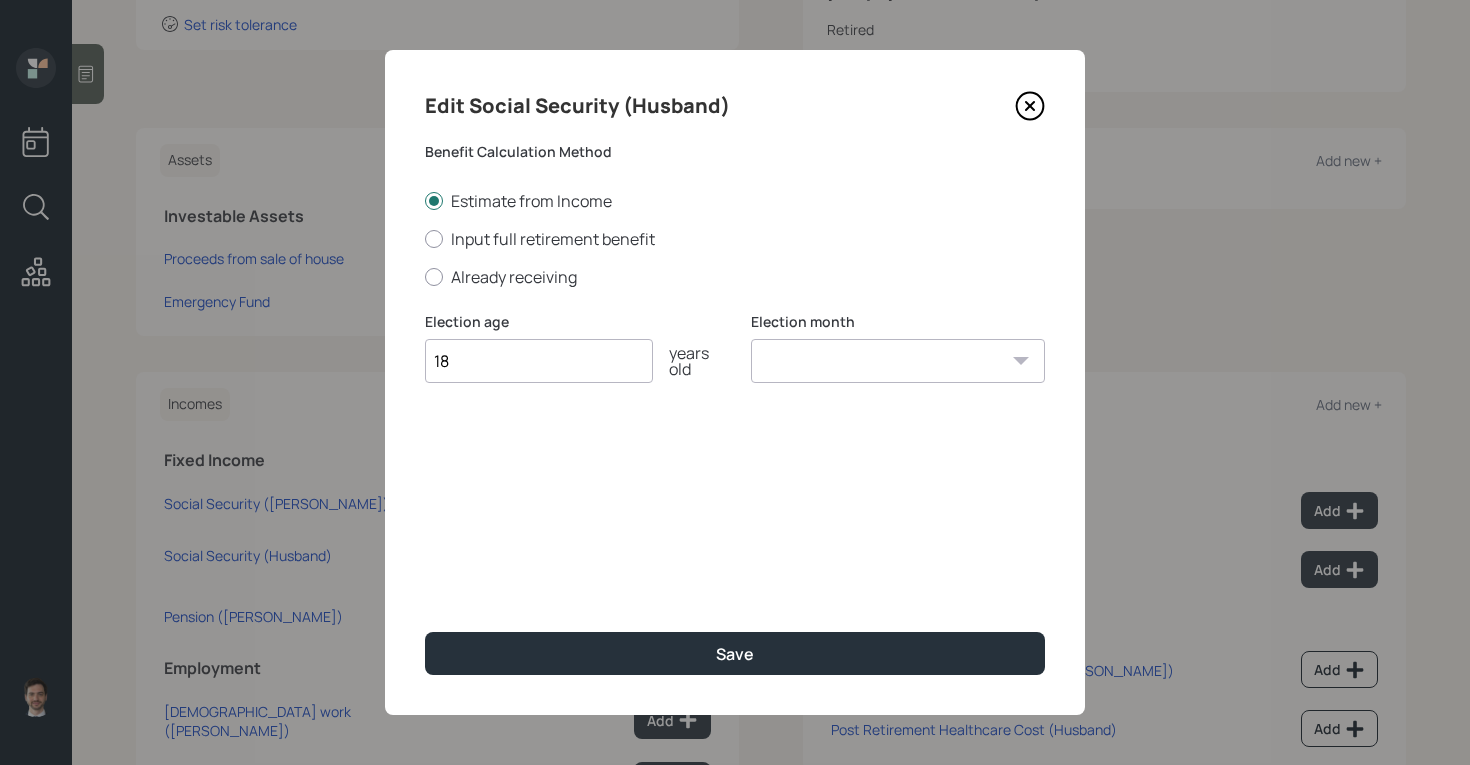 type on "1" 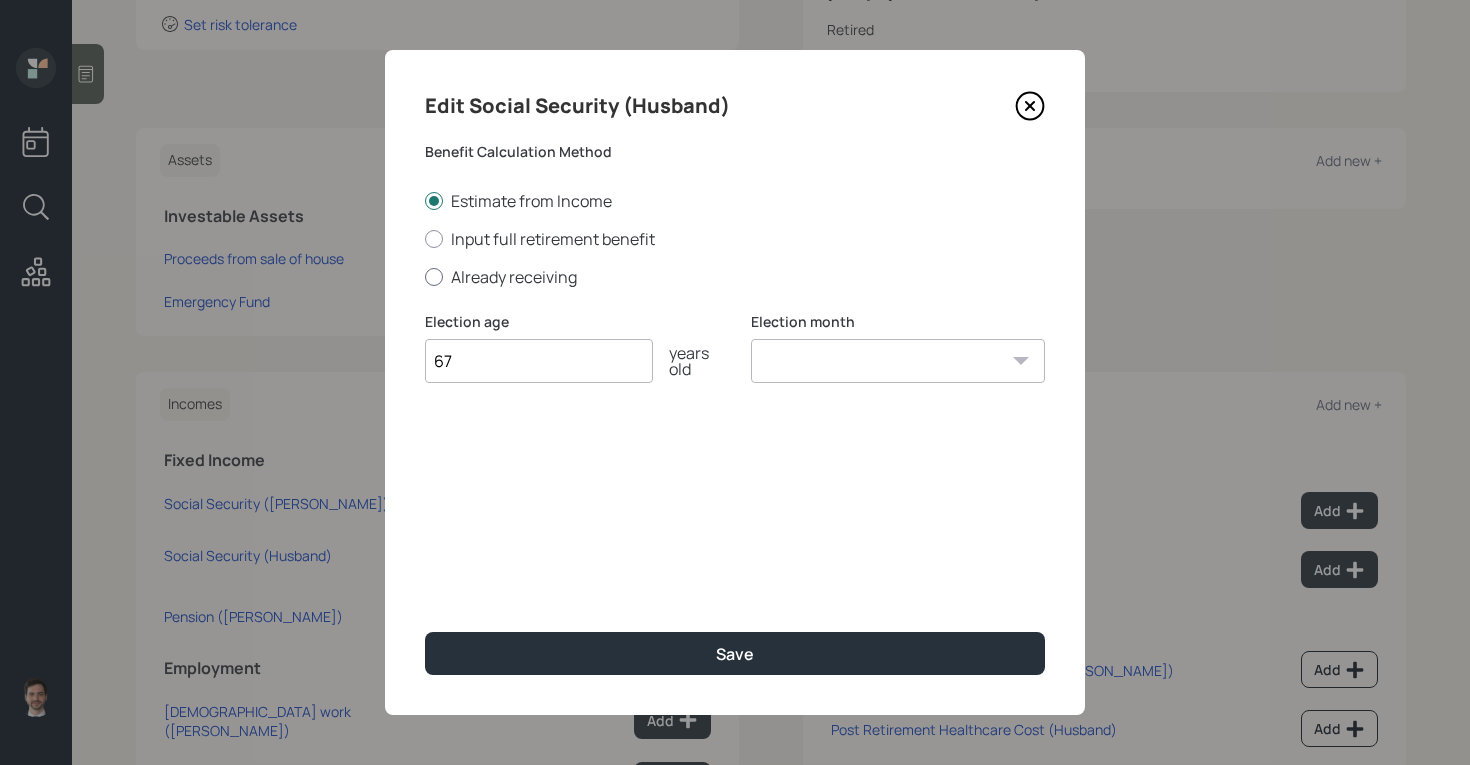 type on "67" 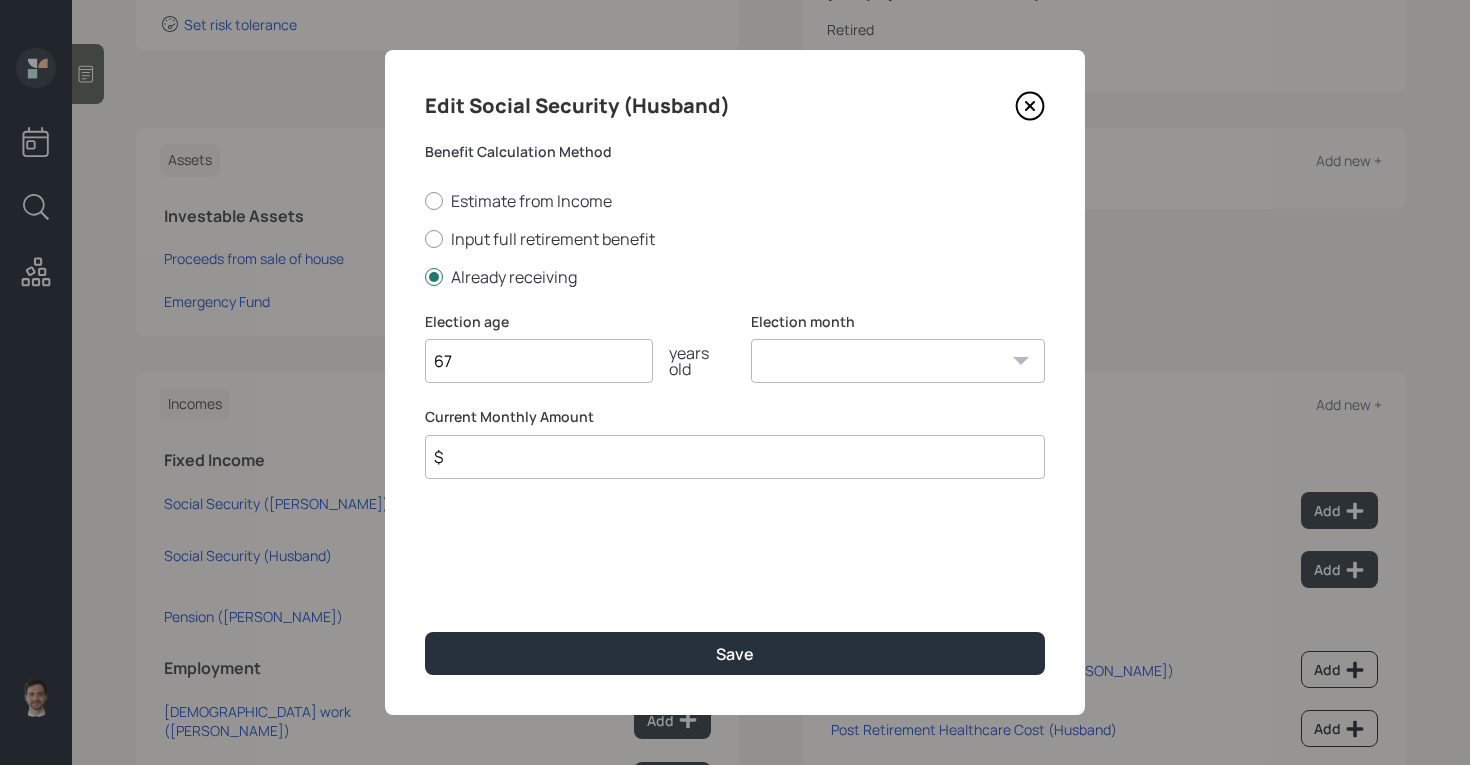 click on "$" at bounding box center [735, 457] 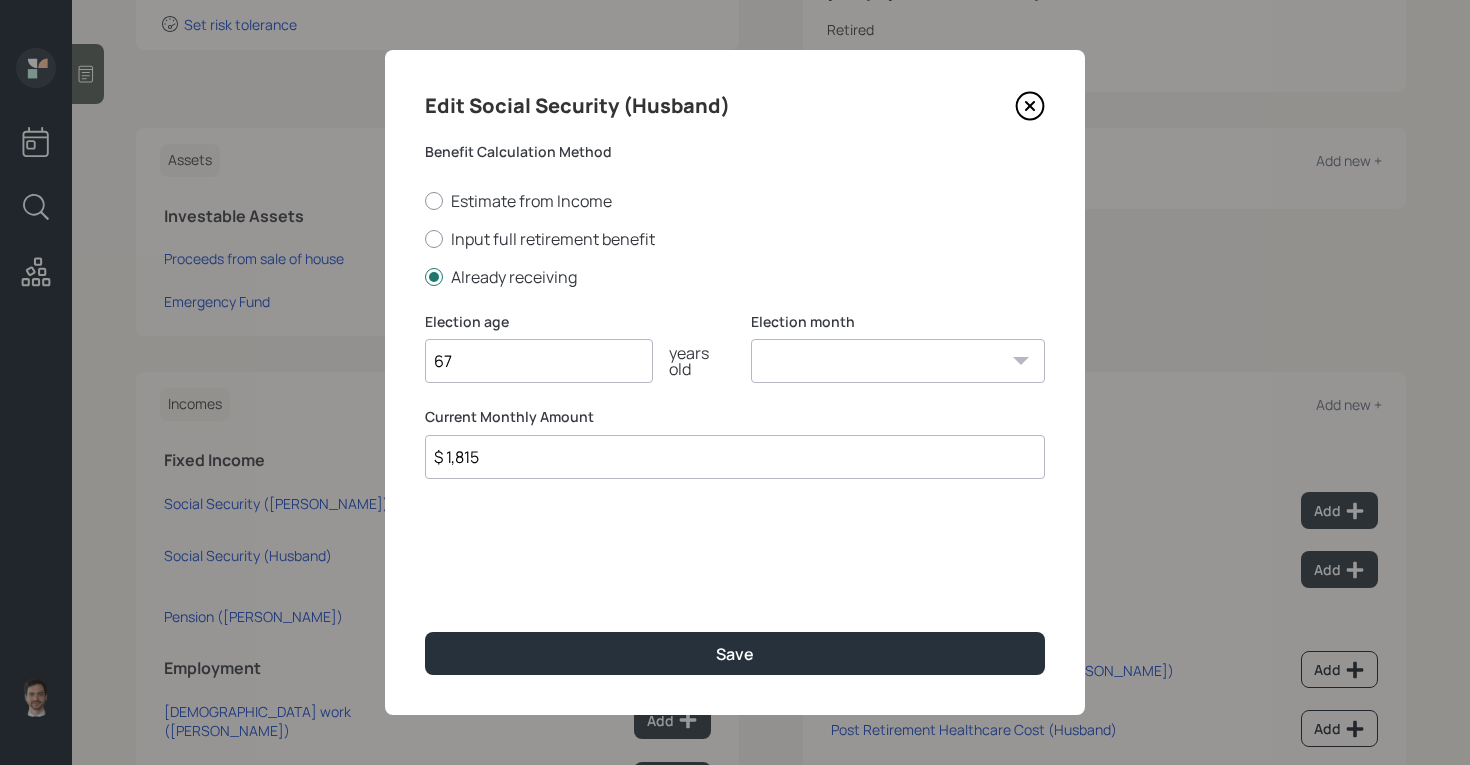 type on "$ 1,815" 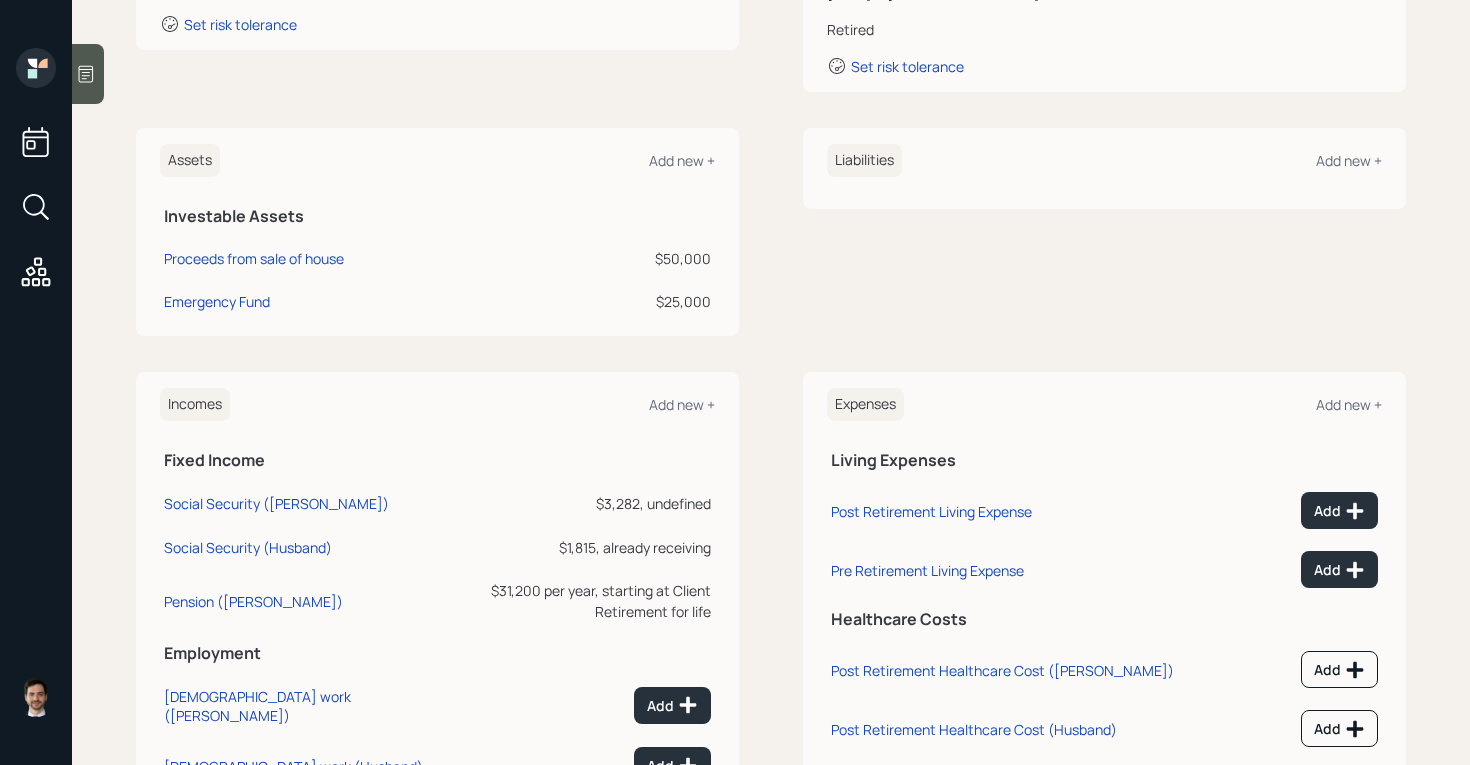 scroll, scrollTop: 453, scrollLeft: 0, axis: vertical 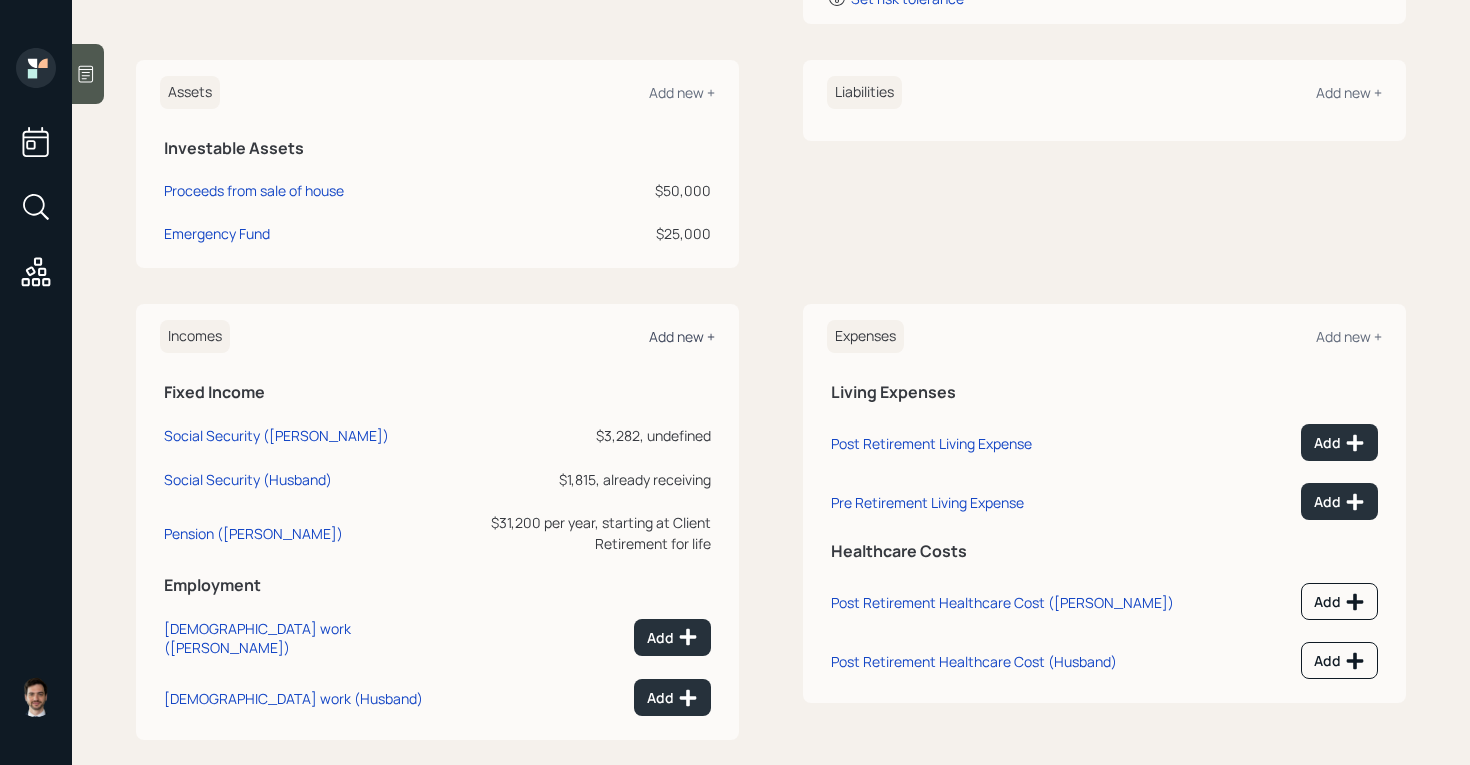 click on "Add new +" at bounding box center (682, 336) 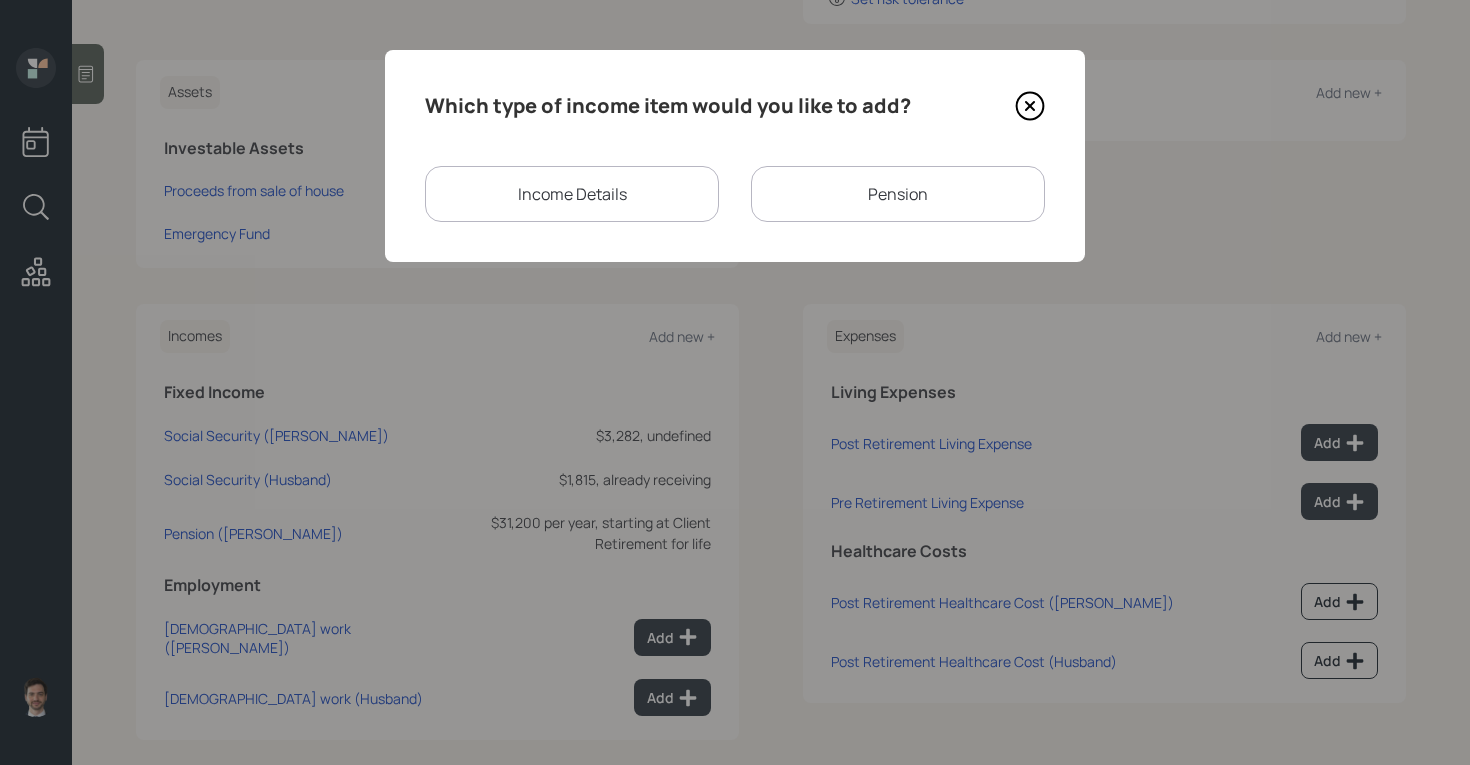 click on "Pension" at bounding box center (898, 194) 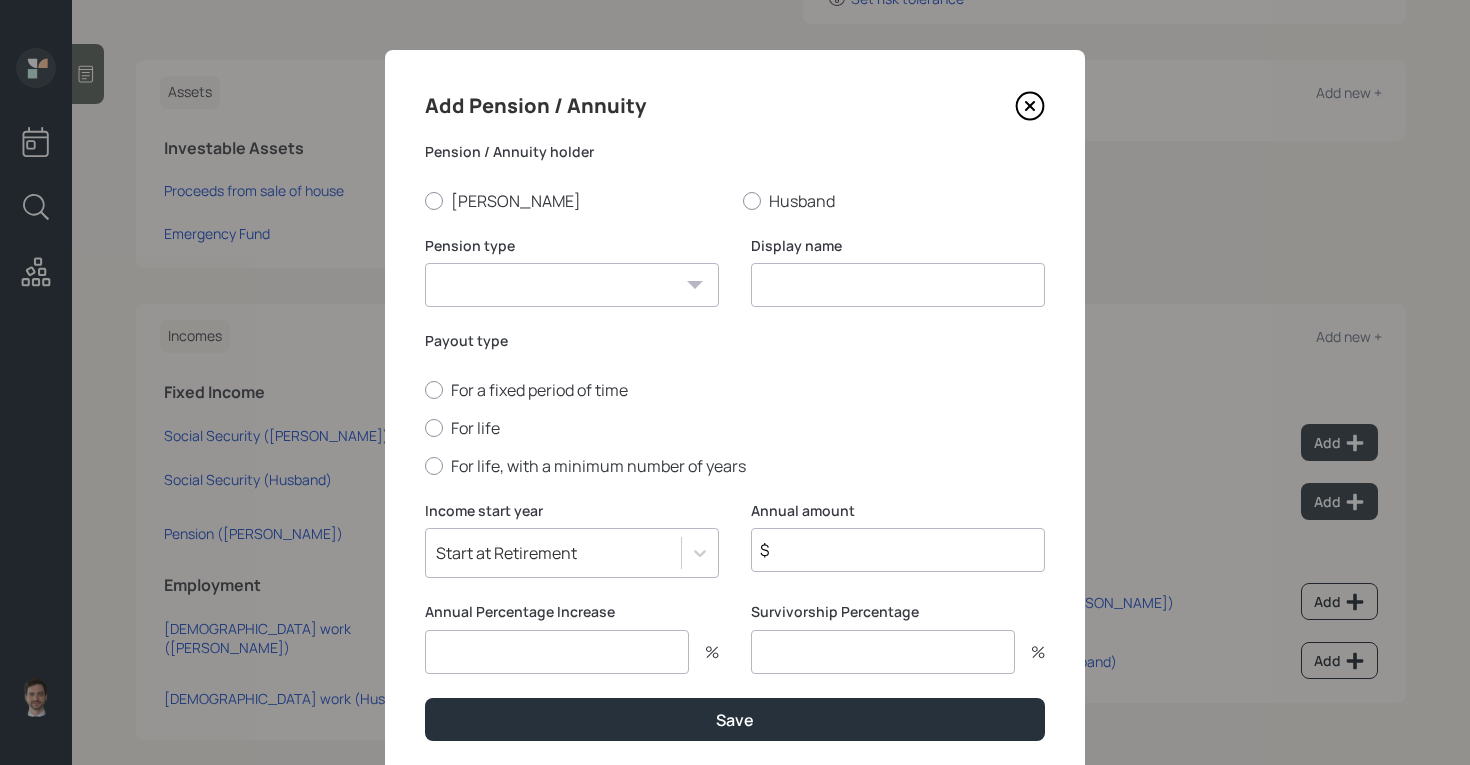click 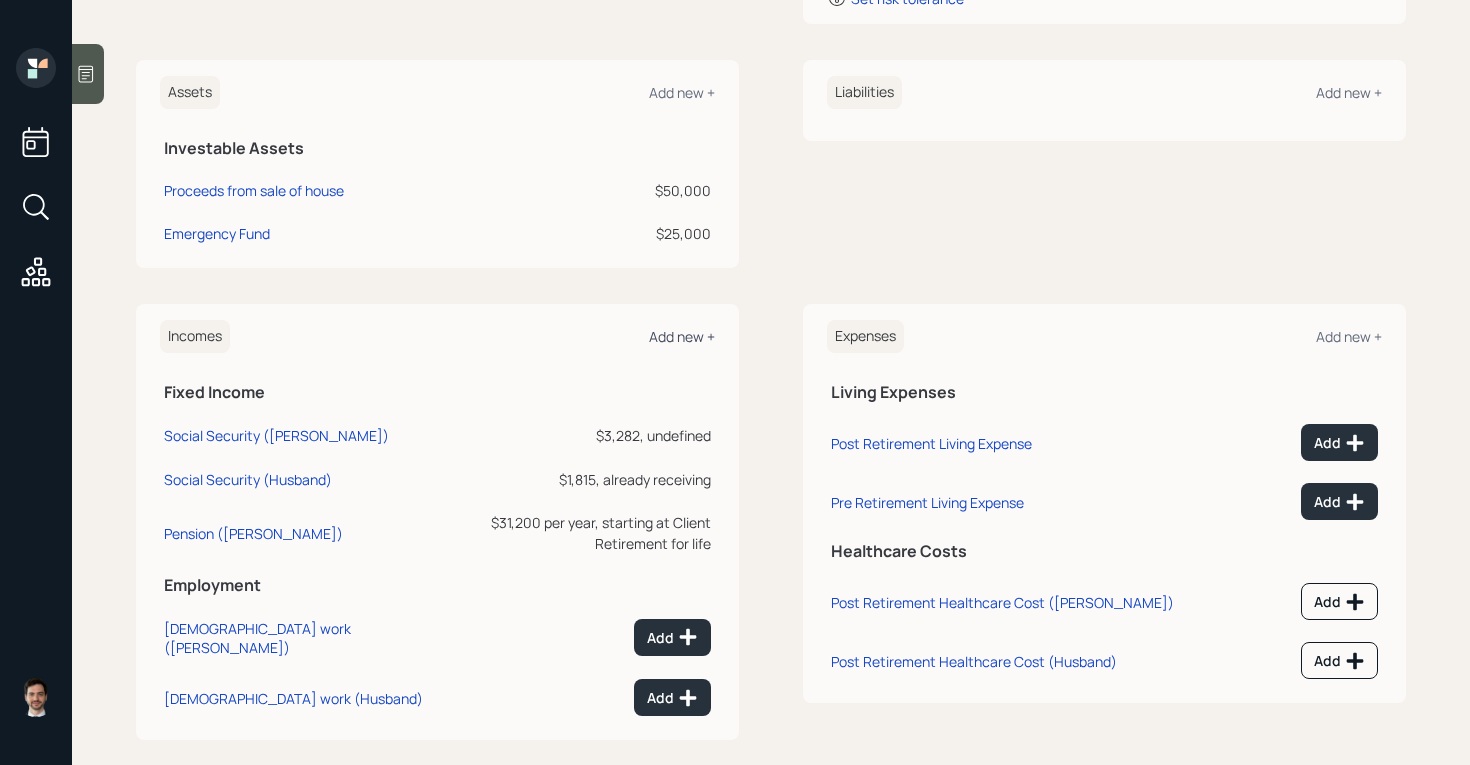 click on "Add new +" at bounding box center (682, 336) 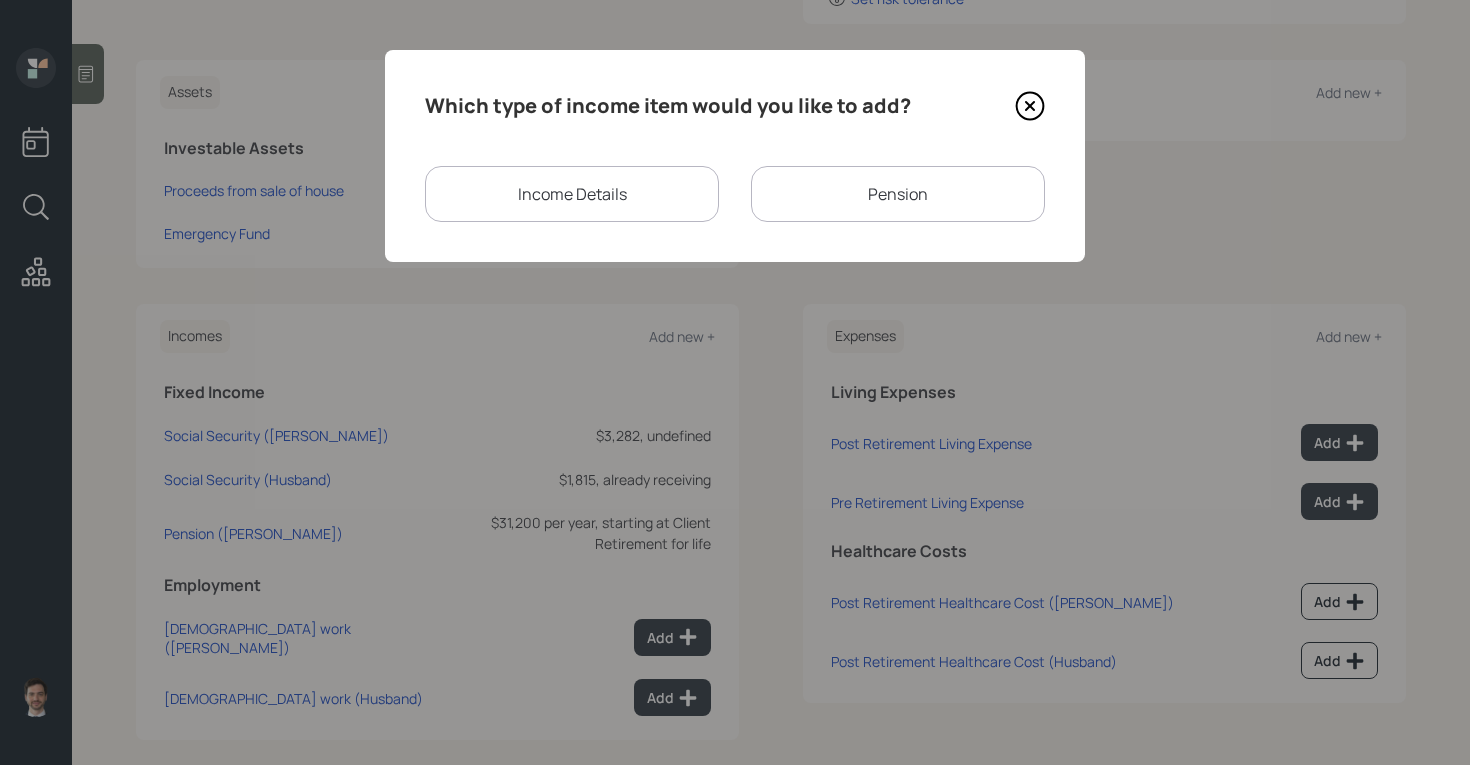 click on "Income Details" at bounding box center [572, 194] 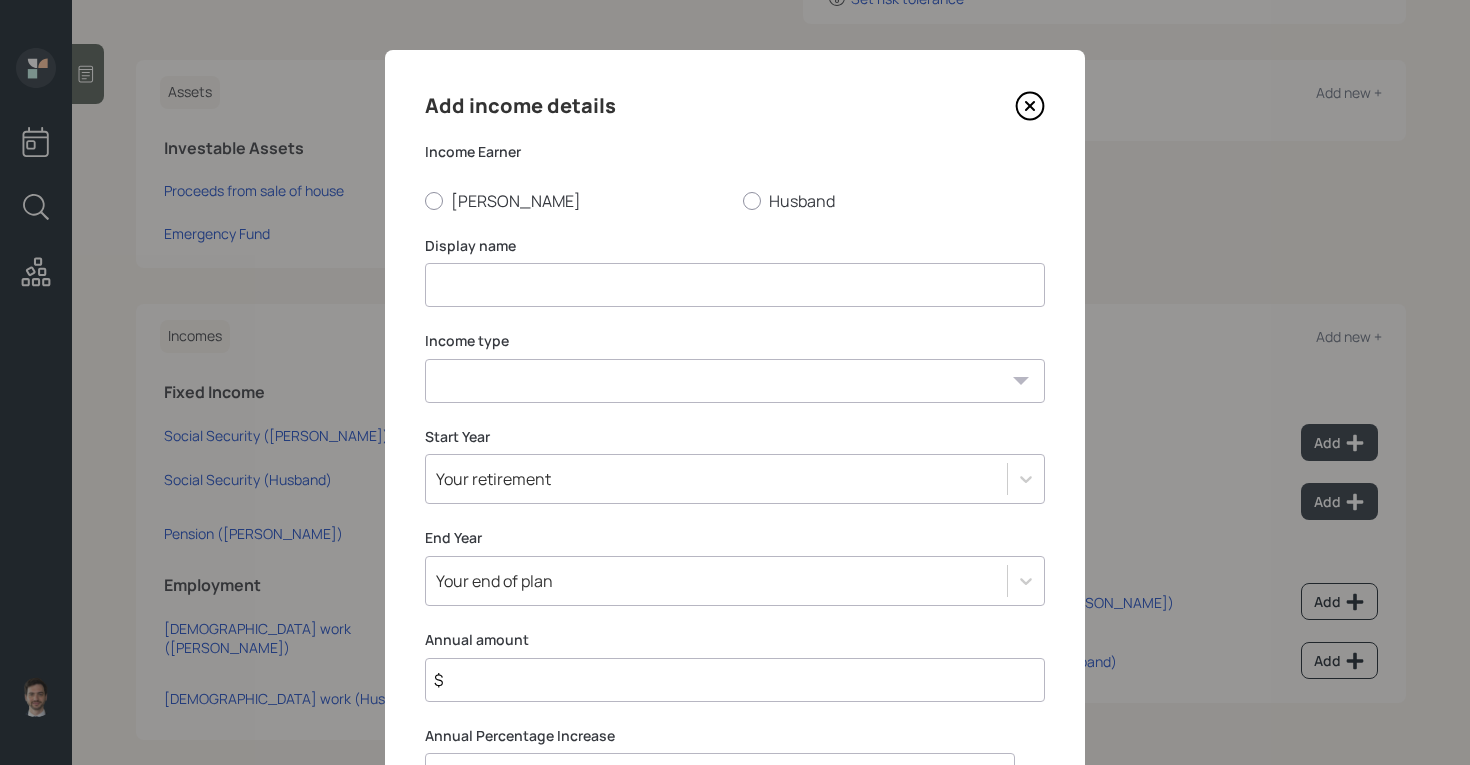 click on "Add income details Income Earner Gayle Husband Display name Income type Full-time work Part-time work Self employment Other Start Year Your retirement End Year Your end of plan Annual amount $ Annual Percentage Increase 3 % Save" at bounding box center (735, 477) 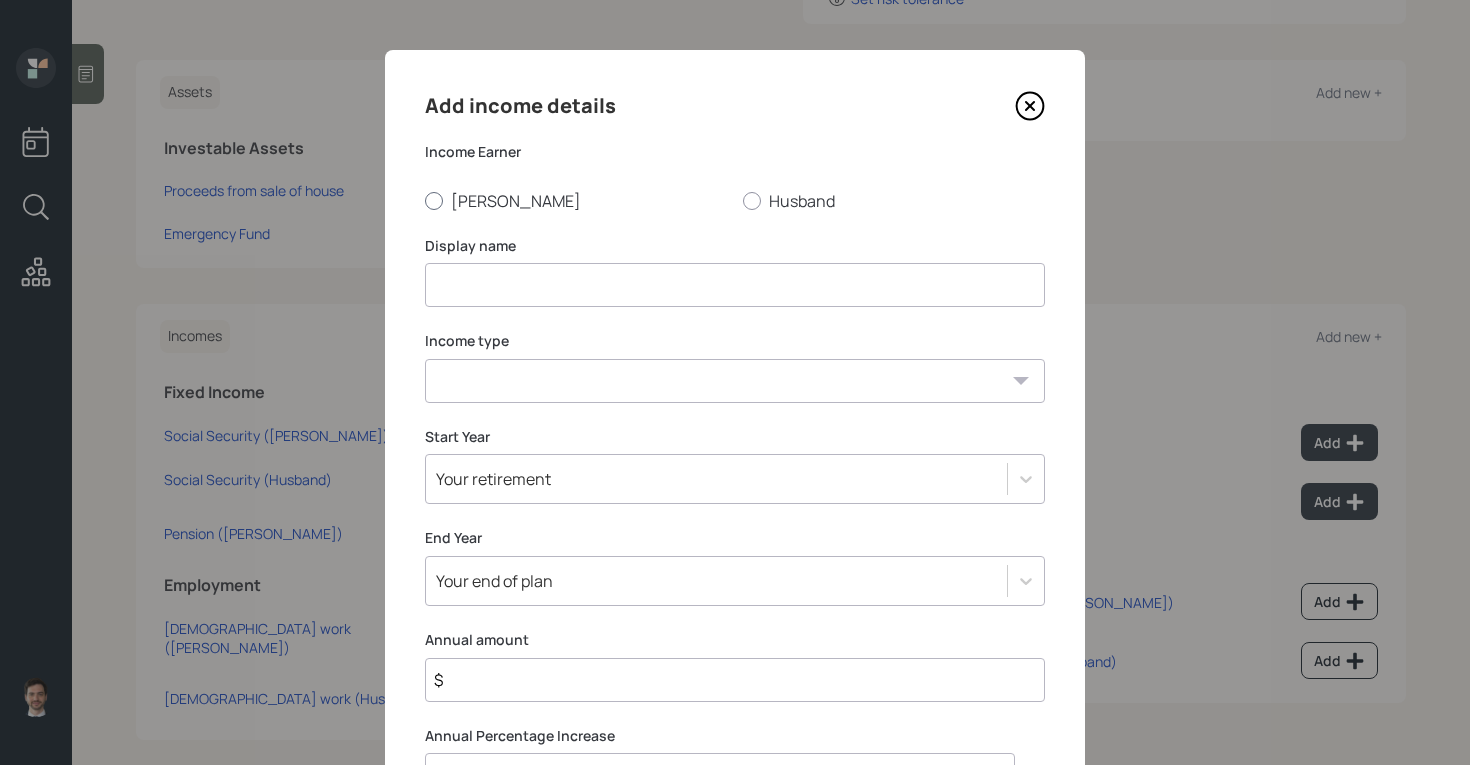click on "Gayle" at bounding box center (576, 201) 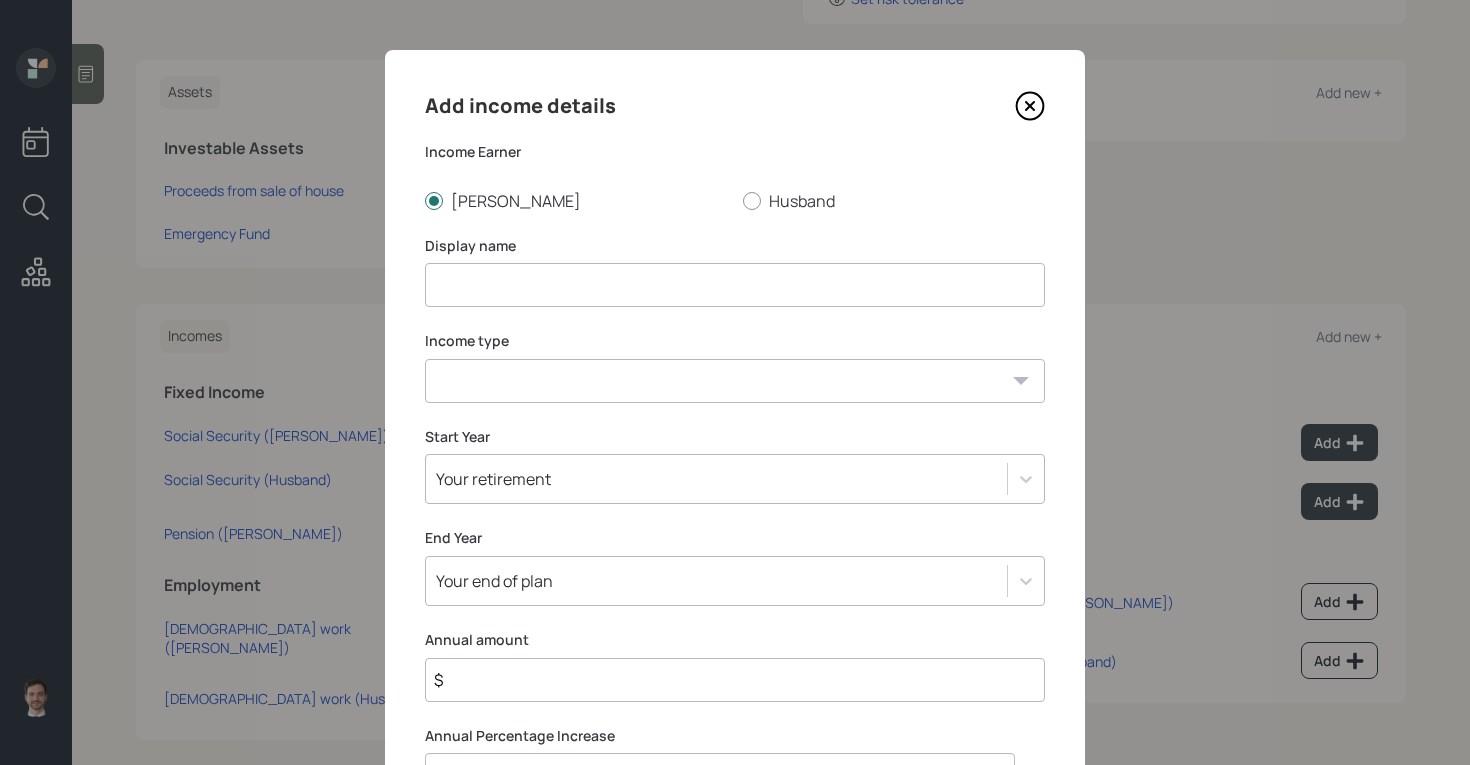 click at bounding box center [735, 285] 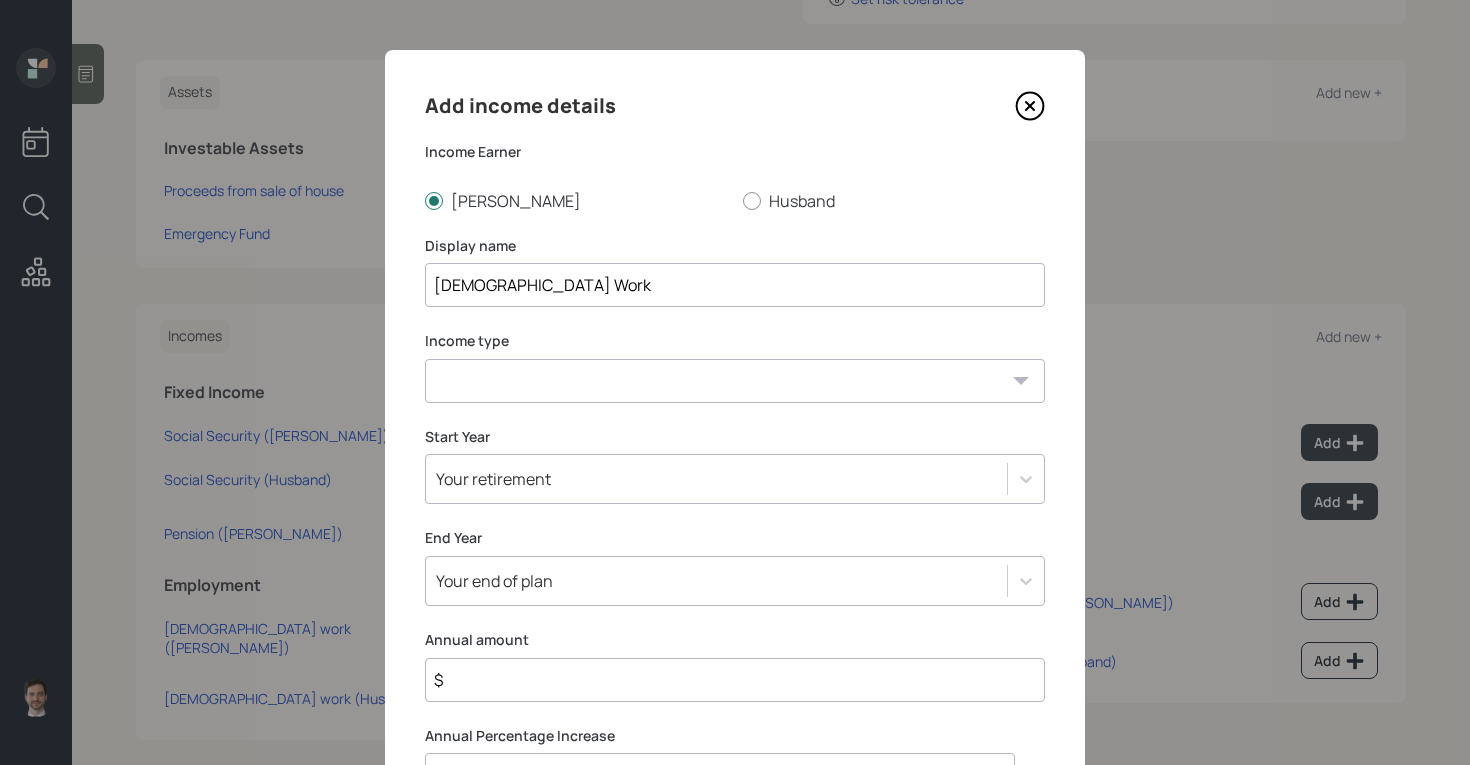 type on "Part Time Work" 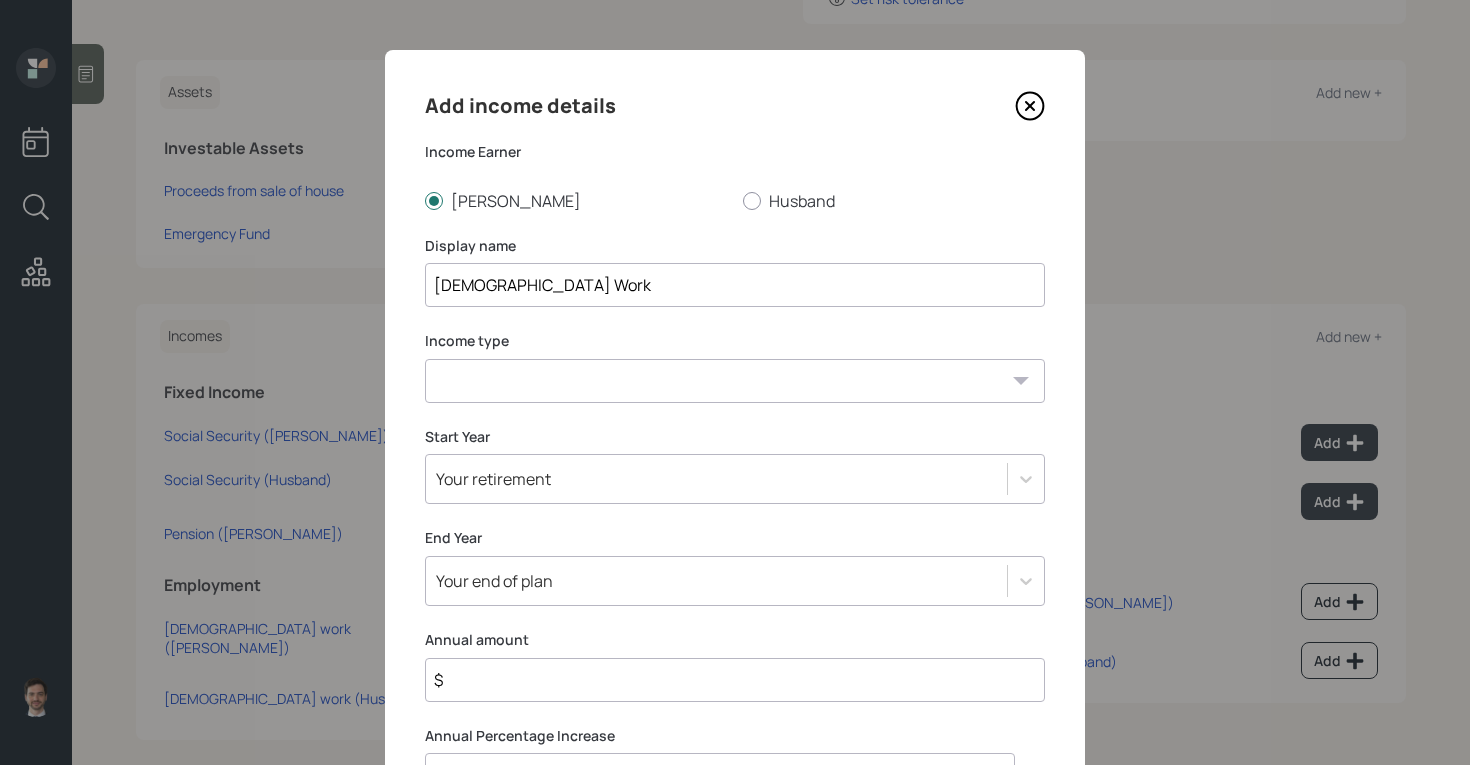click on "Full-time work Part-time work Self employment Other" at bounding box center [735, 381] 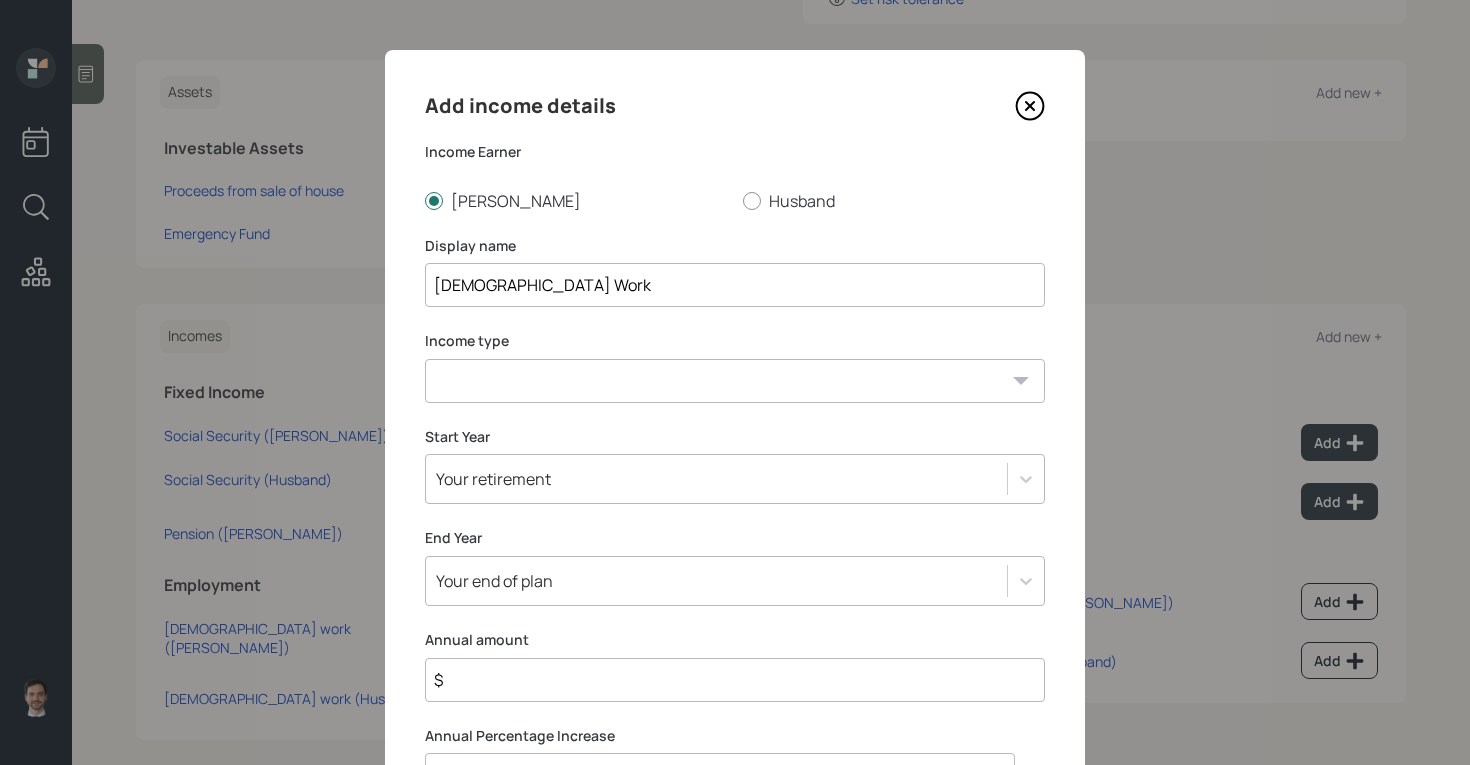 select on "part_time" 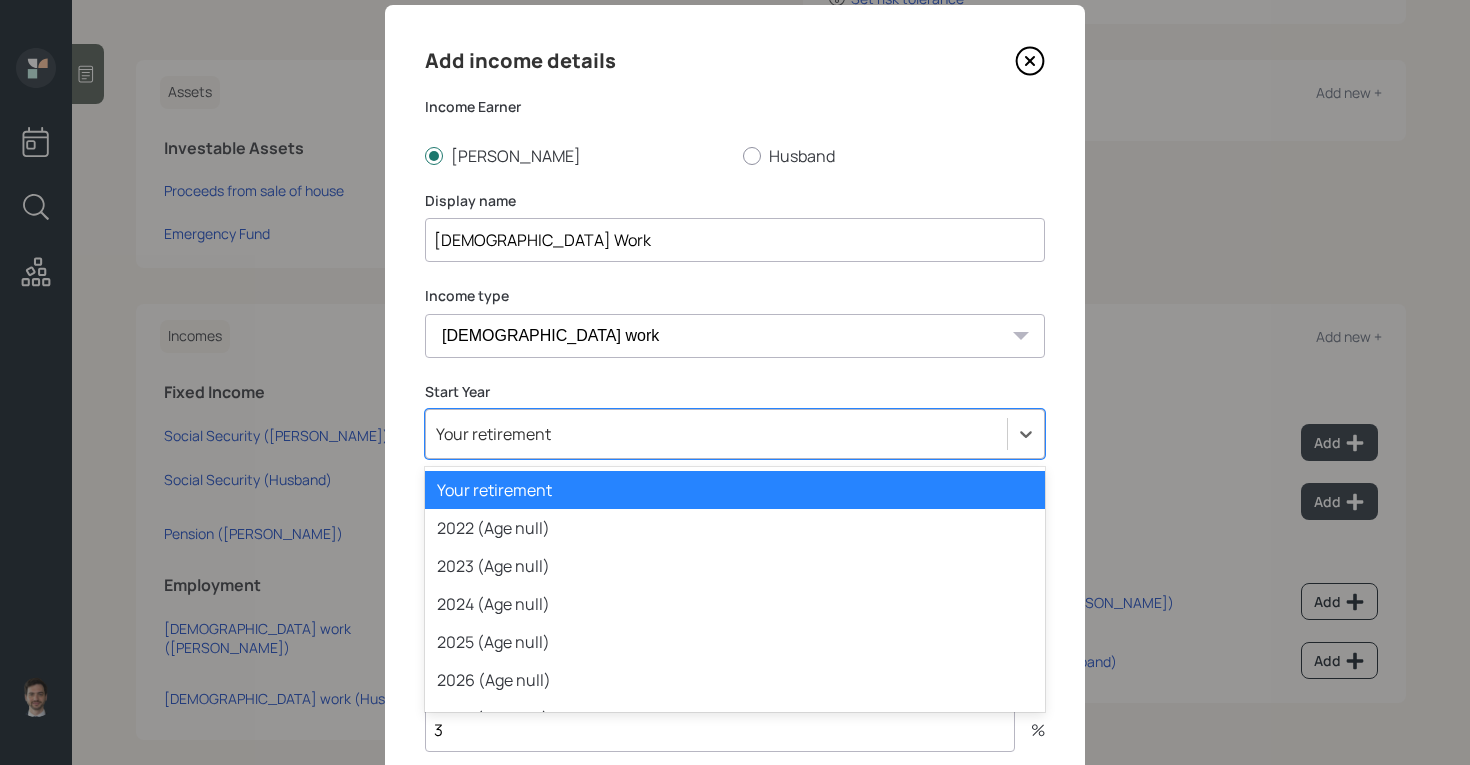 click on "option Your retirement selected, 1 of 79. 79 results available. Use Up and Down to choose options, press Enter to select the currently focused option, press Escape to exit the menu, press Tab to select the option and exit the menu. Your retirement Your retirement 2022 (Age null) 2023 (Age null) 2024 (Age null) 2025 (Age null) 2026 (Age null) 2027 (Age null) 2028 (Age null) 2029 (Age null) 2030 (Age null) 2031 (Age null) 2032 (Age null) 2033 (Age null) 2034 (Age null) 2035 (Age null) 2036 (Age null) 2037 (Age null) 2038 (Age null) 2039 (Age null) 2040 (Age null) 2041 (Age null) 2042 (Age null) 2043 (Age null) 2044 (Age null) 2045 (Age null) 2046 (Age null) 2047 (Age null) 2048 (Age null) 2049 (Age null) 2050 (Age null) 2051 (Age null) 2052 (Age null) 2053 (Age null) 2054 (Age null) 2055 (Age null) 2056 (Age null) 2057 (Age null) 2058 (Age null) 2059 (Age null) 2060 (Age null) 2061 (Age null) 2062 (Age null) 2063 (Age null) 2064 (Age null) 2065 (Age null) 2066 (Age null) 2067 (Age null) 2068 (Age null)" at bounding box center [735, 434] 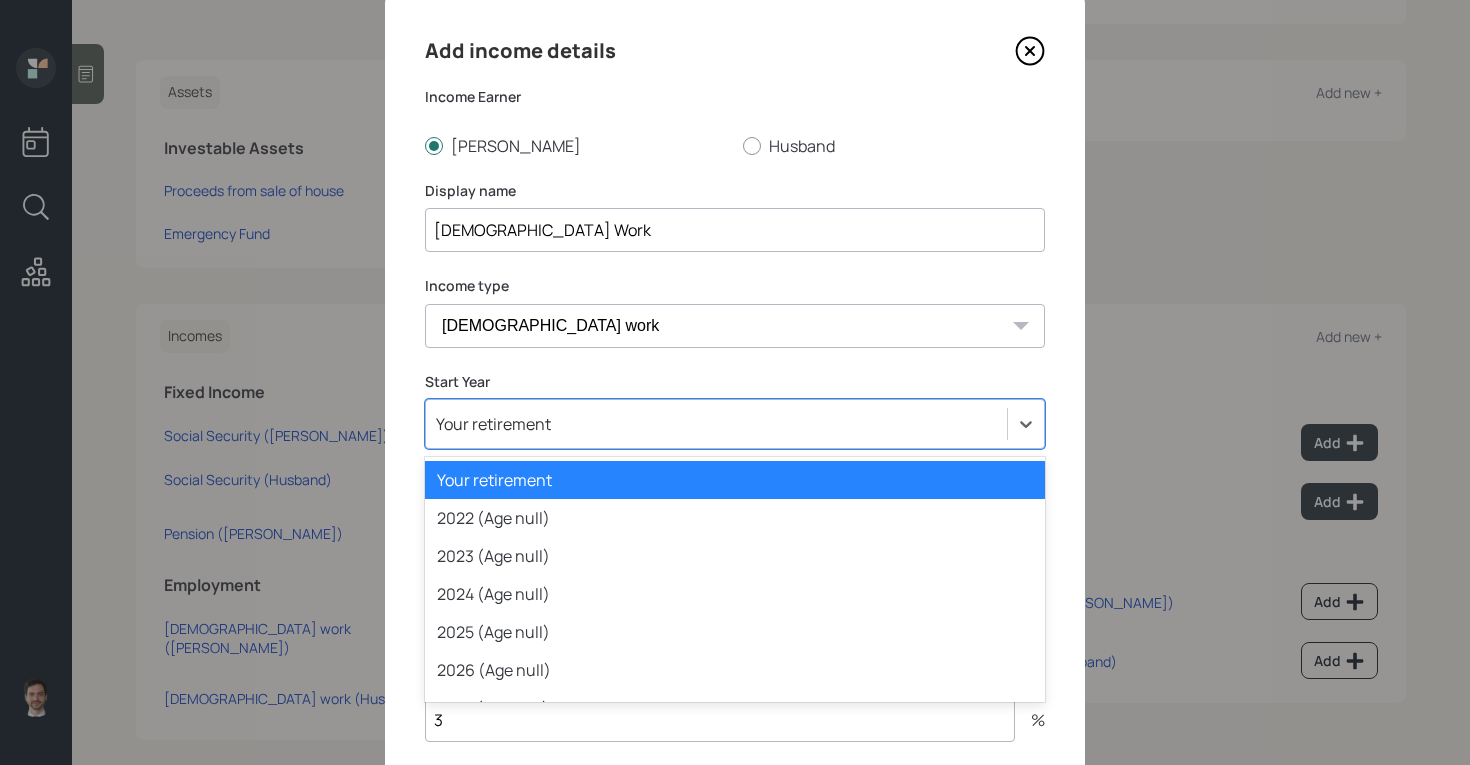scroll, scrollTop: 55, scrollLeft: 0, axis: vertical 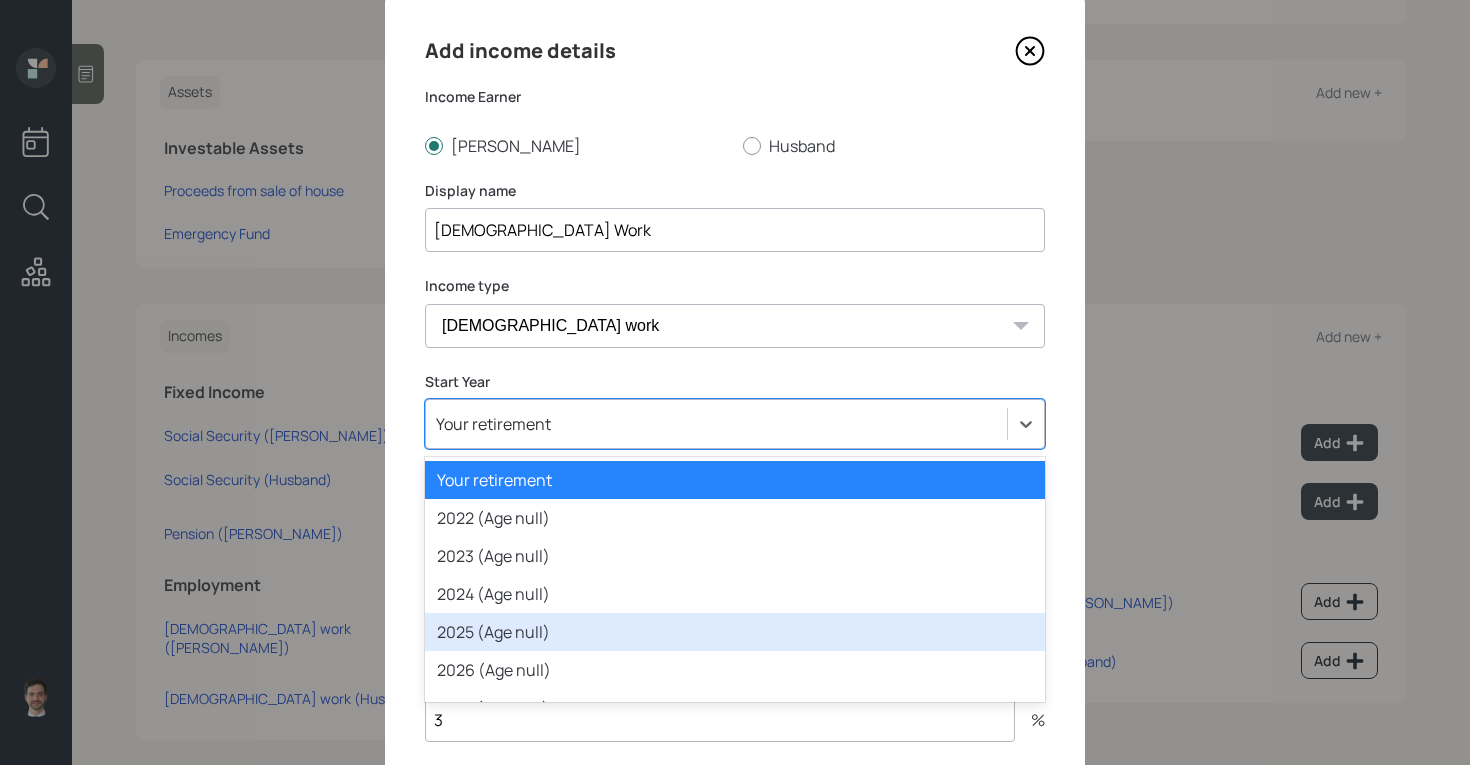 click on "2025 (Age null)" at bounding box center [735, 632] 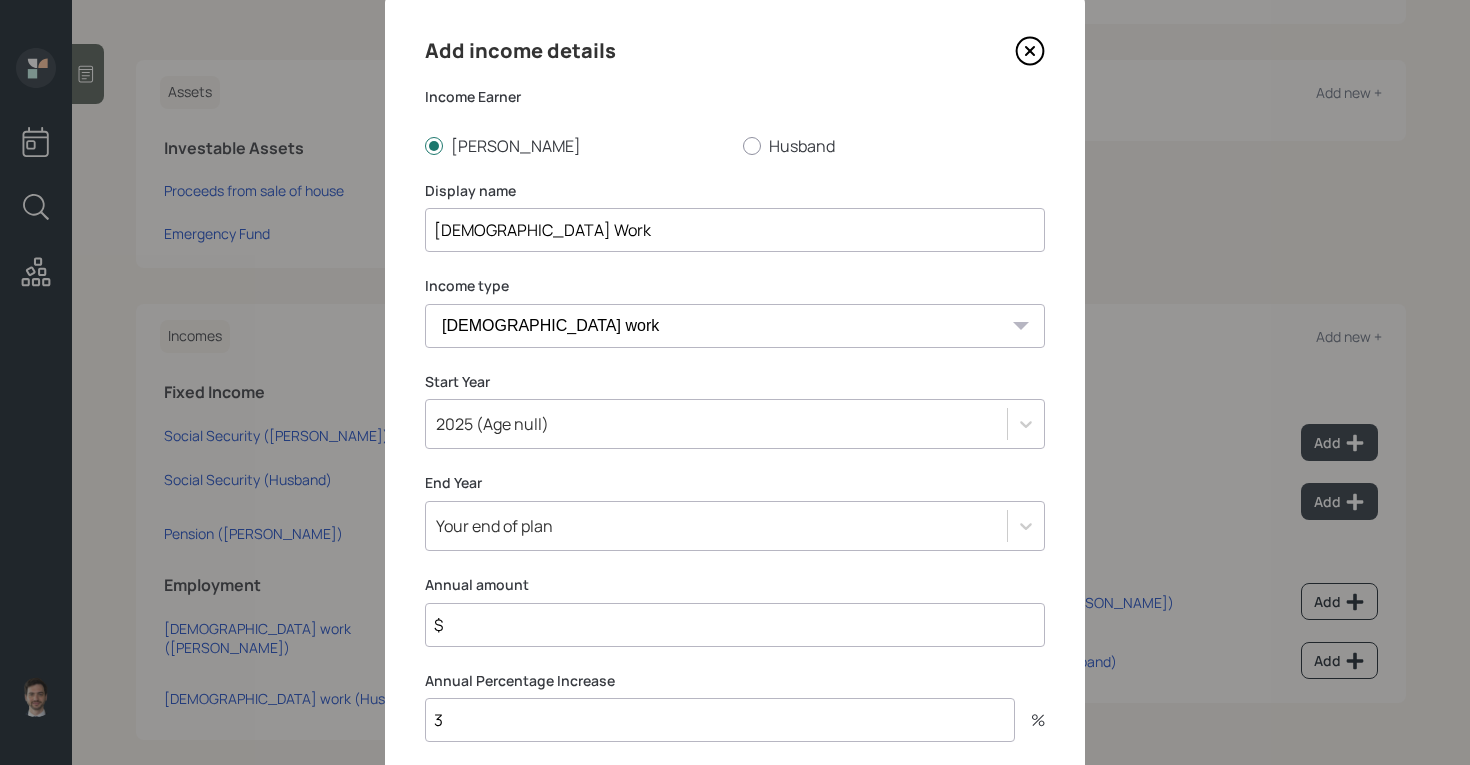 click on "$" at bounding box center (735, 625) 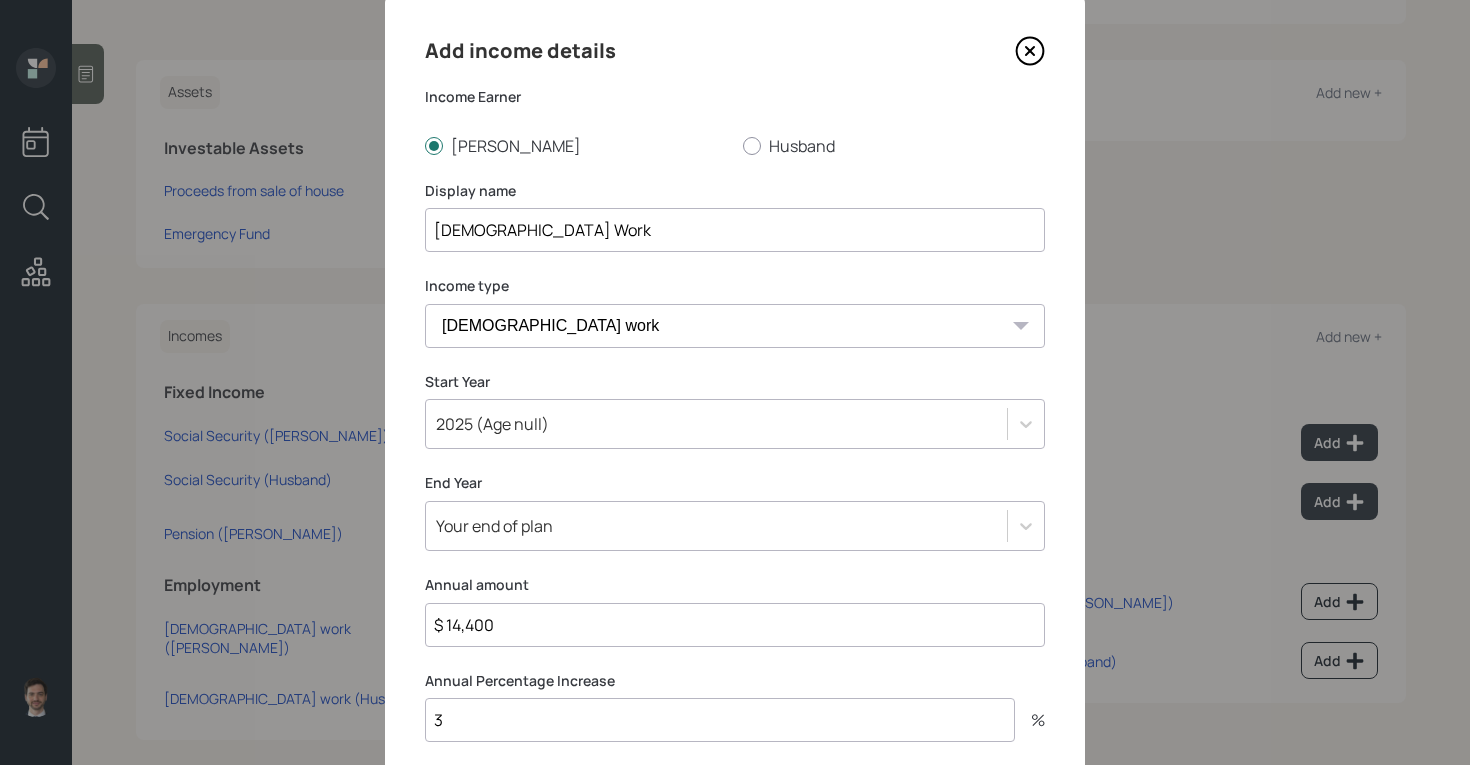 type on "$ 14,400" 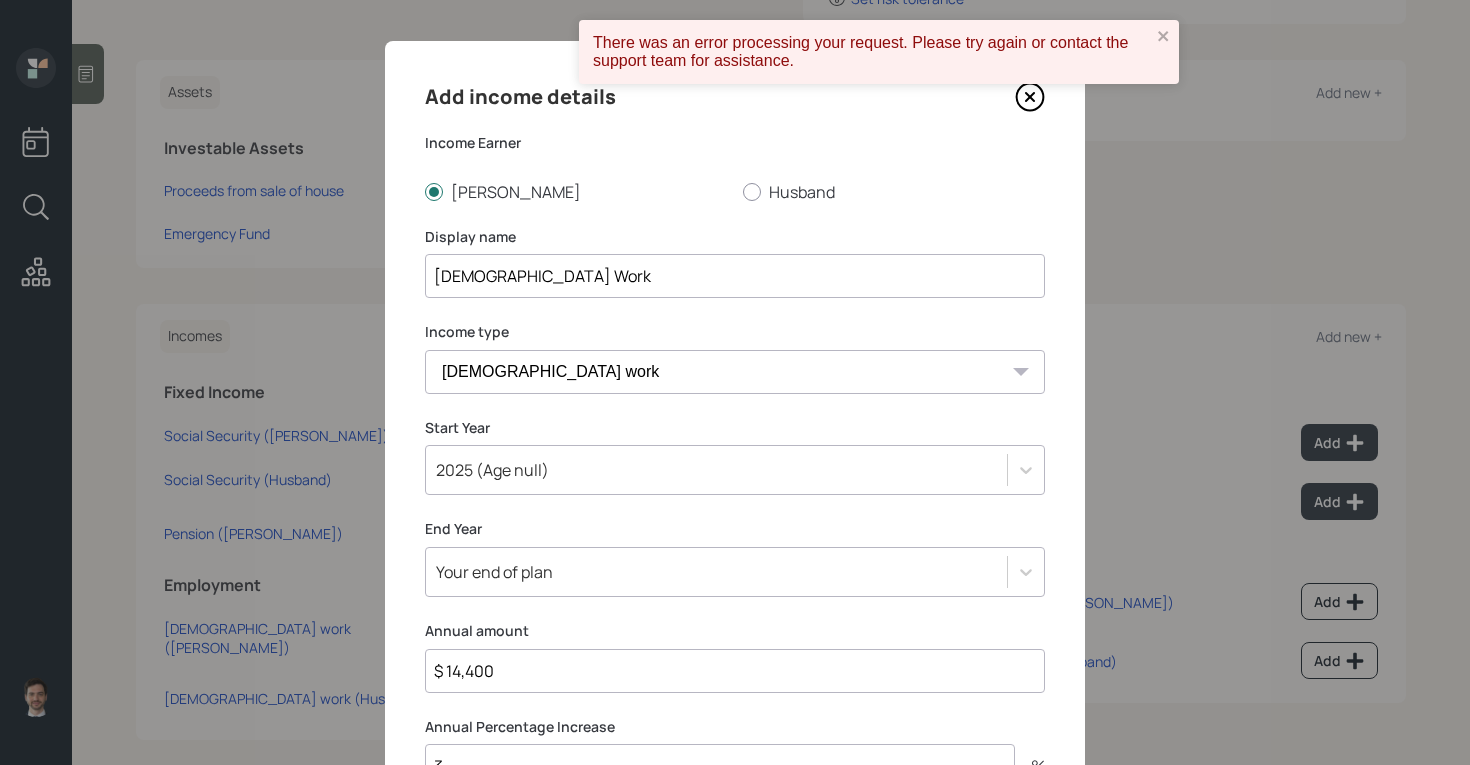 scroll, scrollTop: 190, scrollLeft: 0, axis: vertical 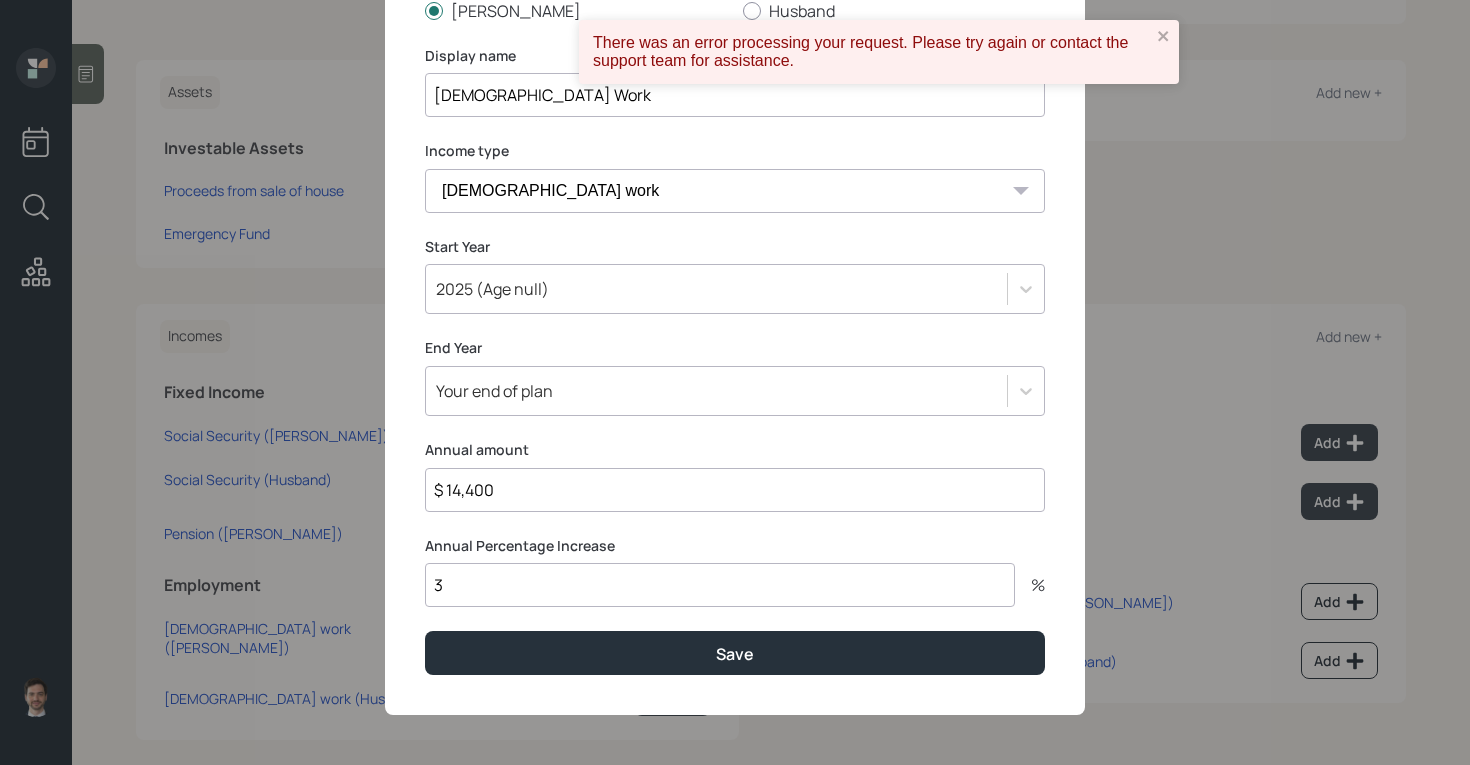 click on "Add income details Income Earner Gayle Husband Display name Part Time Work Income type Full-time work Part-time work Self employment Other Start Year 2025 (Age null) End Year Your end of plan Annual amount $ 14,400 Annual Percentage Increase 3 % Save" at bounding box center (735, 287) 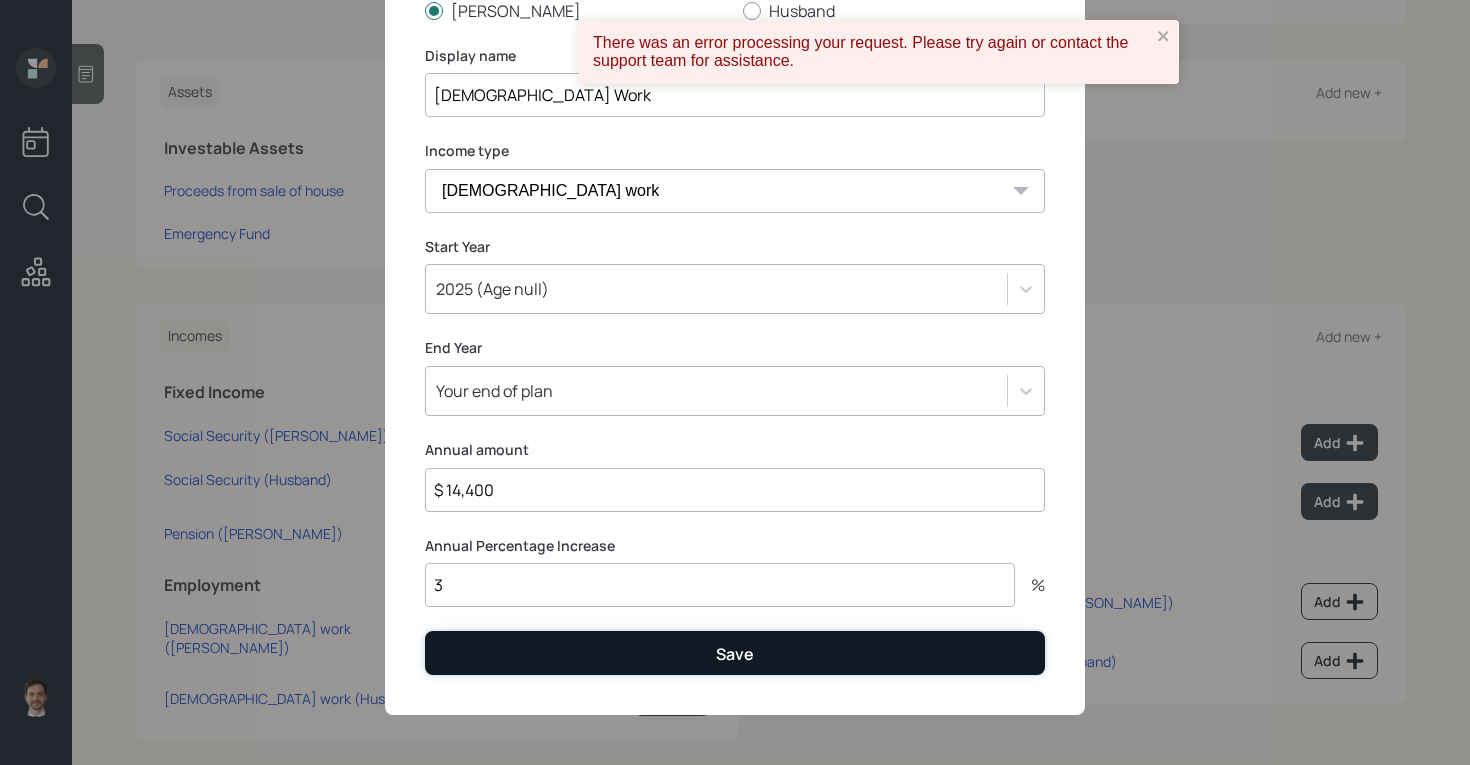 click on "Save" at bounding box center [735, 652] 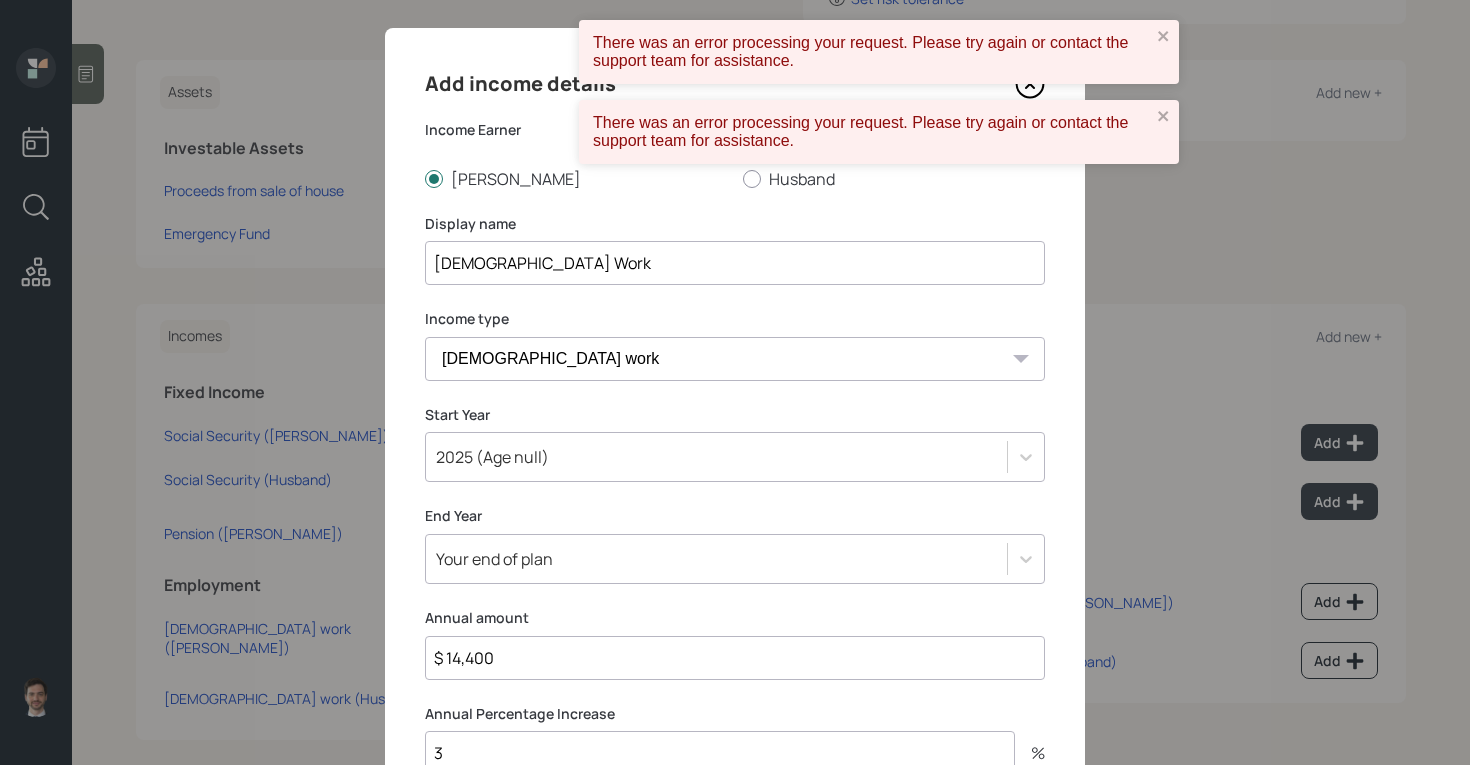 scroll, scrollTop: 0, scrollLeft: 0, axis: both 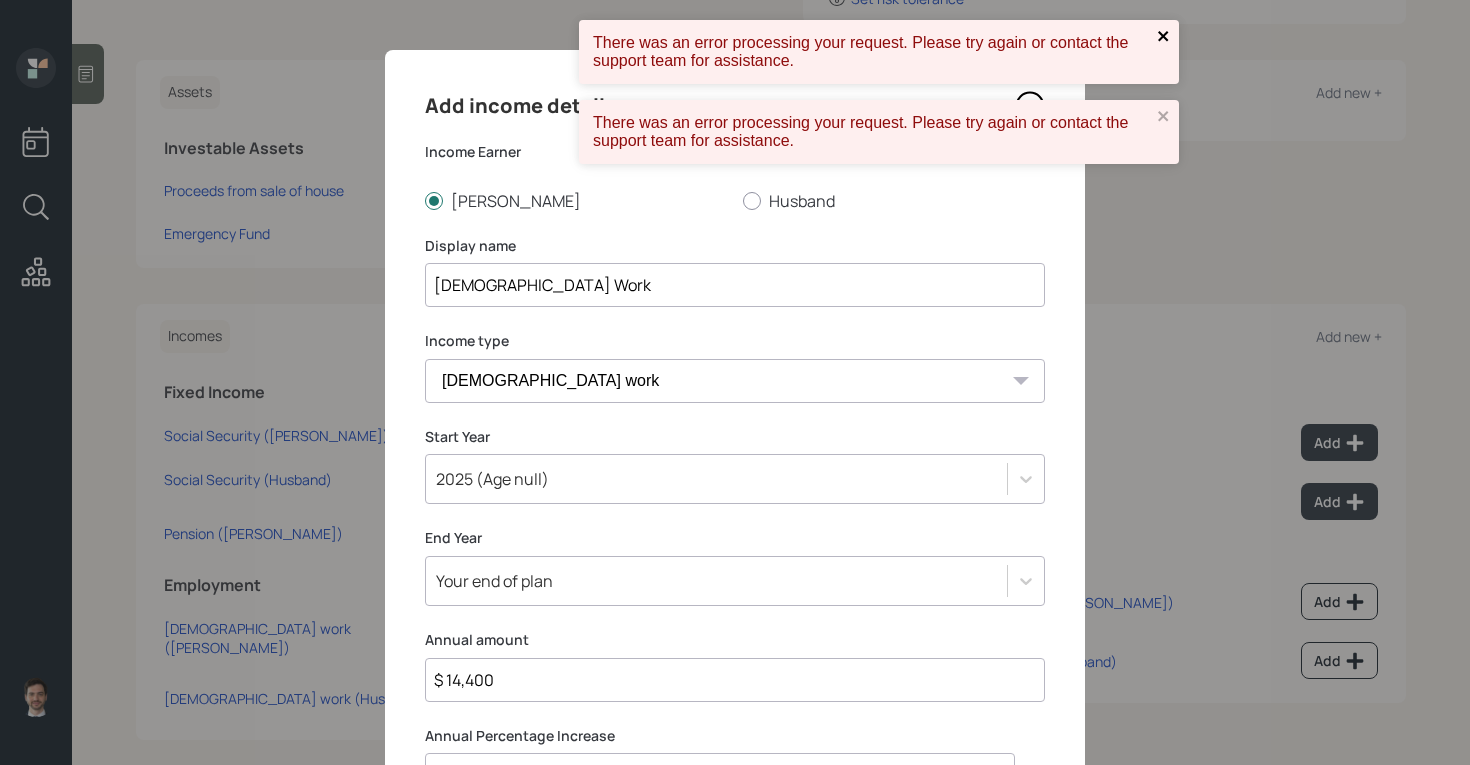 click at bounding box center [1164, 37] 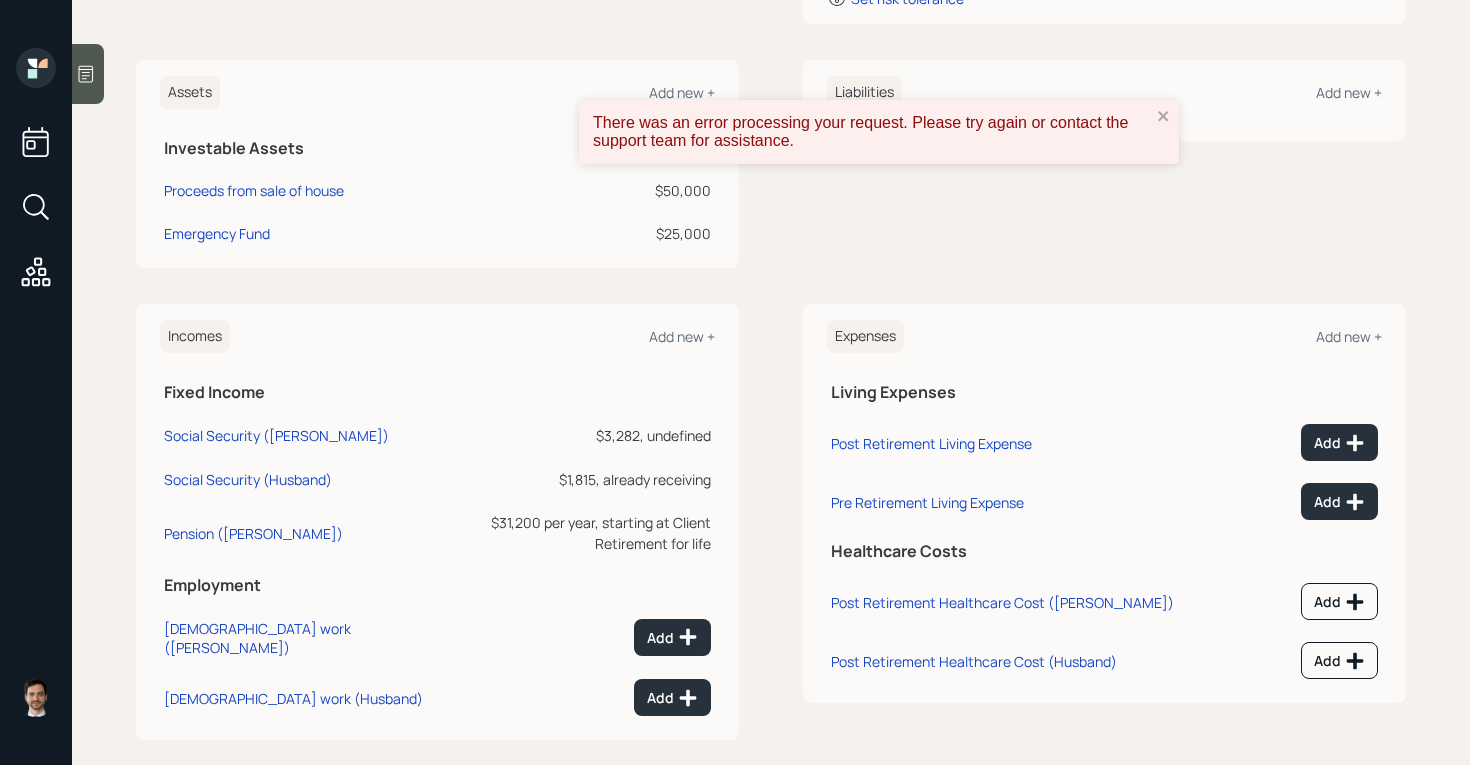 click on "Client Edit Profile Set risk tolerance Co-Client Edit Profile January 1, 1950 • 75 years old Retired Set risk tolerance Assets Add new + Investable Assets Proceeds from sale of house $50,000 Emergency Fund $25,000 Liabilities Add new + Incomes Add new + Fixed Income Social Security   (Gayle) $3,282, undefined Social Security   (Husband) $1,815, already receiving Pension   (Gayle) $31,200 per year, starting at Client Retirement for life Employment Full-time work   (Gayle) Add Full-time work   (Husband) Add Expenses Add new + Living Expenses Post Retirement Living Expense   Add Pre Retirement Living Expense   Add Healthcare Costs Post Retirement Healthcare Cost   (Gayle) Add Post Retirement Healthcare Cost   (Husband) Add" at bounding box center (771, 294) 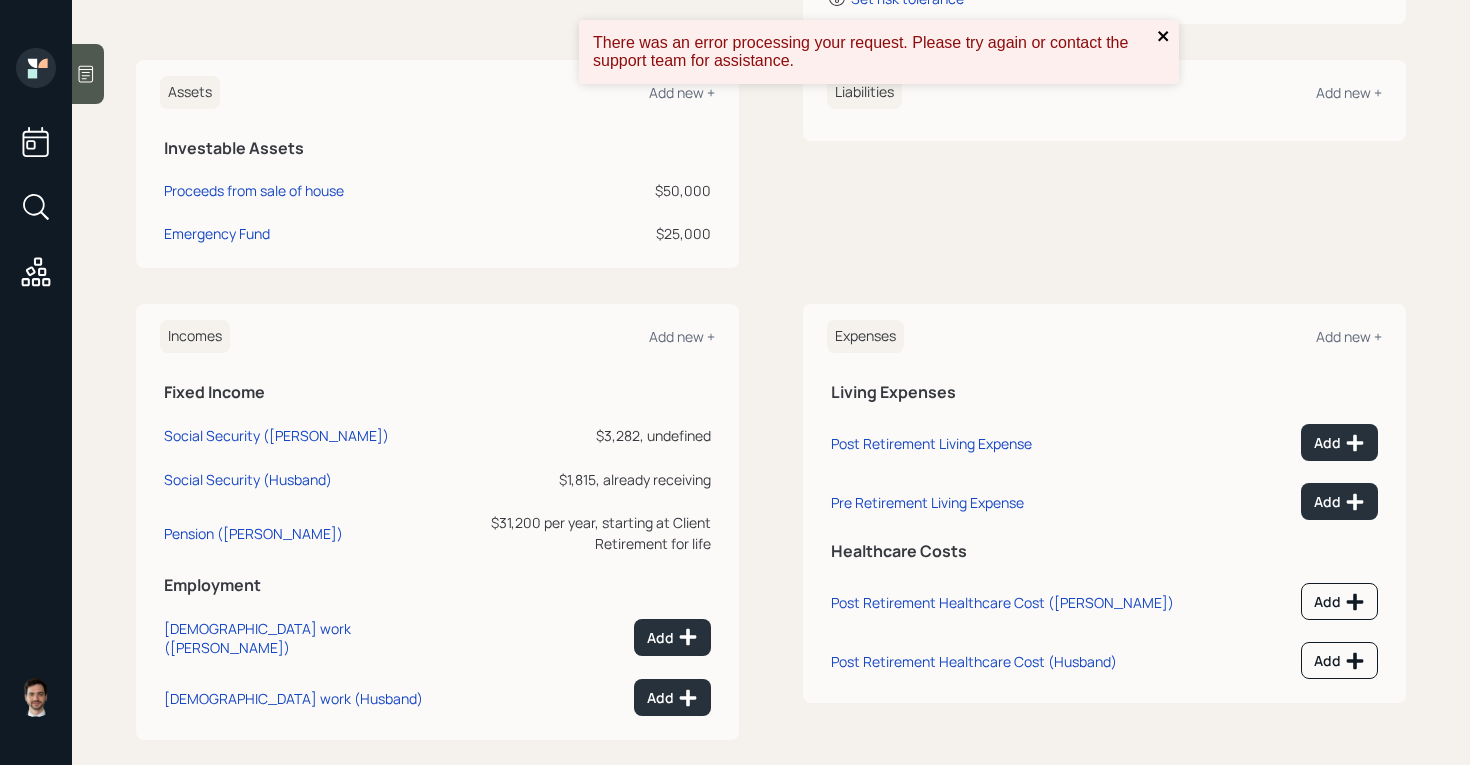 click 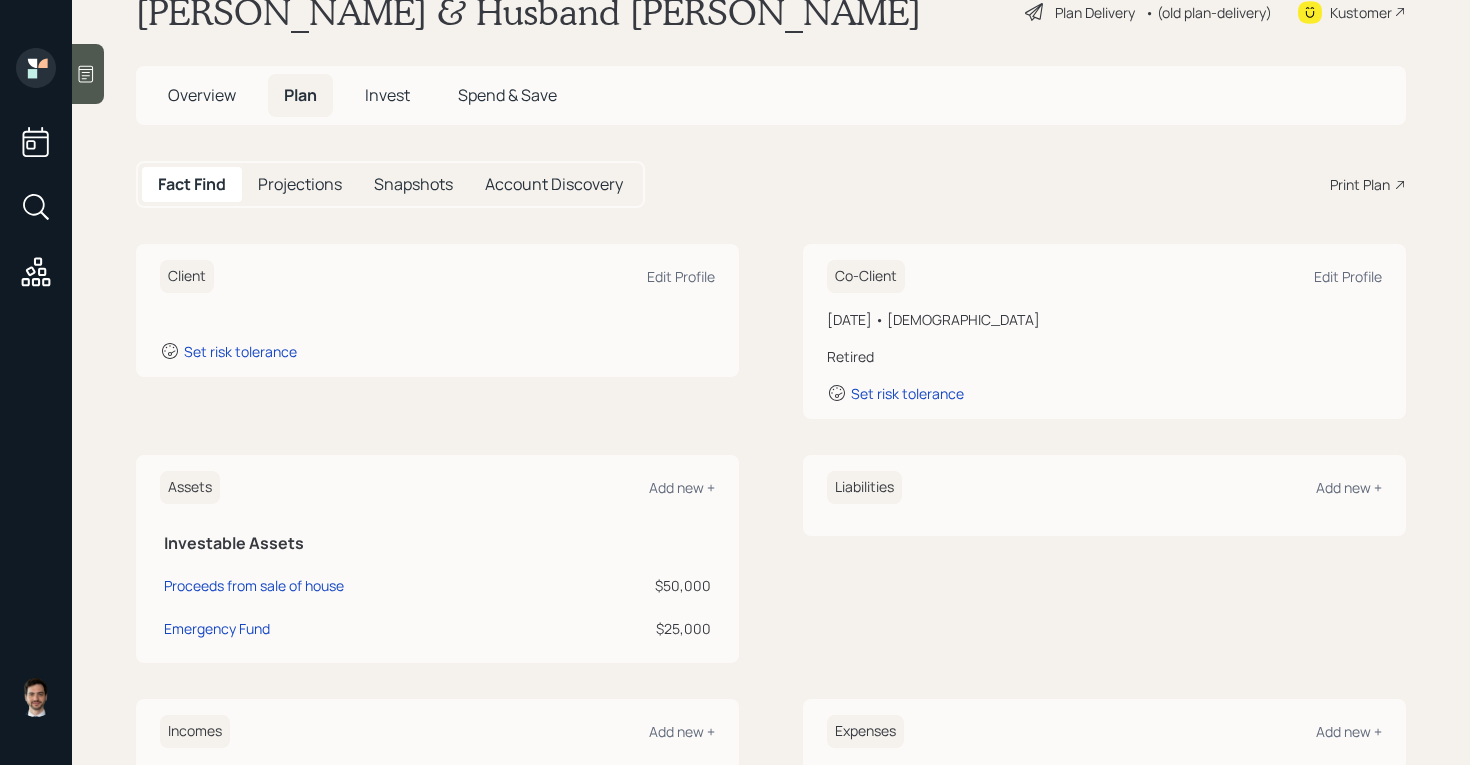 scroll, scrollTop: 0, scrollLeft: 0, axis: both 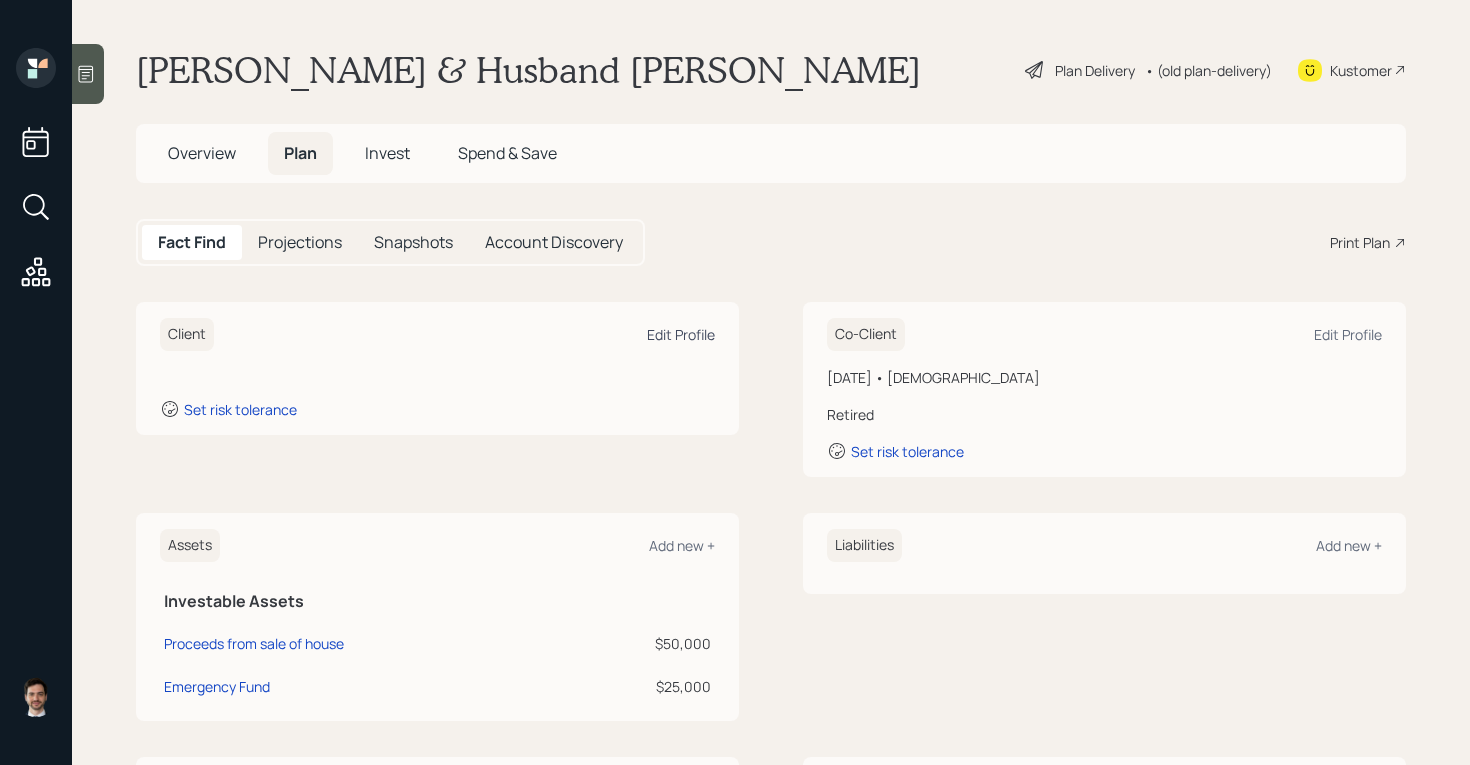click on "Edit Profile" at bounding box center [681, 334] 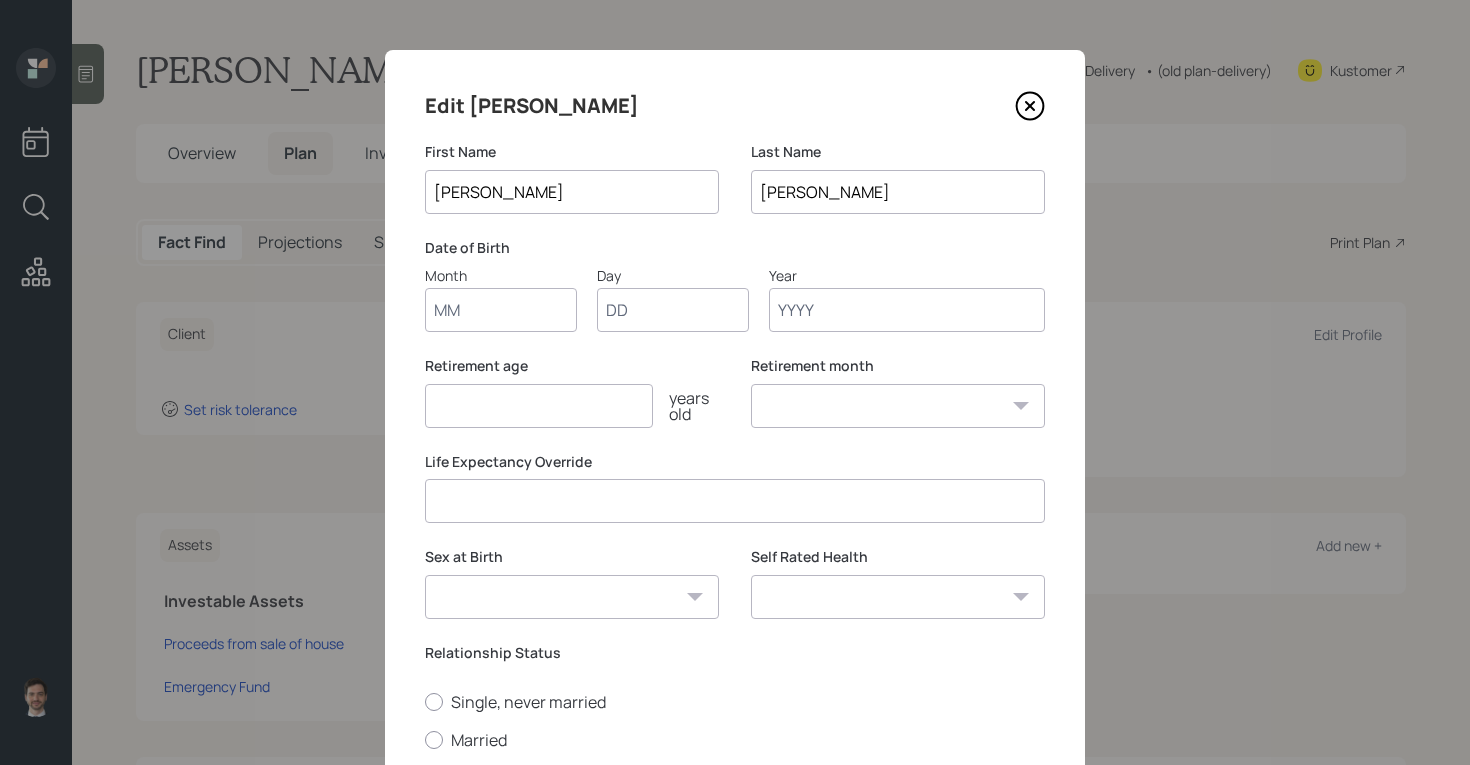 click on "Month" at bounding box center (501, 310) 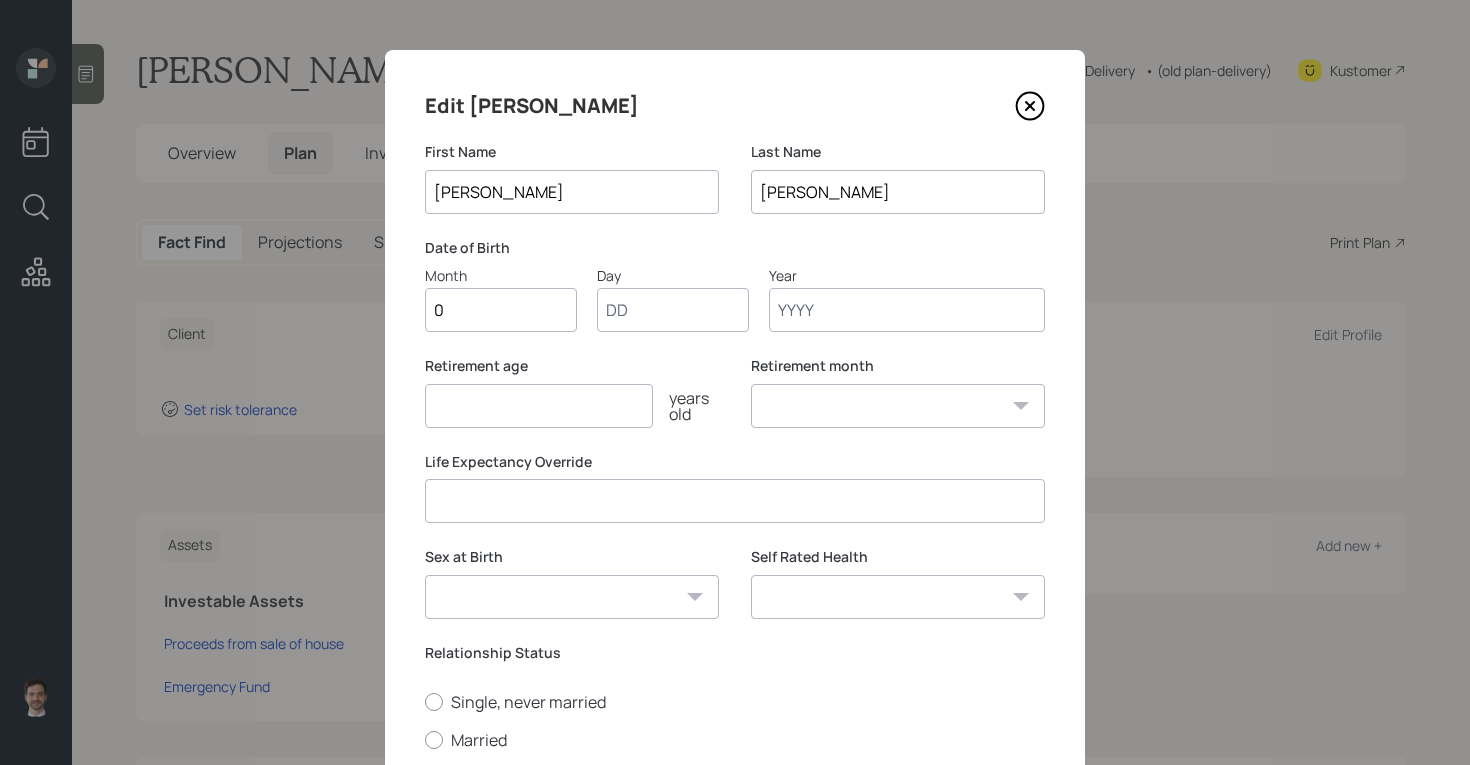 type on "01" 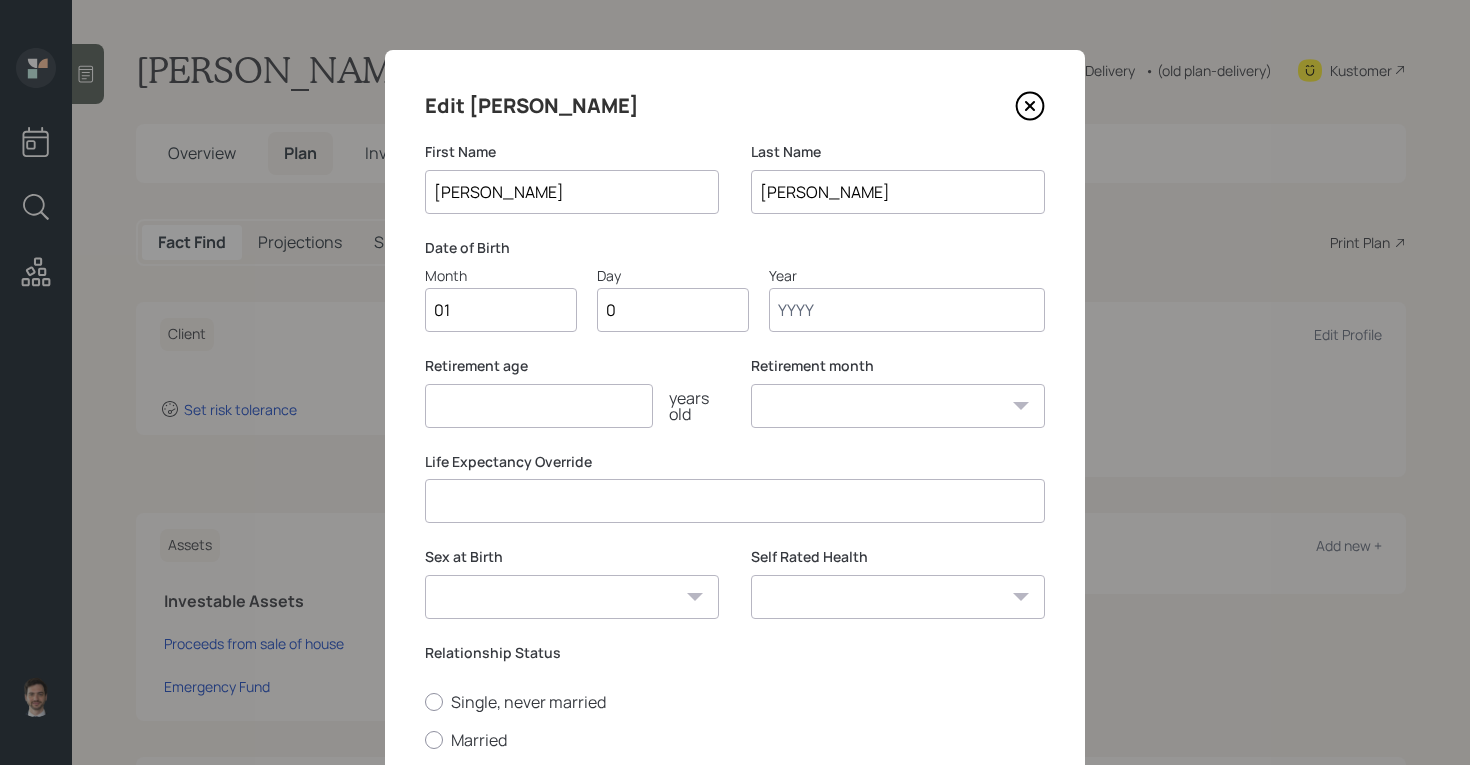type on "01" 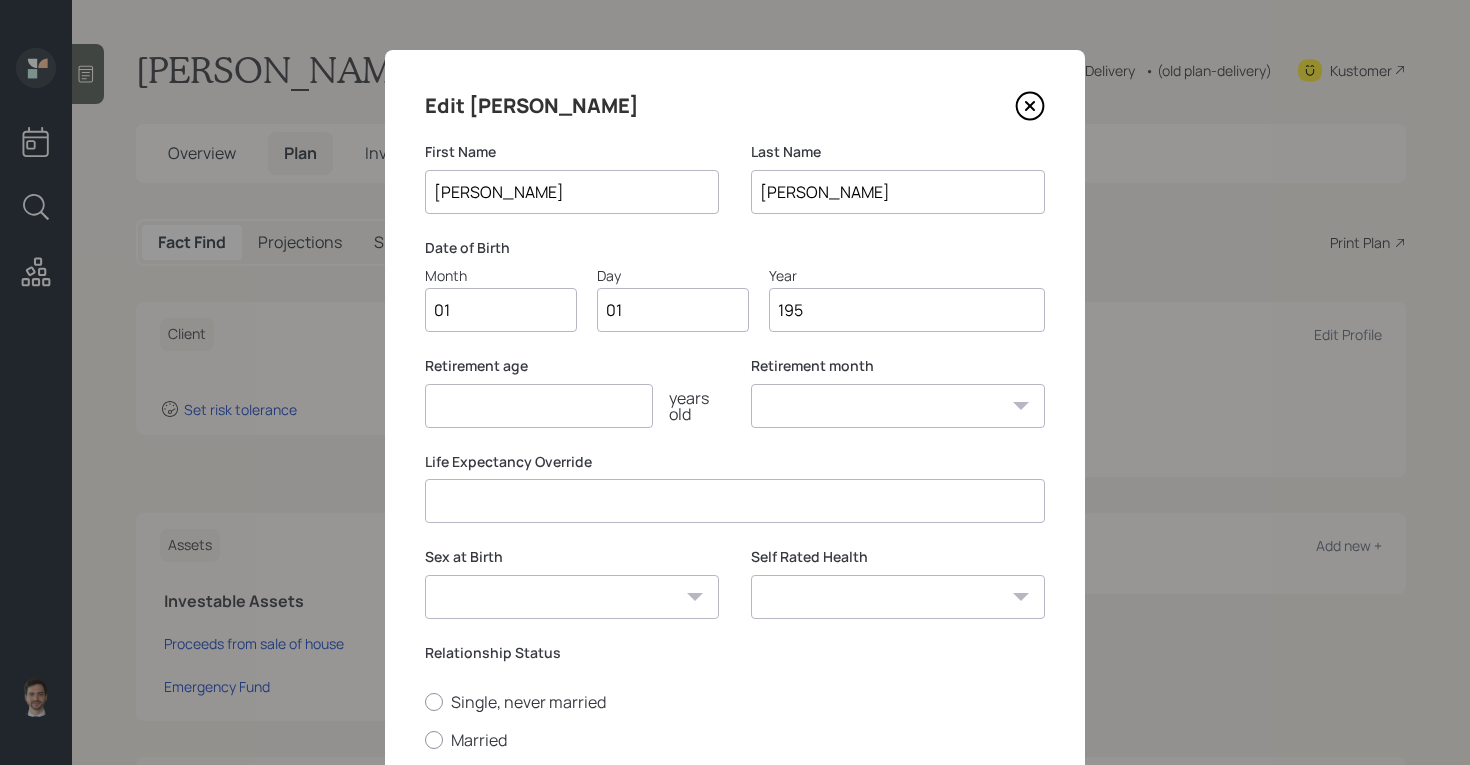 type on "1950" 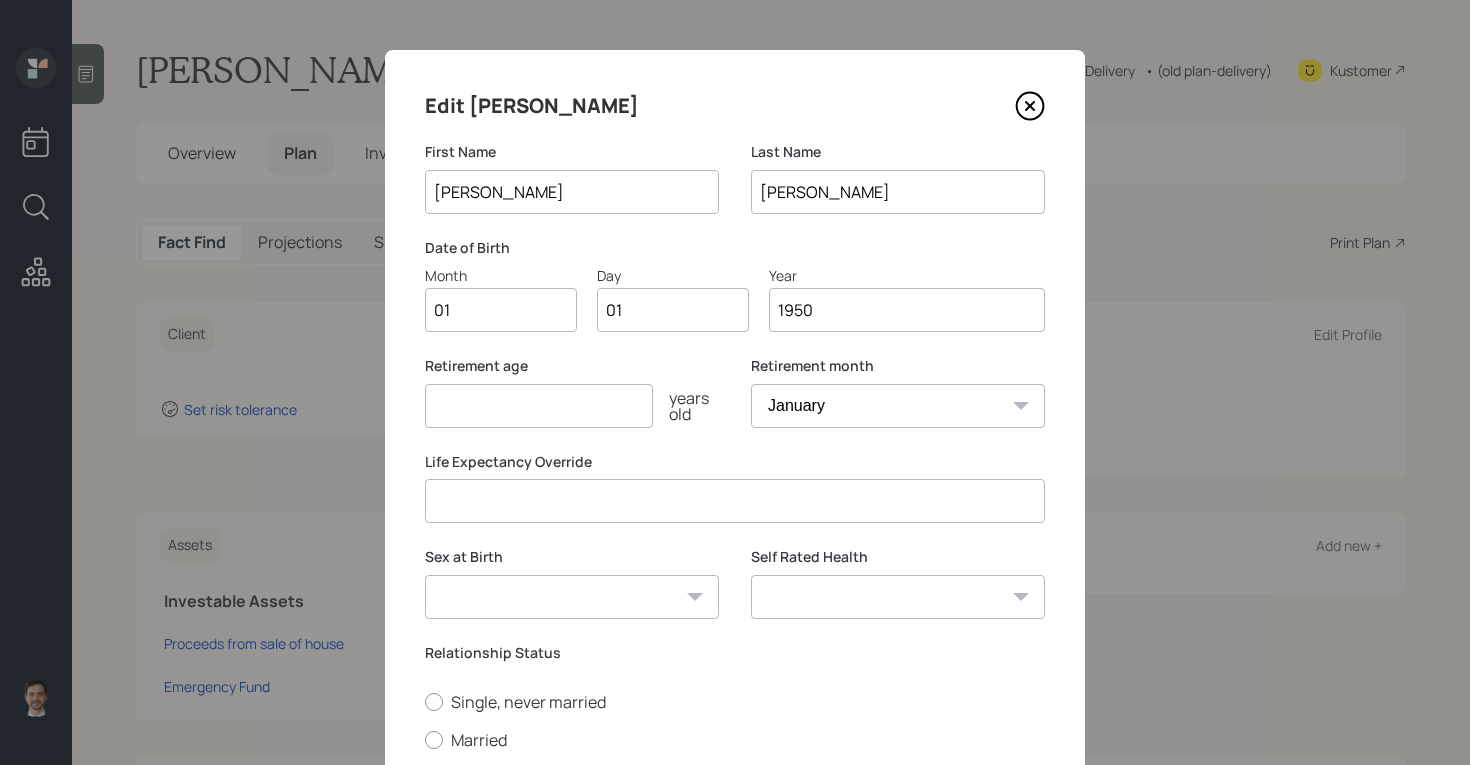 type on "1950" 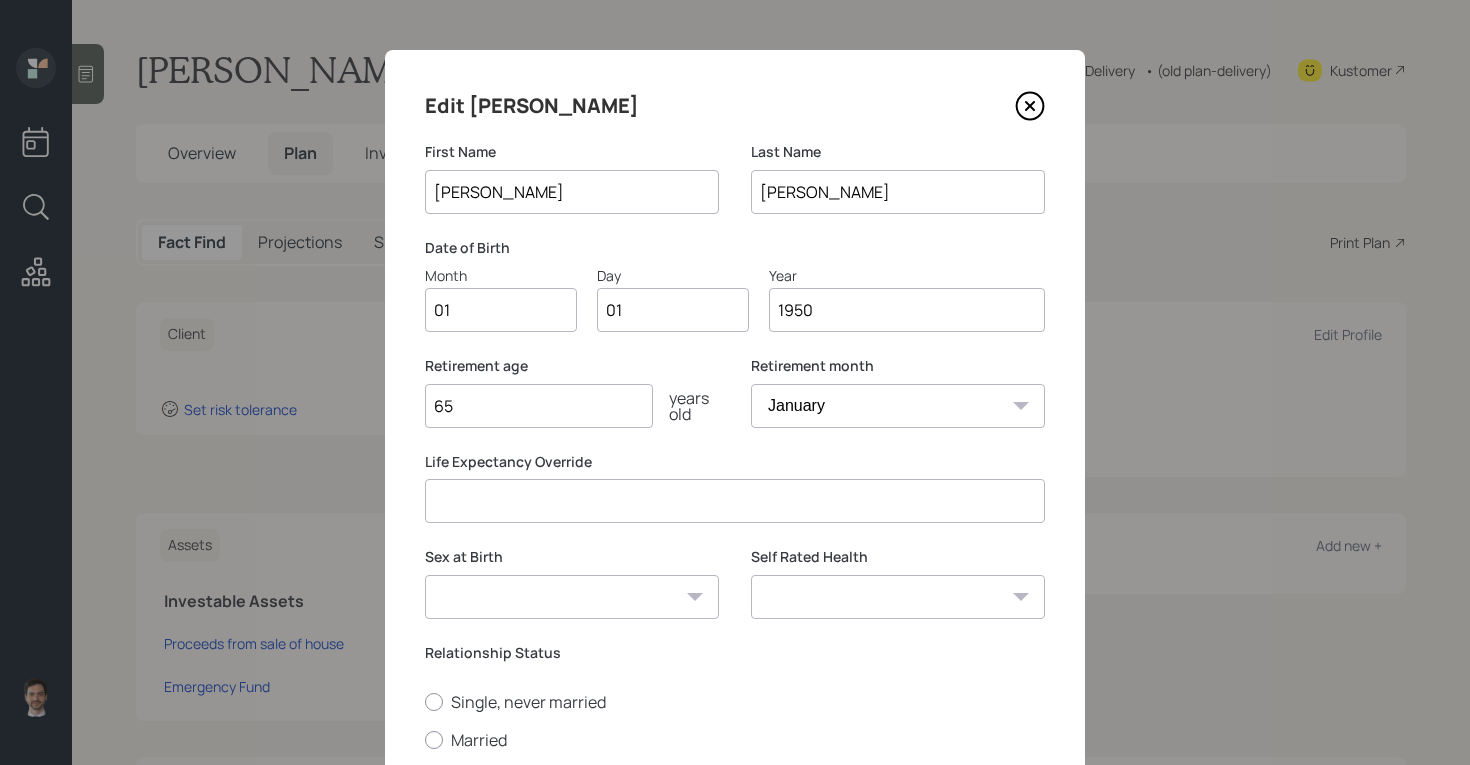scroll, scrollTop: 258, scrollLeft: 0, axis: vertical 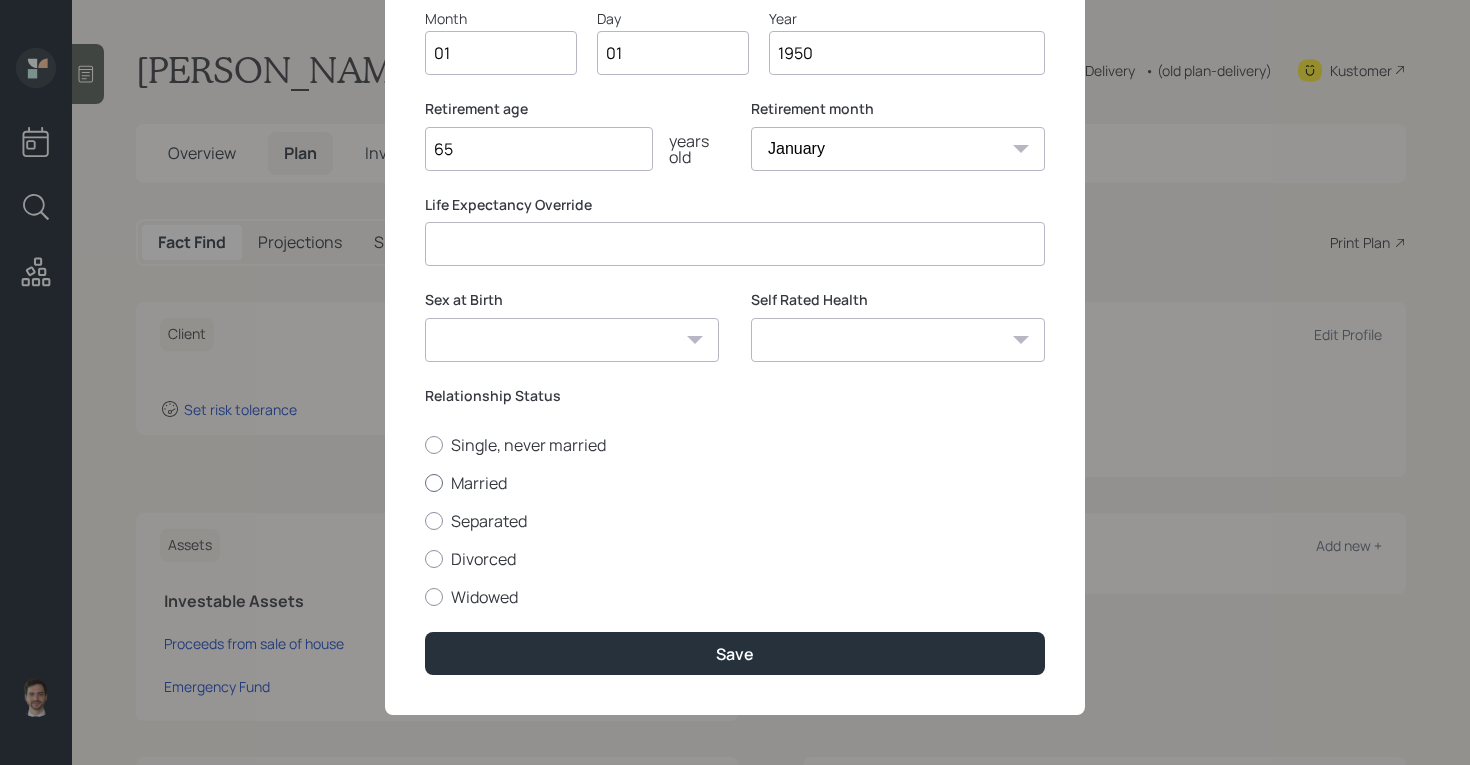 type on "65" 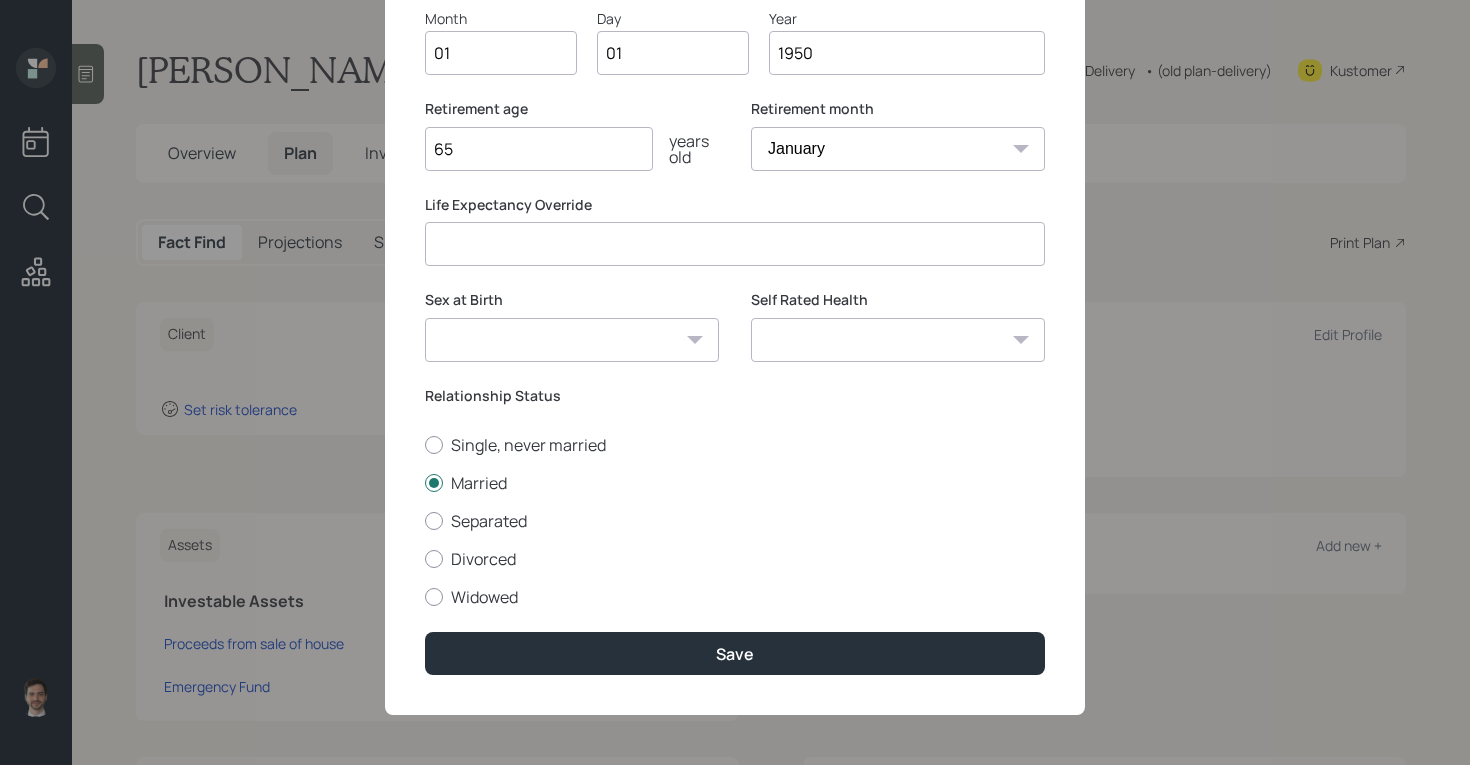 click on "Edit Gayle First Name Gayle Last Name Dillon Date of Birth Month 01 Day 01 Year 1950 Retirement age 65 years old Retirement month January February March April May June July August September October November December Life Expectancy Override Sex at Birth Male Female Other / Prefer not to say Self Rated Health Excellent Very Good Good Fair Poor Relationship Status Single, never married Married Separated Divorced Widowed Save" at bounding box center [735, 254] 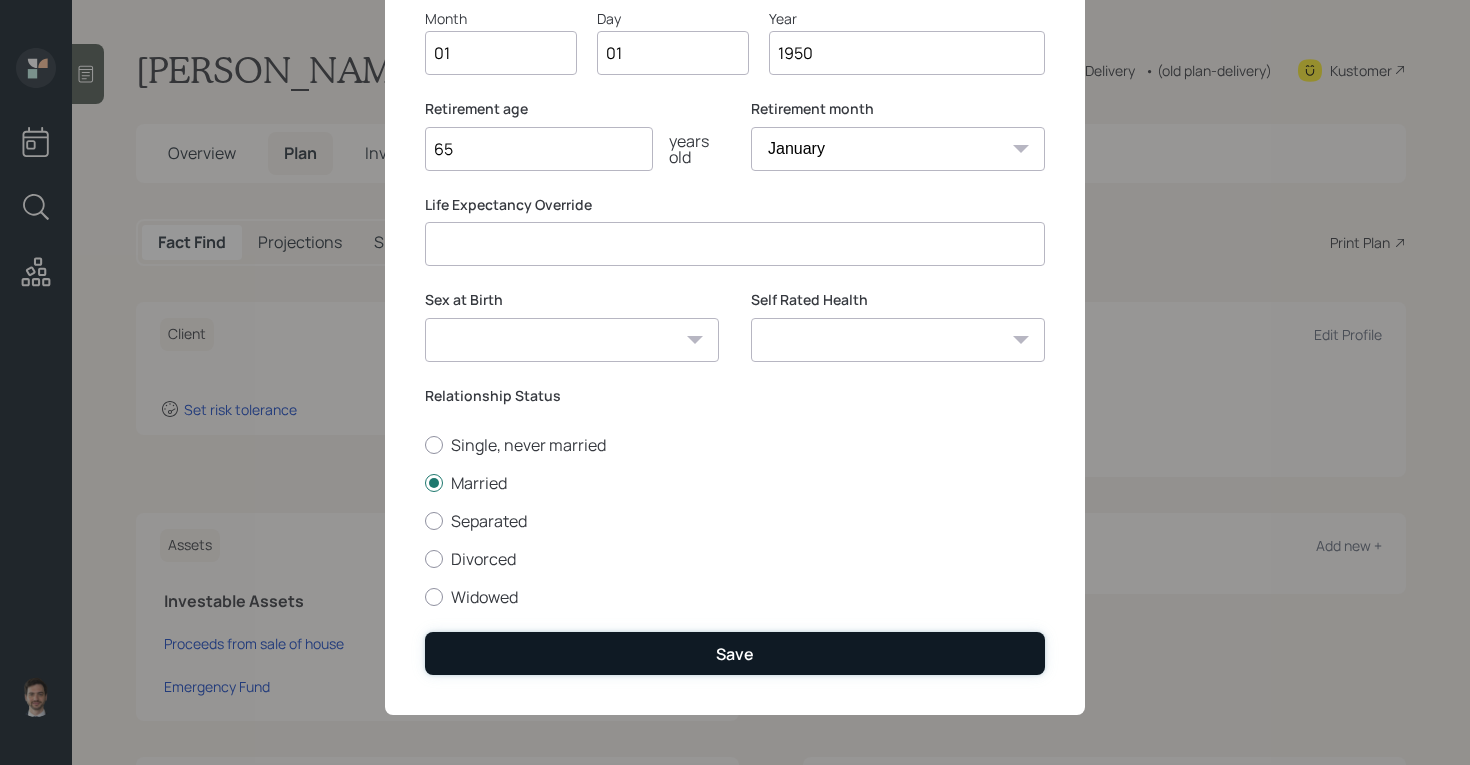 click on "Save" at bounding box center (735, 653) 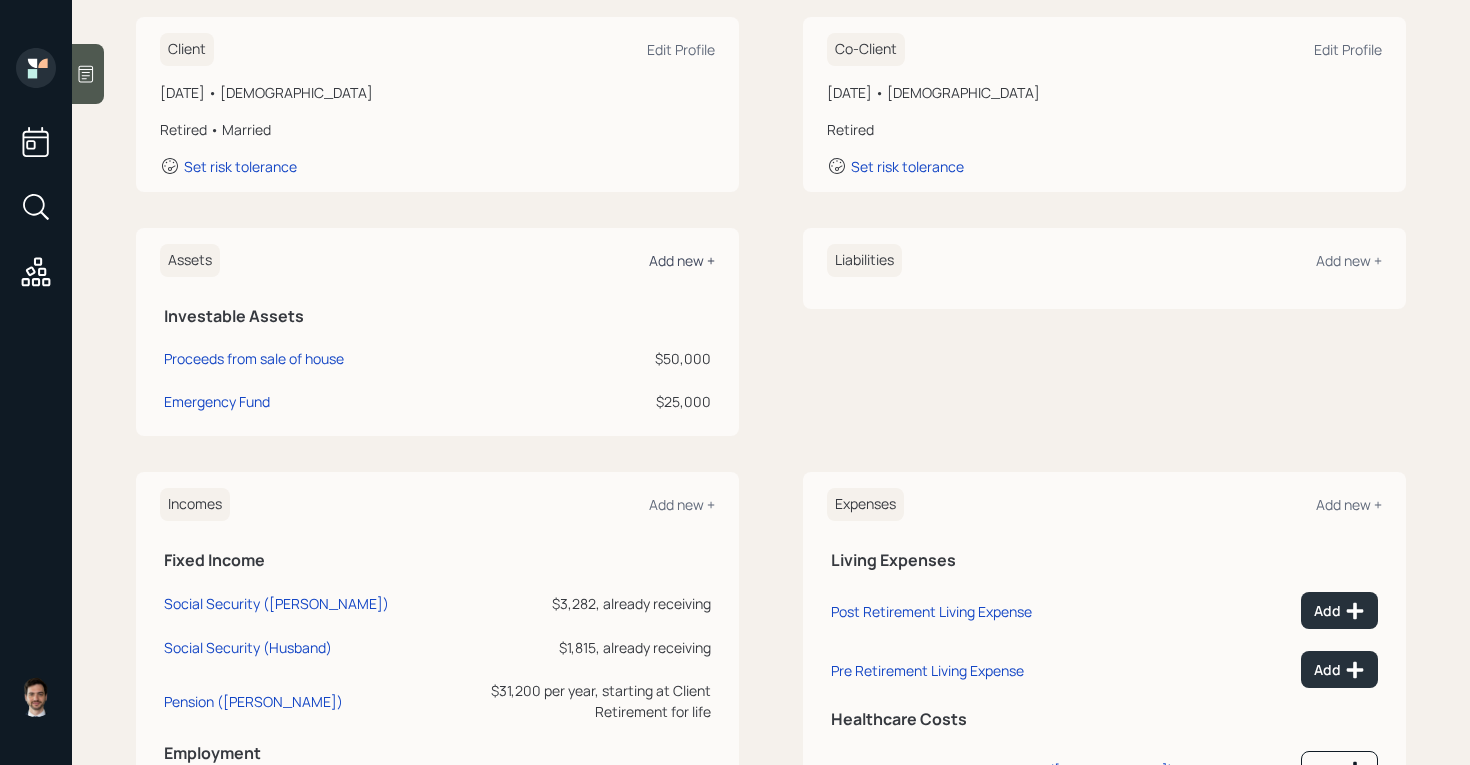 scroll, scrollTop: 369, scrollLeft: 0, axis: vertical 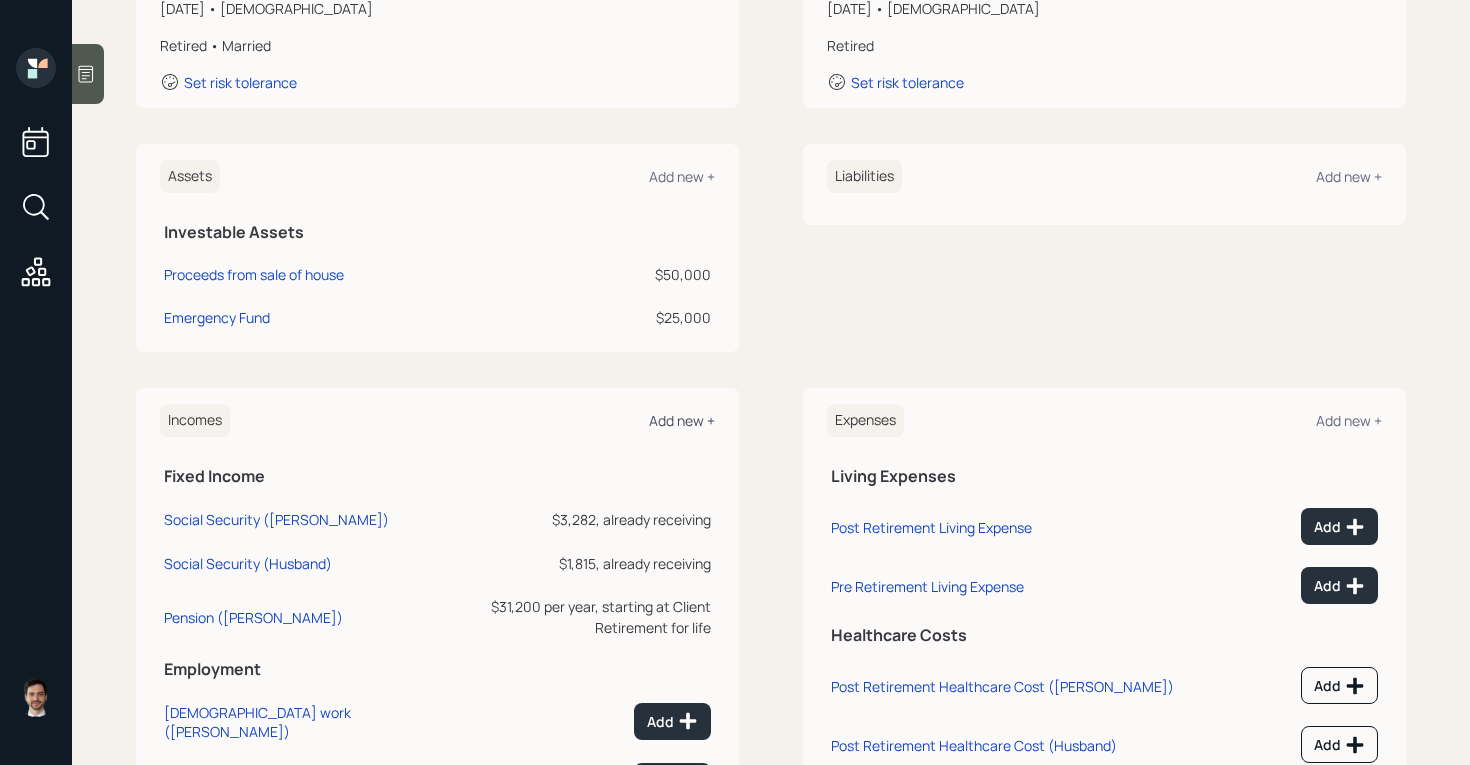 click on "Add new +" at bounding box center [682, 420] 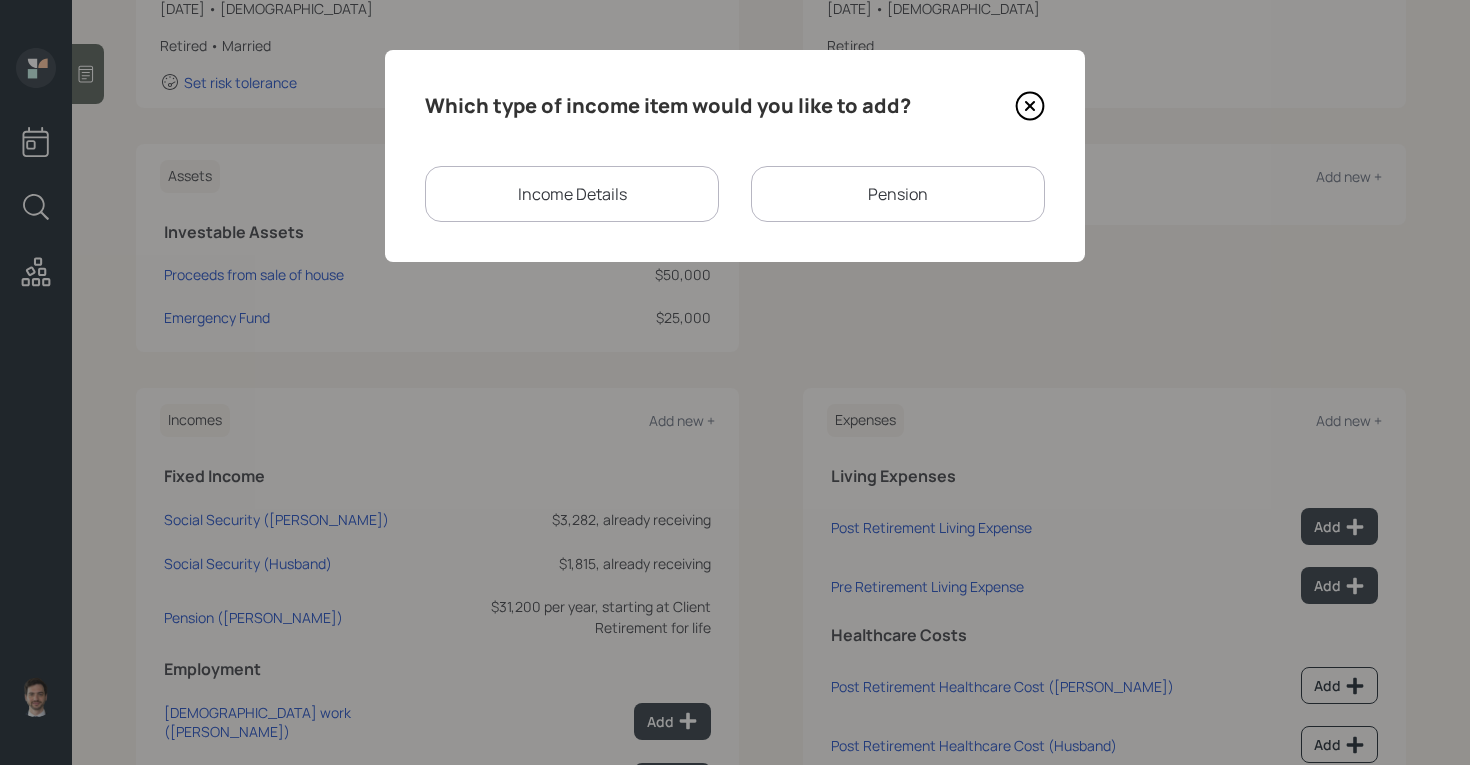 click on "Income Details" at bounding box center (572, 194) 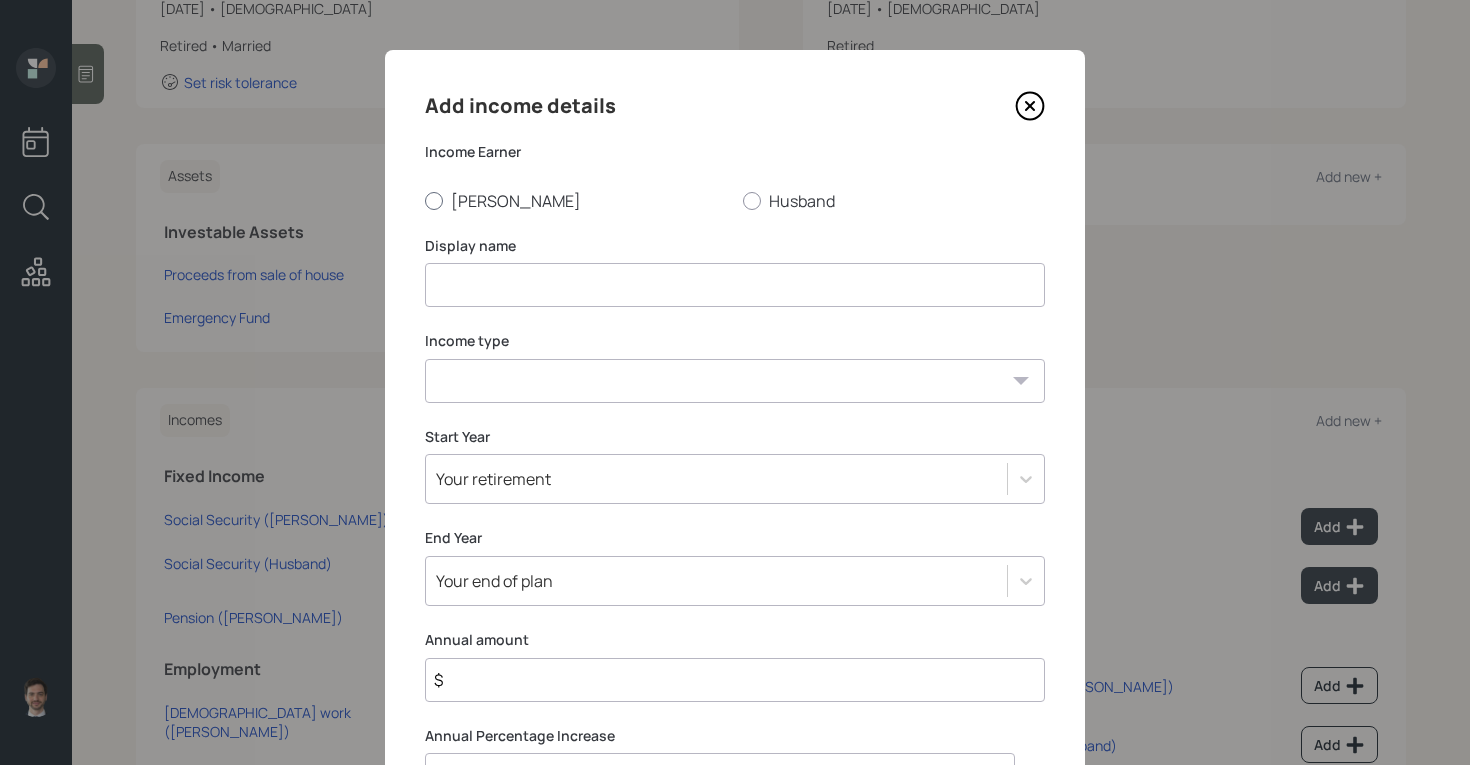 click on "Gayle" at bounding box center (576, 201) 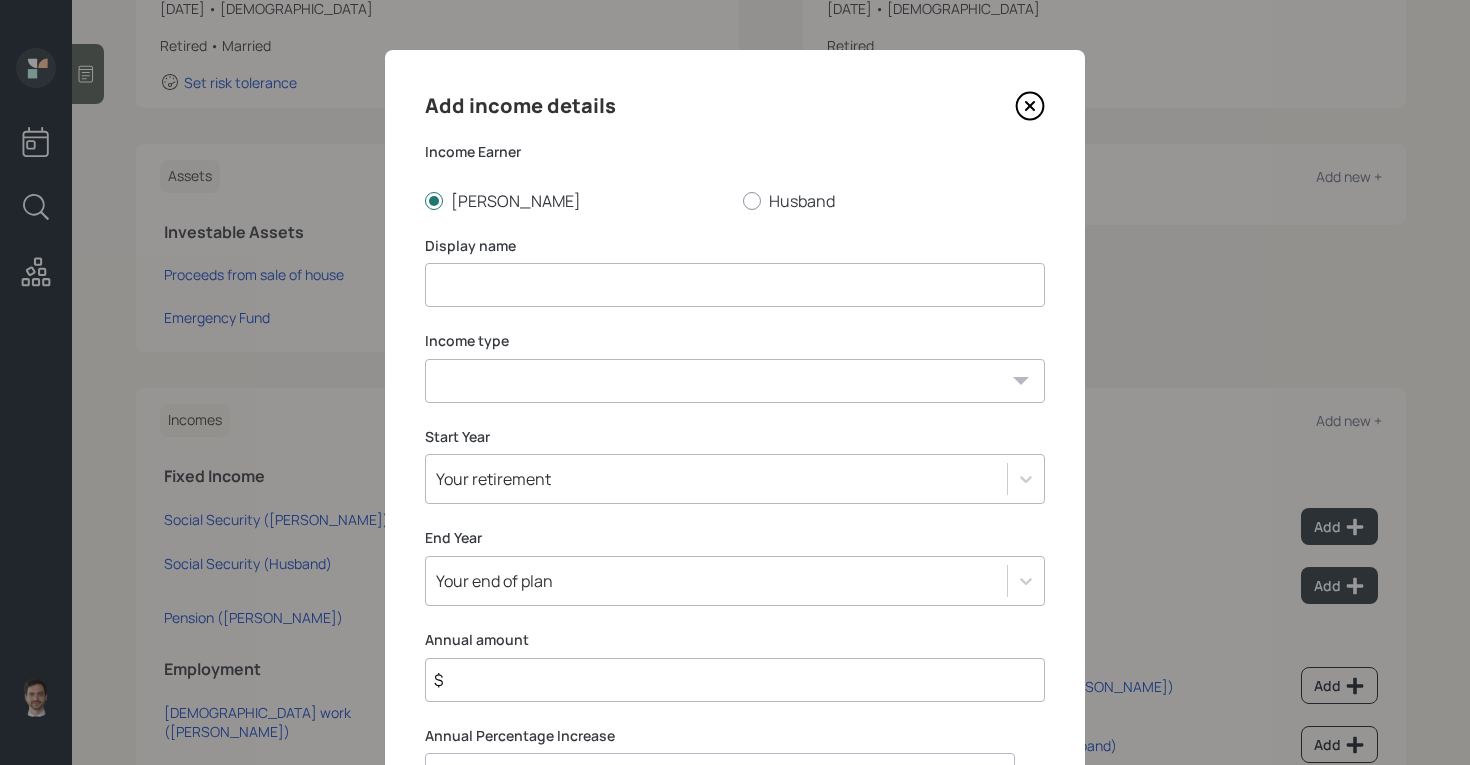 click at bounding box center (735, 285) 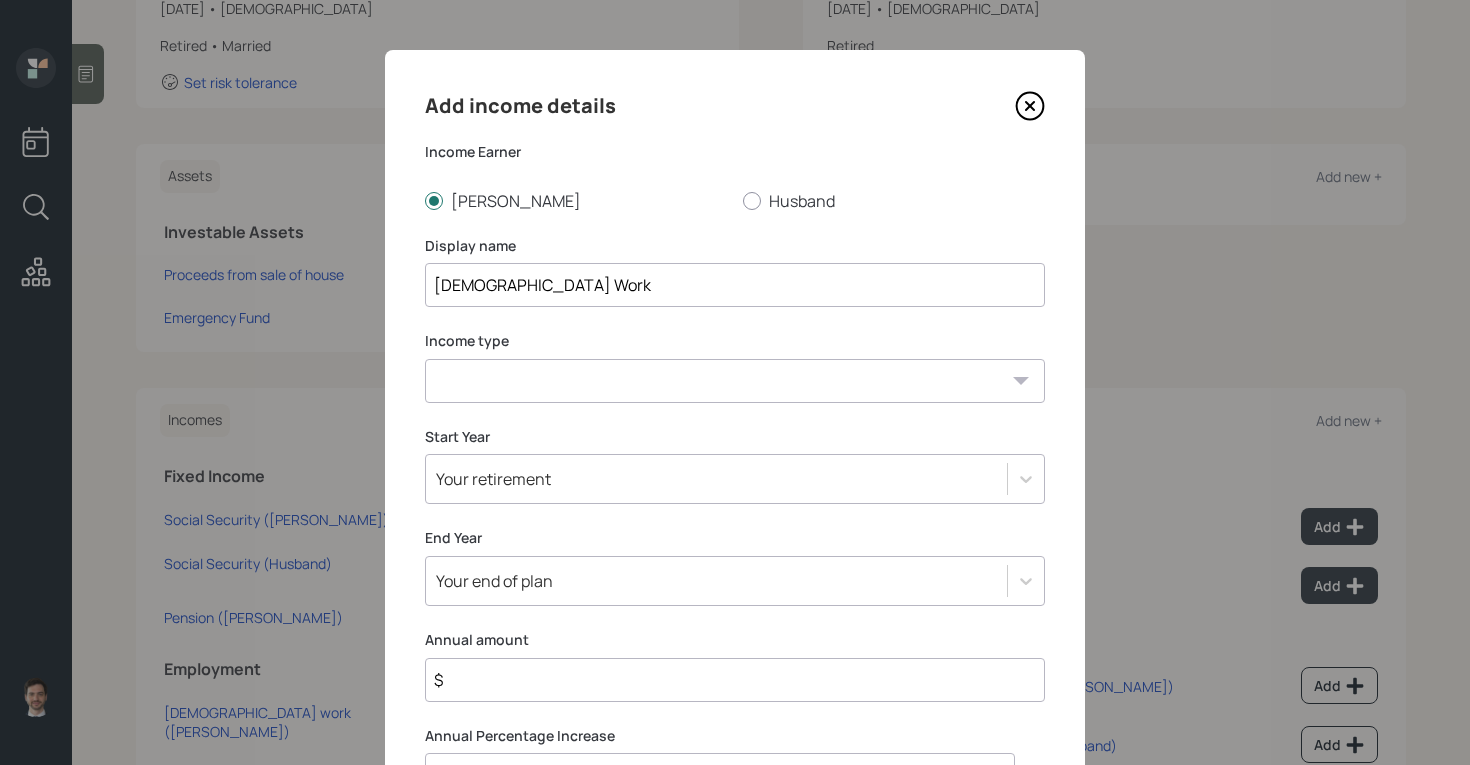 type on "Part Time Work" 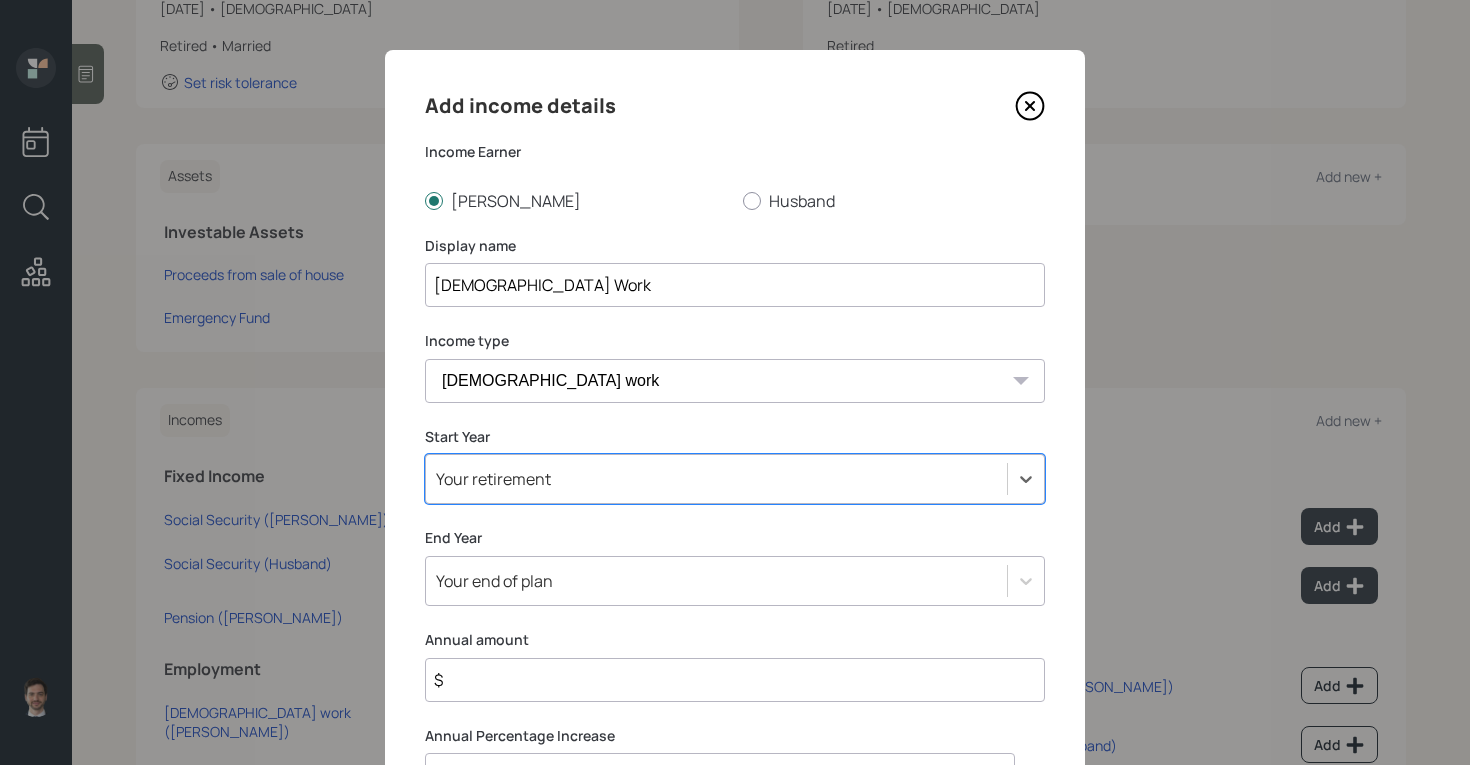 click on "Full-time work Part-time work Self employment Other" at bounding box center (735, 381) 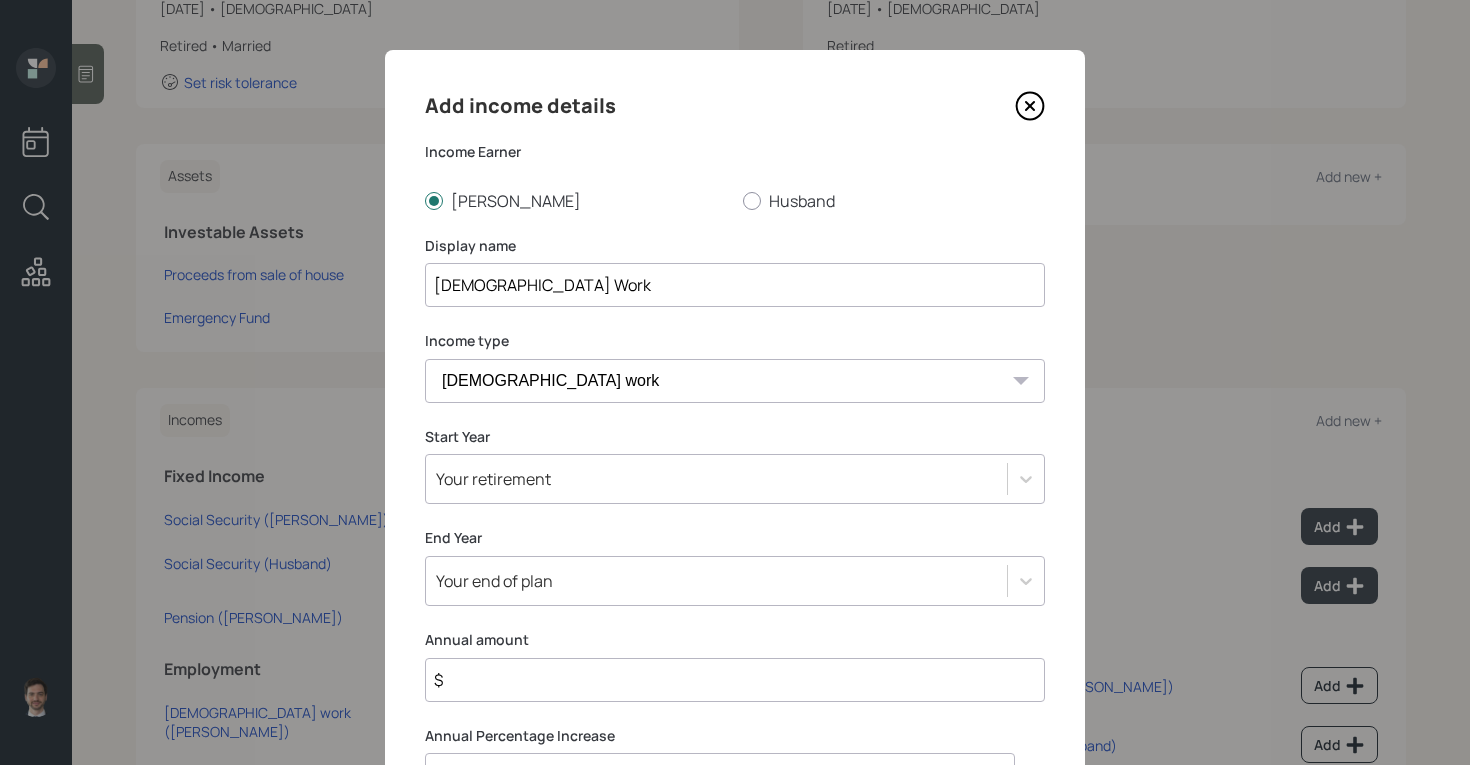 select on "other" 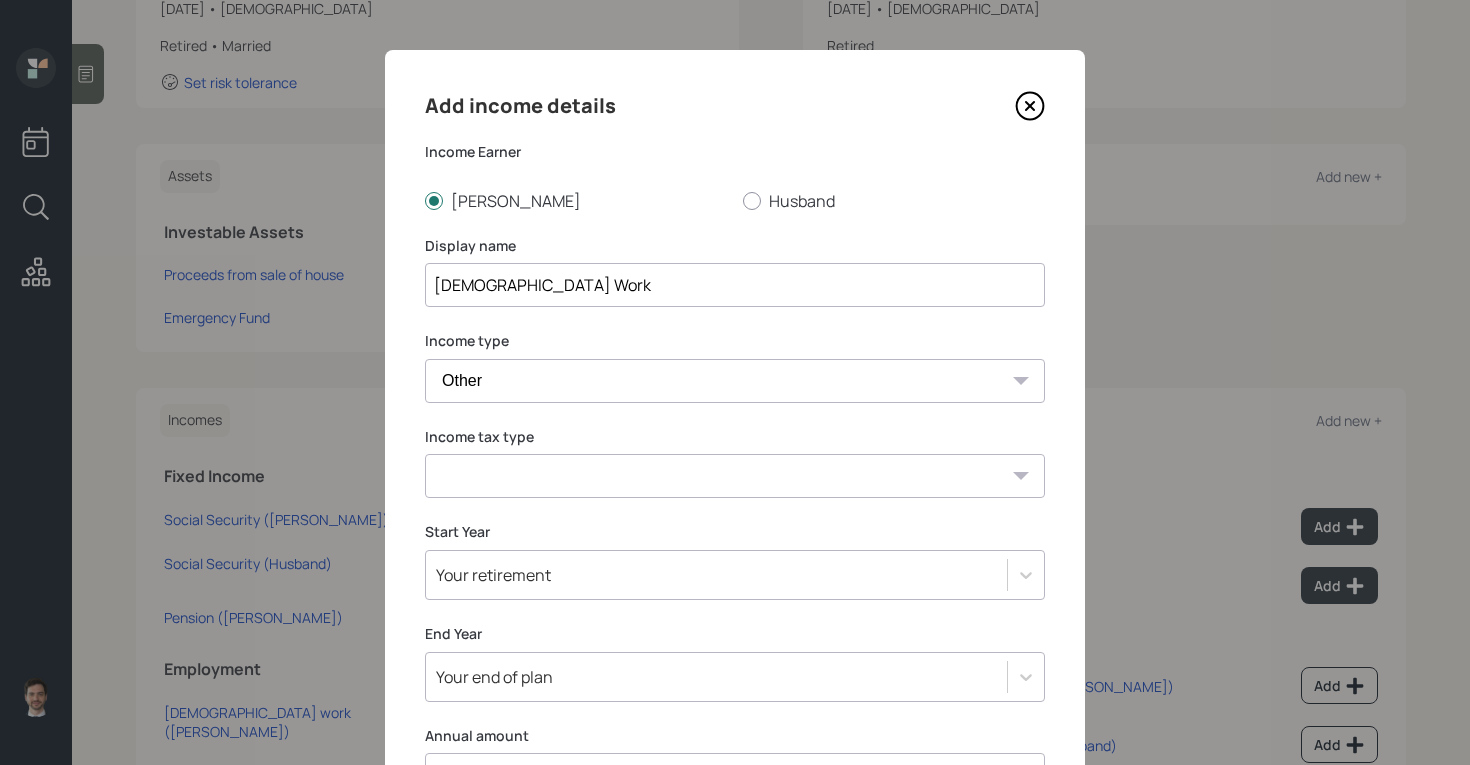 click on "Tax-free Earned Self Employment Alimony Royalties Pension / Annuity Interest Dividend Short-Term Gain Long-Term Gain Social Security" at bounding box center [735, 476] 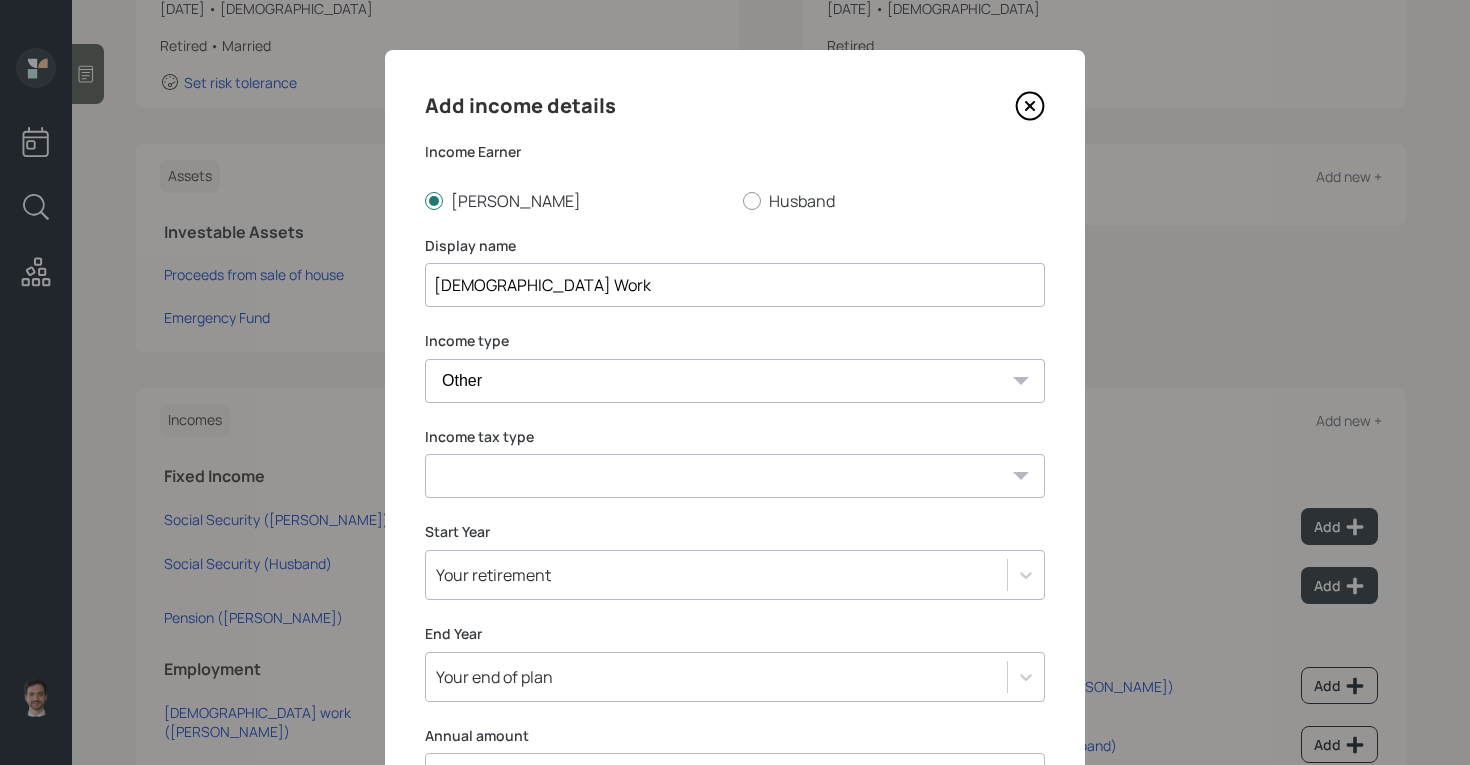 select on "earned" 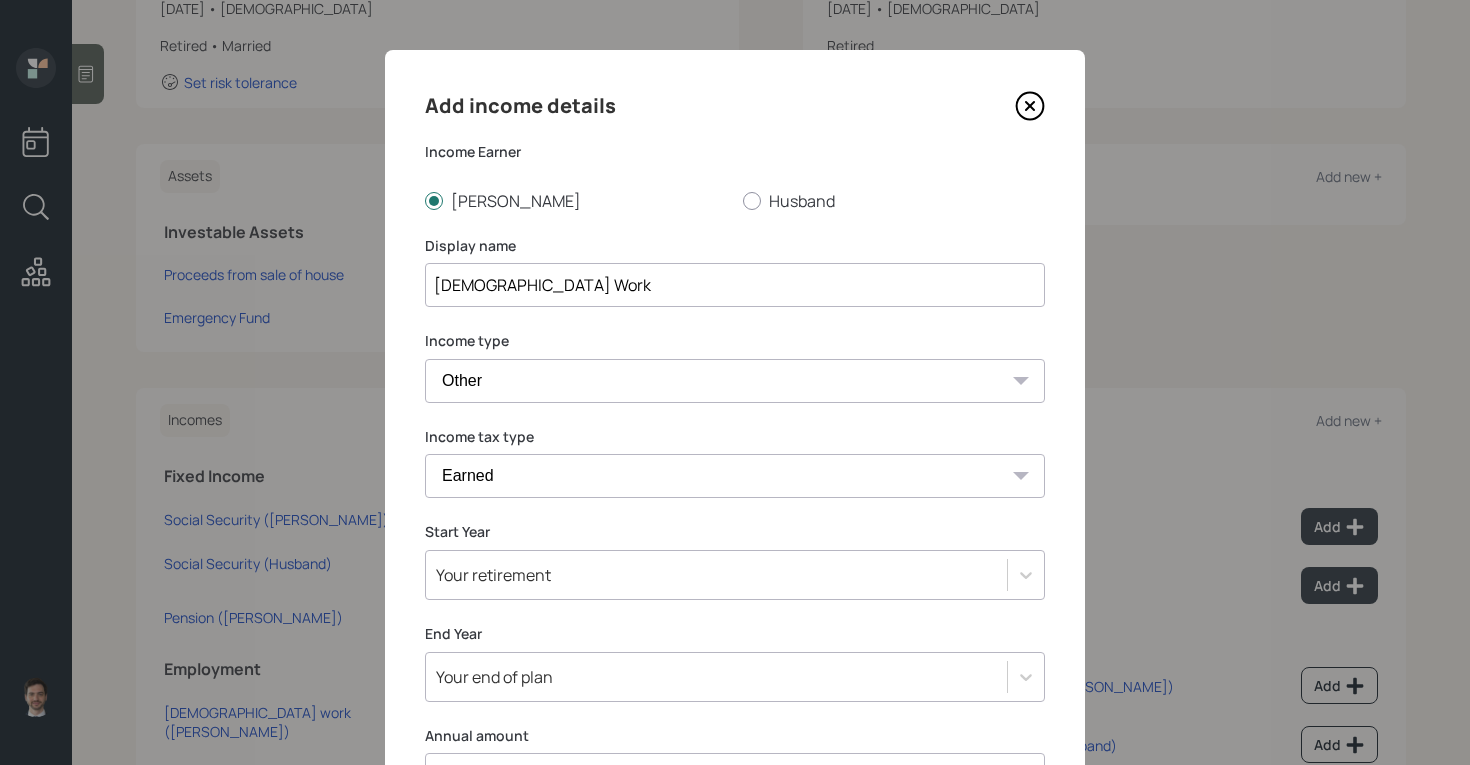 click on "Your retirement" at bounding box center (735, 575) 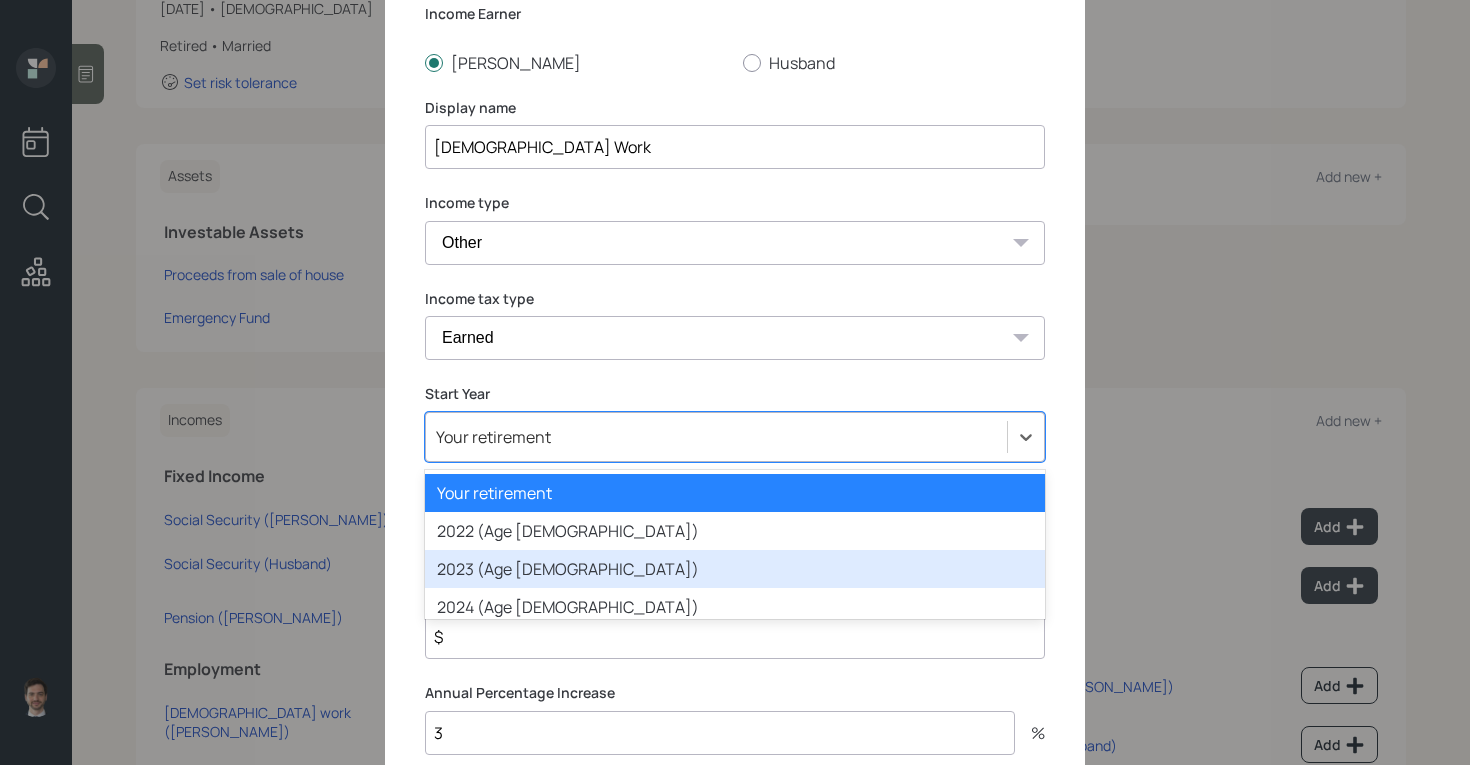scroll, scrollTop: 151, scrollLeft: 0, axis: vertical 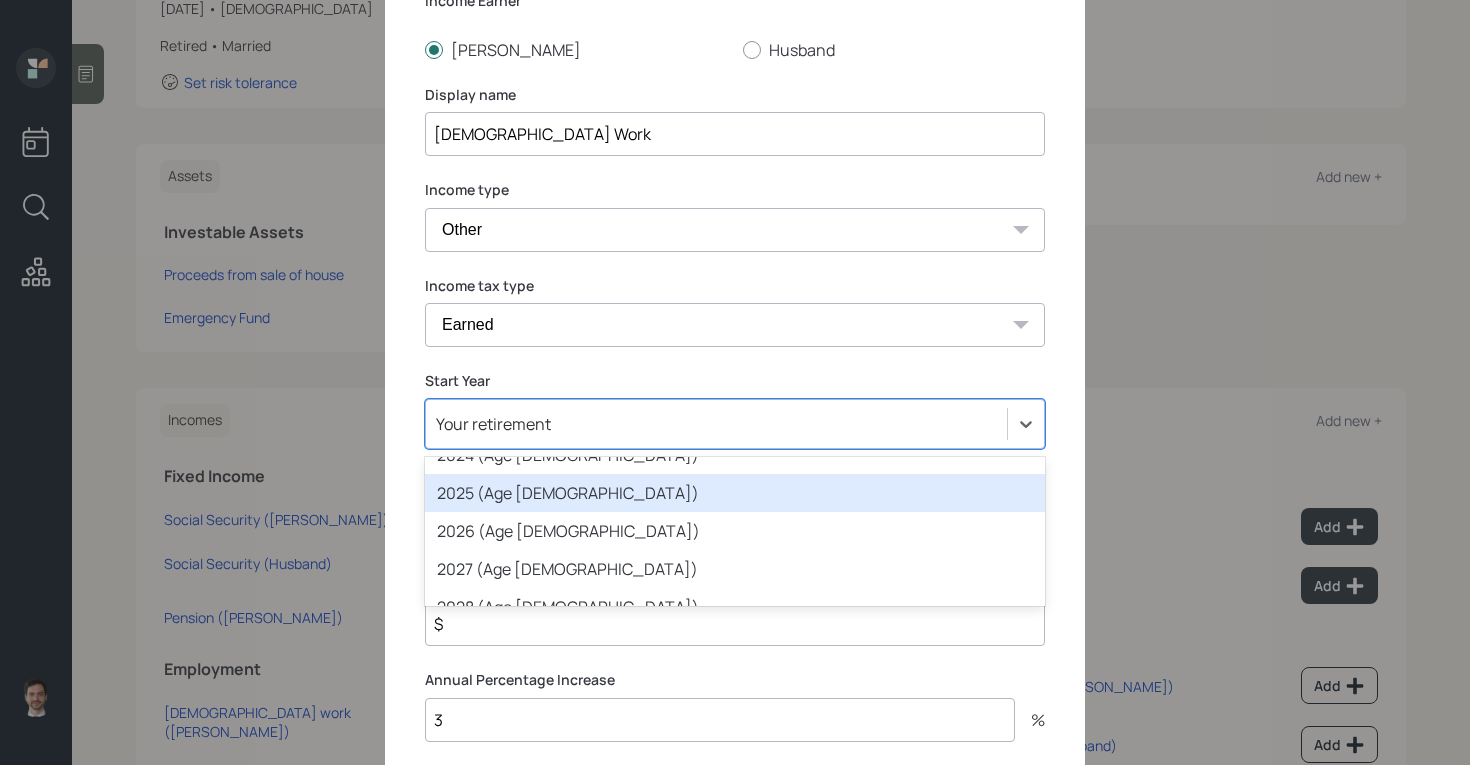 click on "2025 (Age 75)" at bounding box center [735, 493] 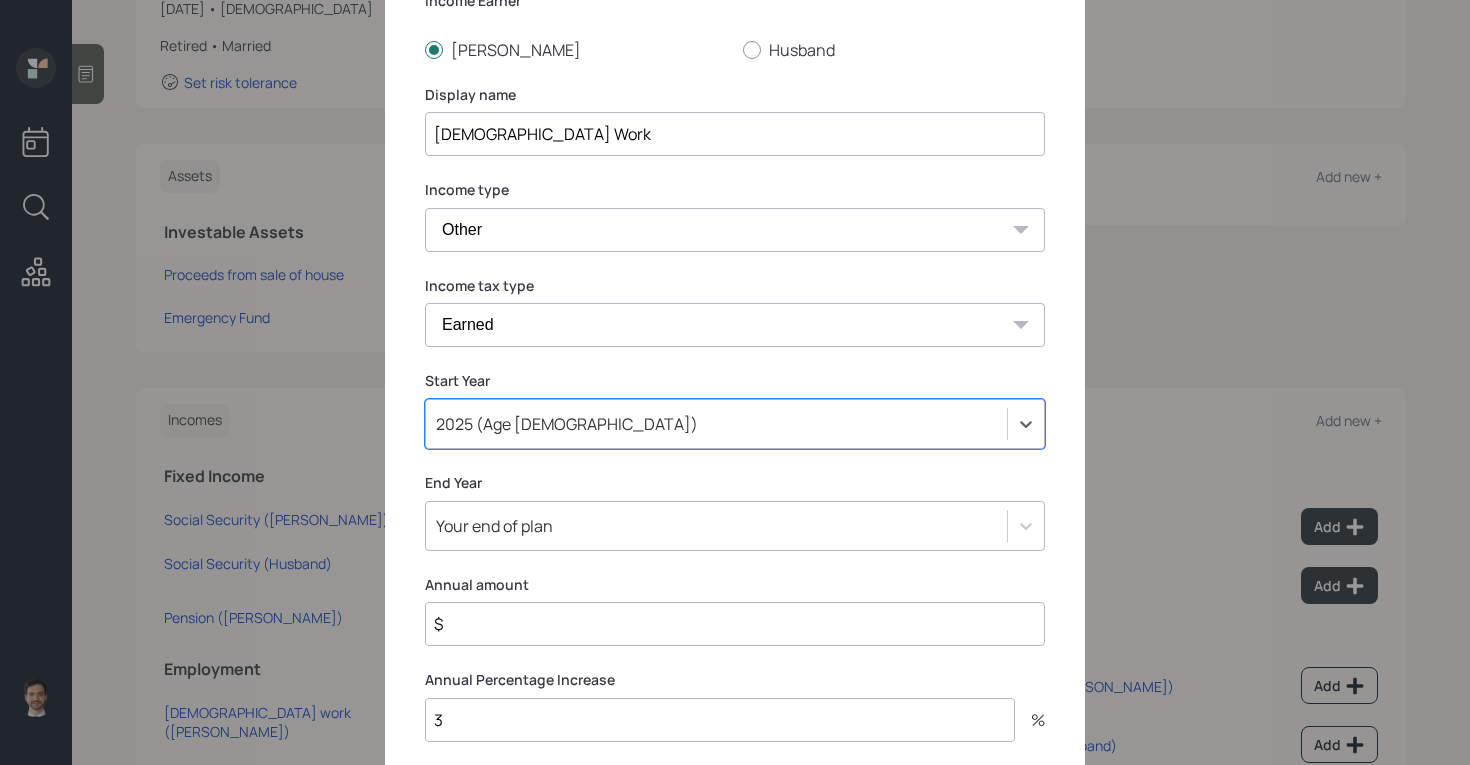 scroll, scrollTop: 286, scrollLeft: 0, axis: vertical 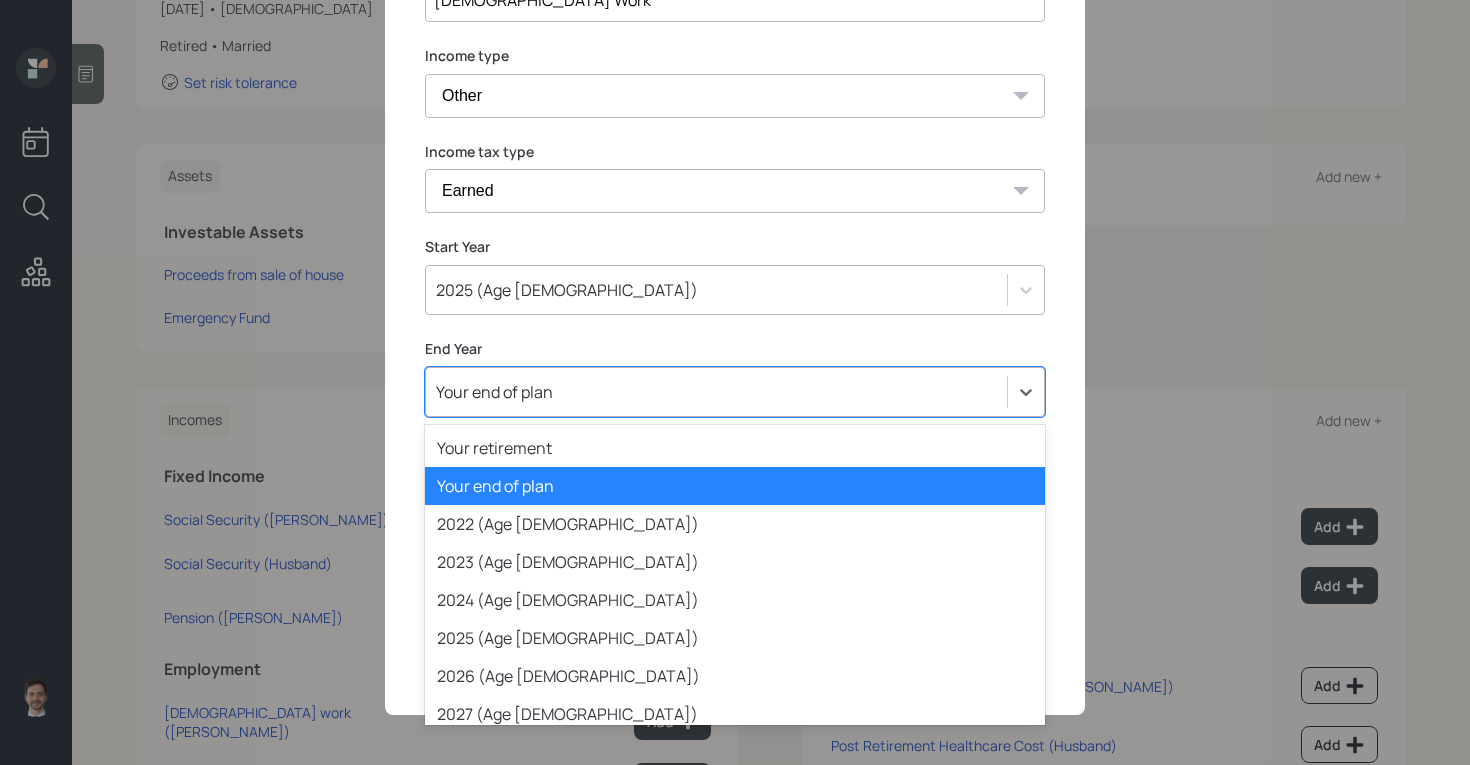 click on "Your end of plan" at bounding box center (735, 392) 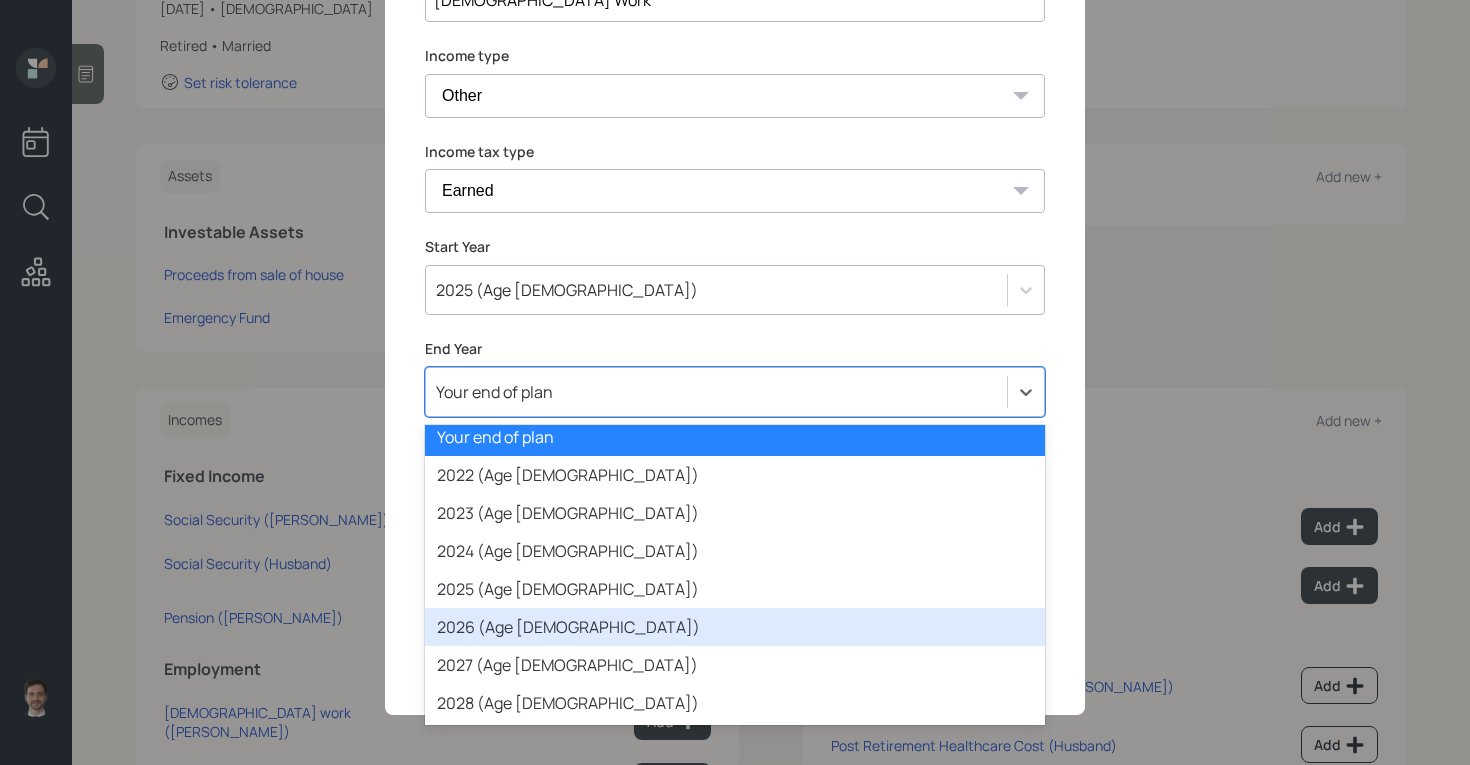scroll, scrollTop: 52, scrollLeft: 0, axis: vertical 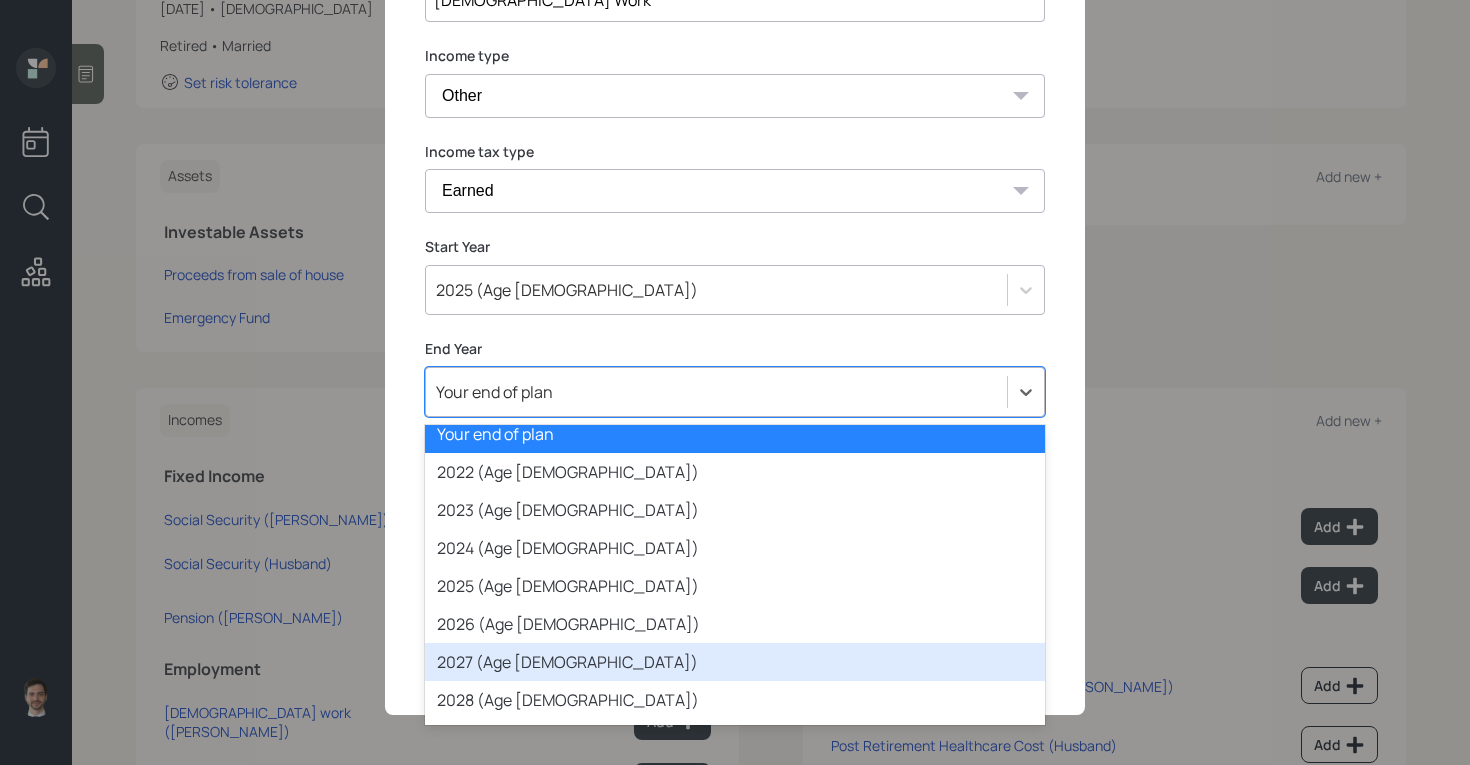 click on "2027 (Age 77)" at bounding box center [735, 662] 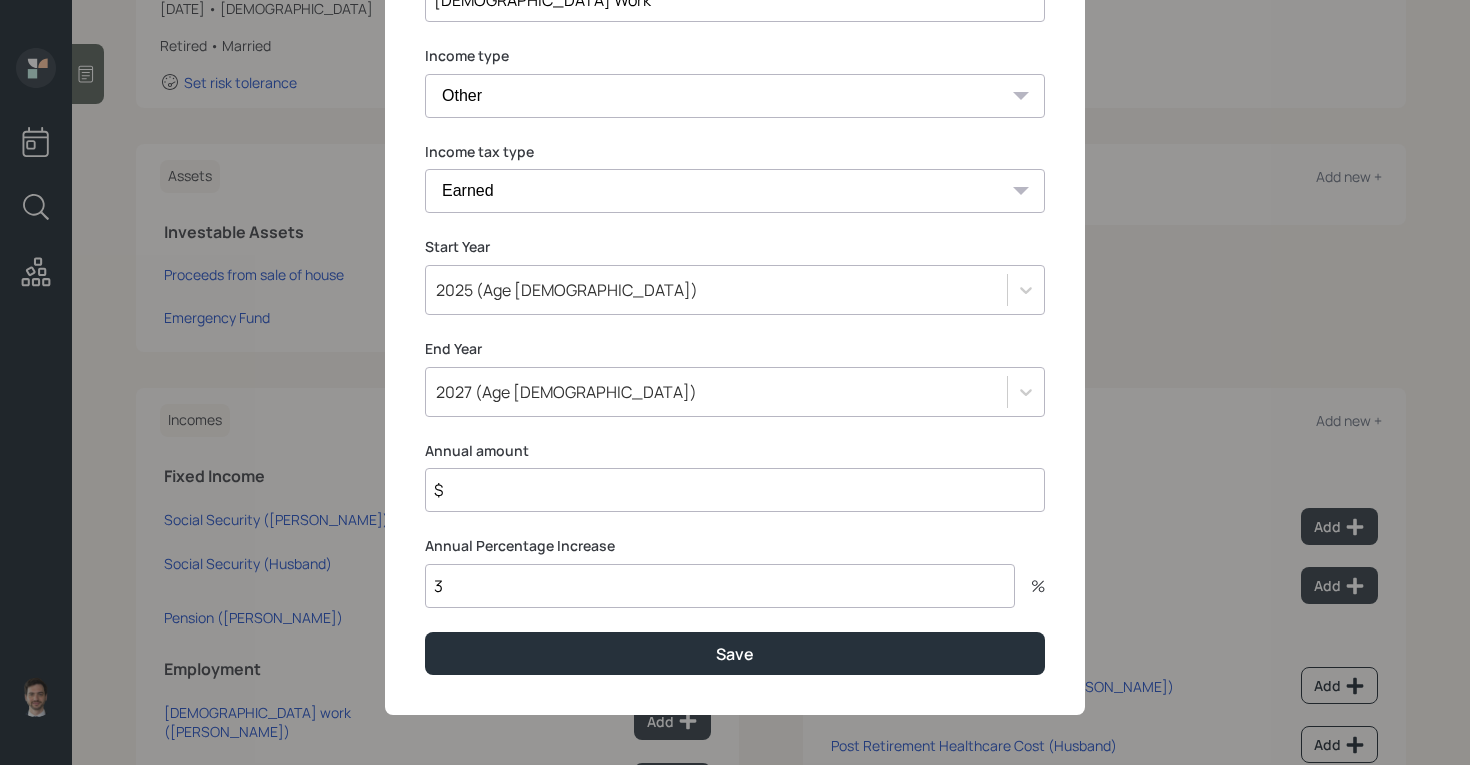 click on "$" at bounding box center [735, 490] 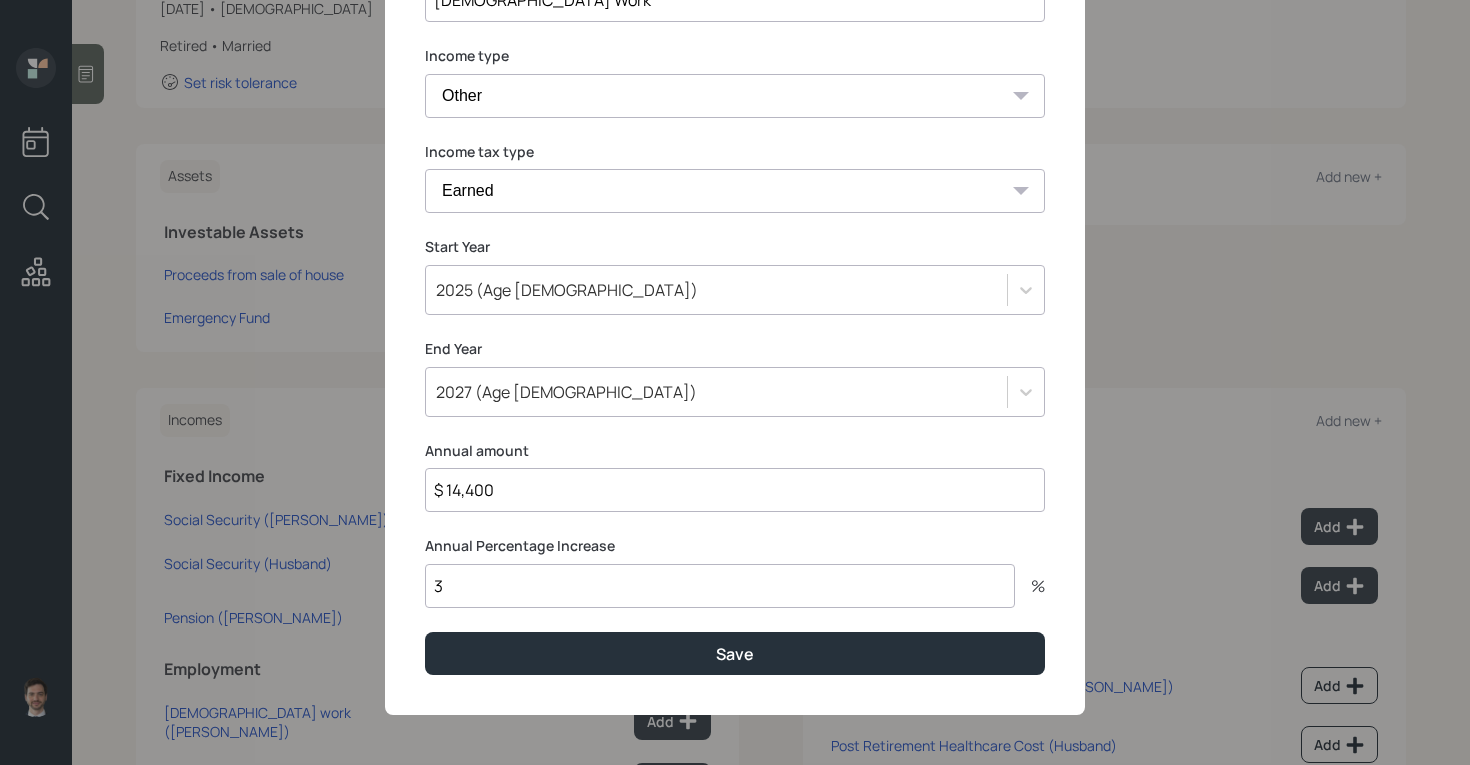 type on "$ 14,400" 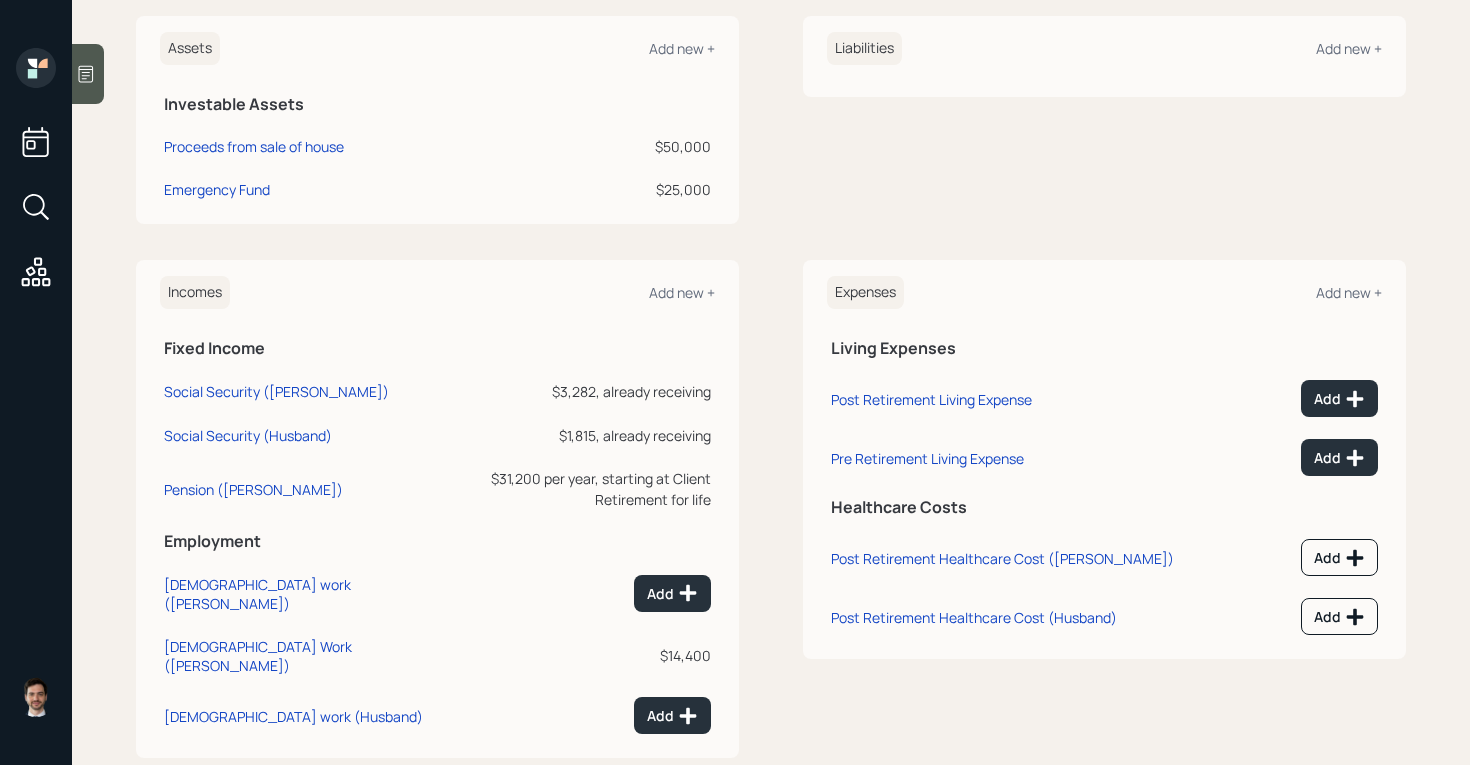scroll, scrollTop: 497, scrollLeft: 0, axis: vertical 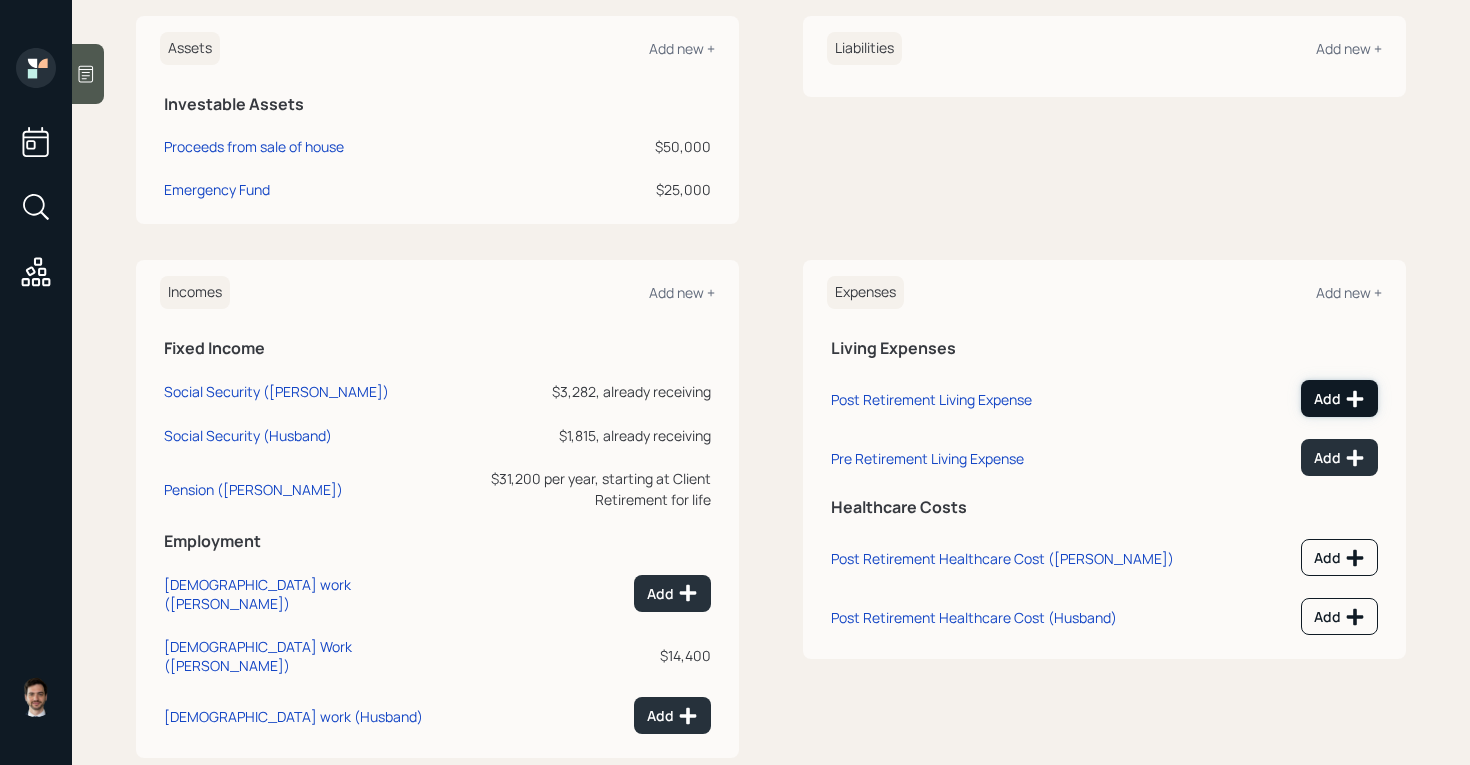 click on "Add" at bounding box center [1339, 399] 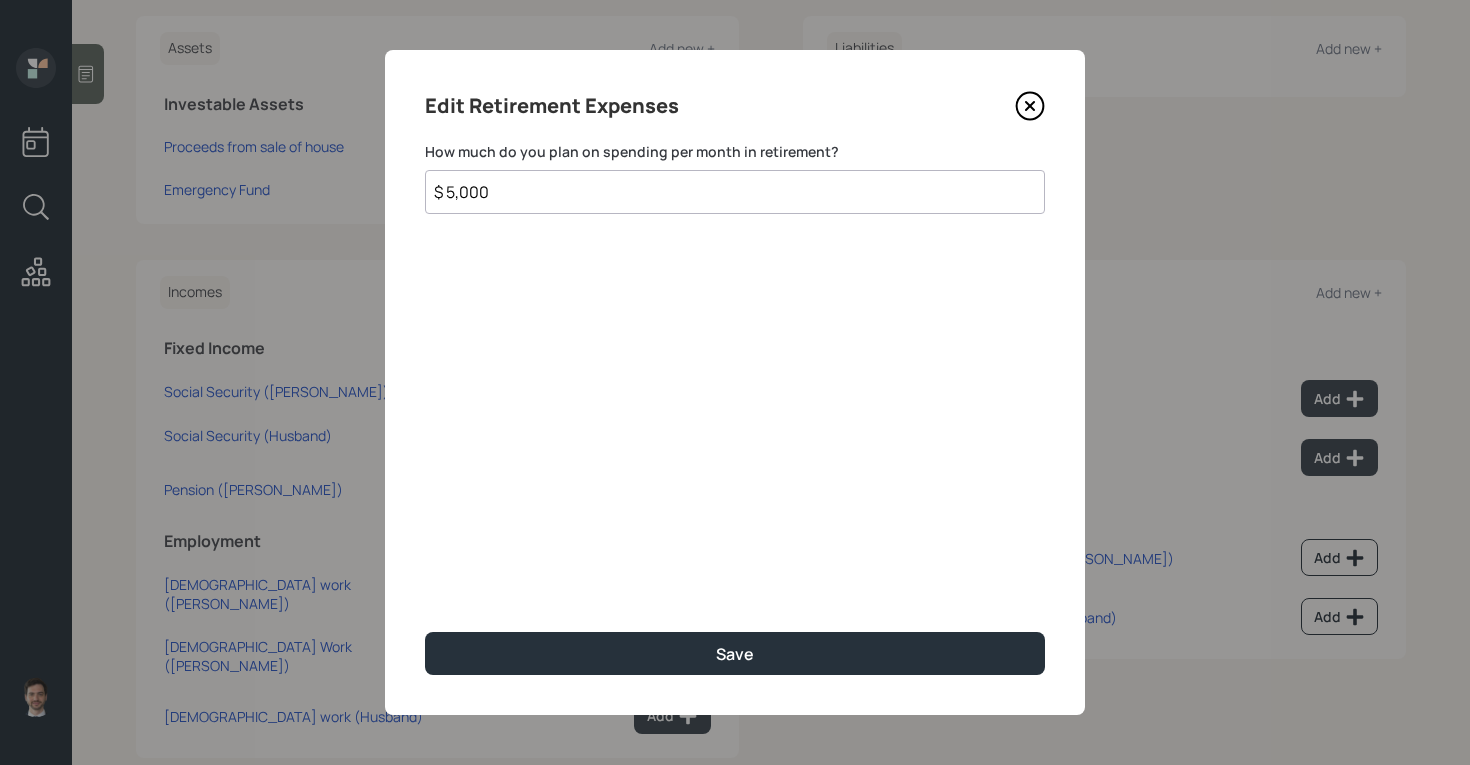 type on "$ 5,000" 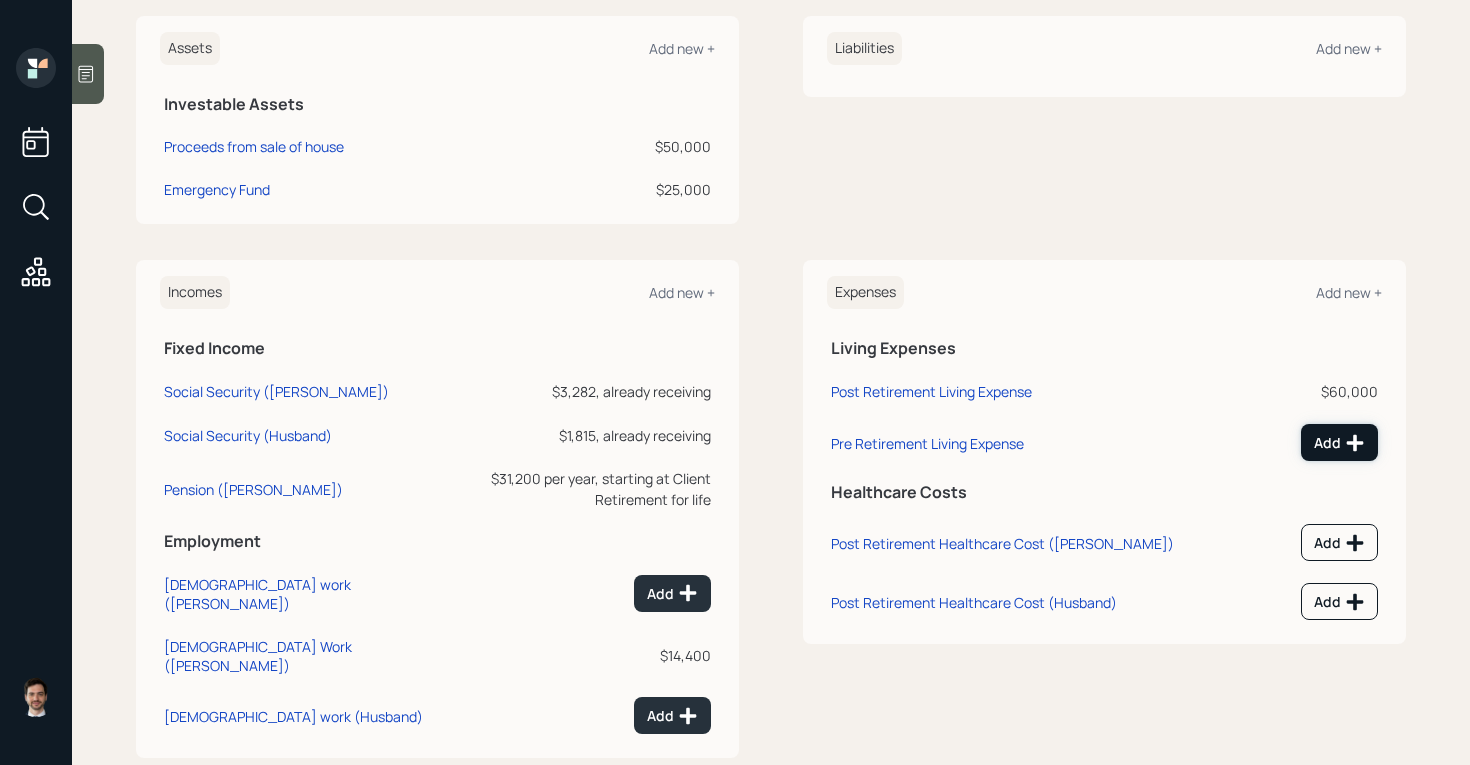 click on "Add" at bounding box center [1339, 443] 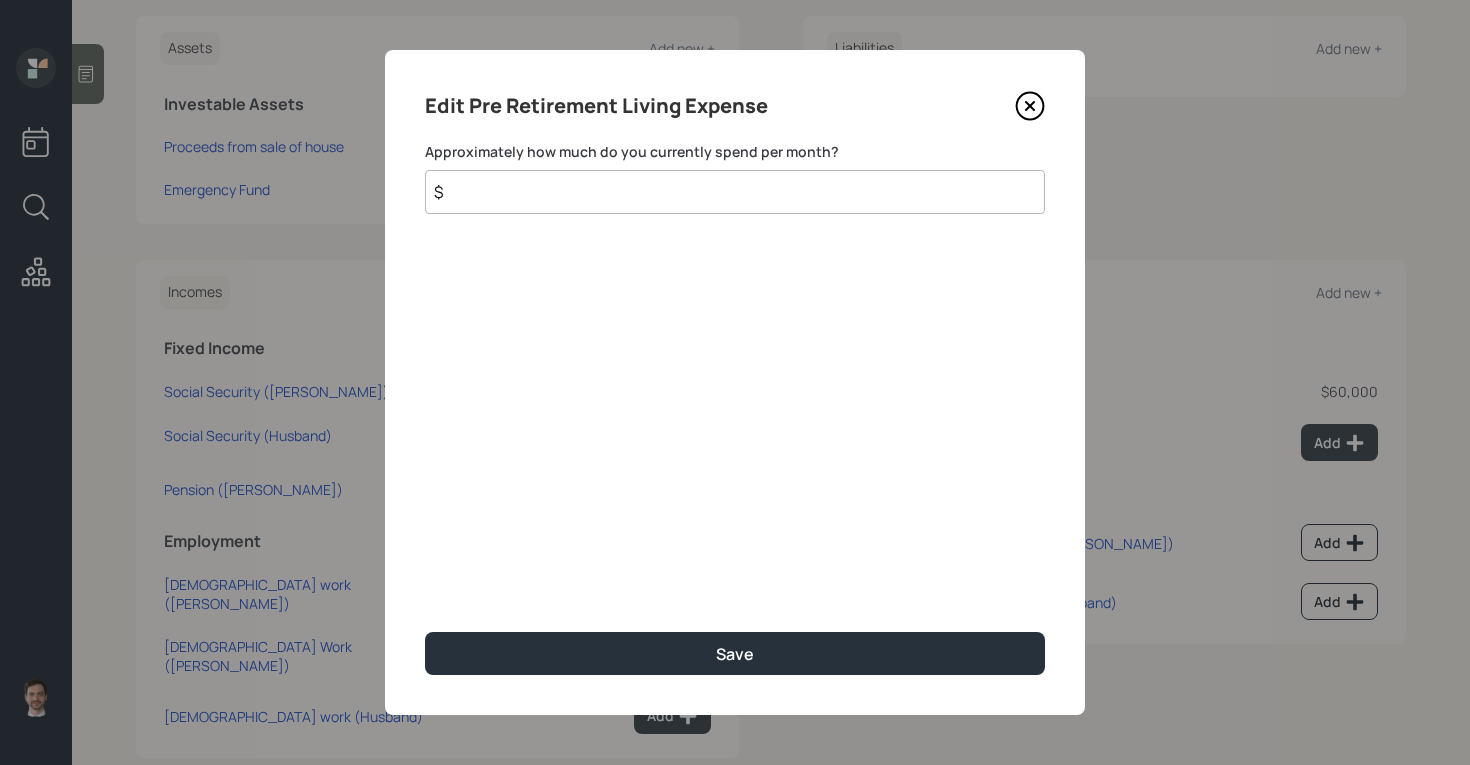 click on "$" at bounding box center (735, 192) 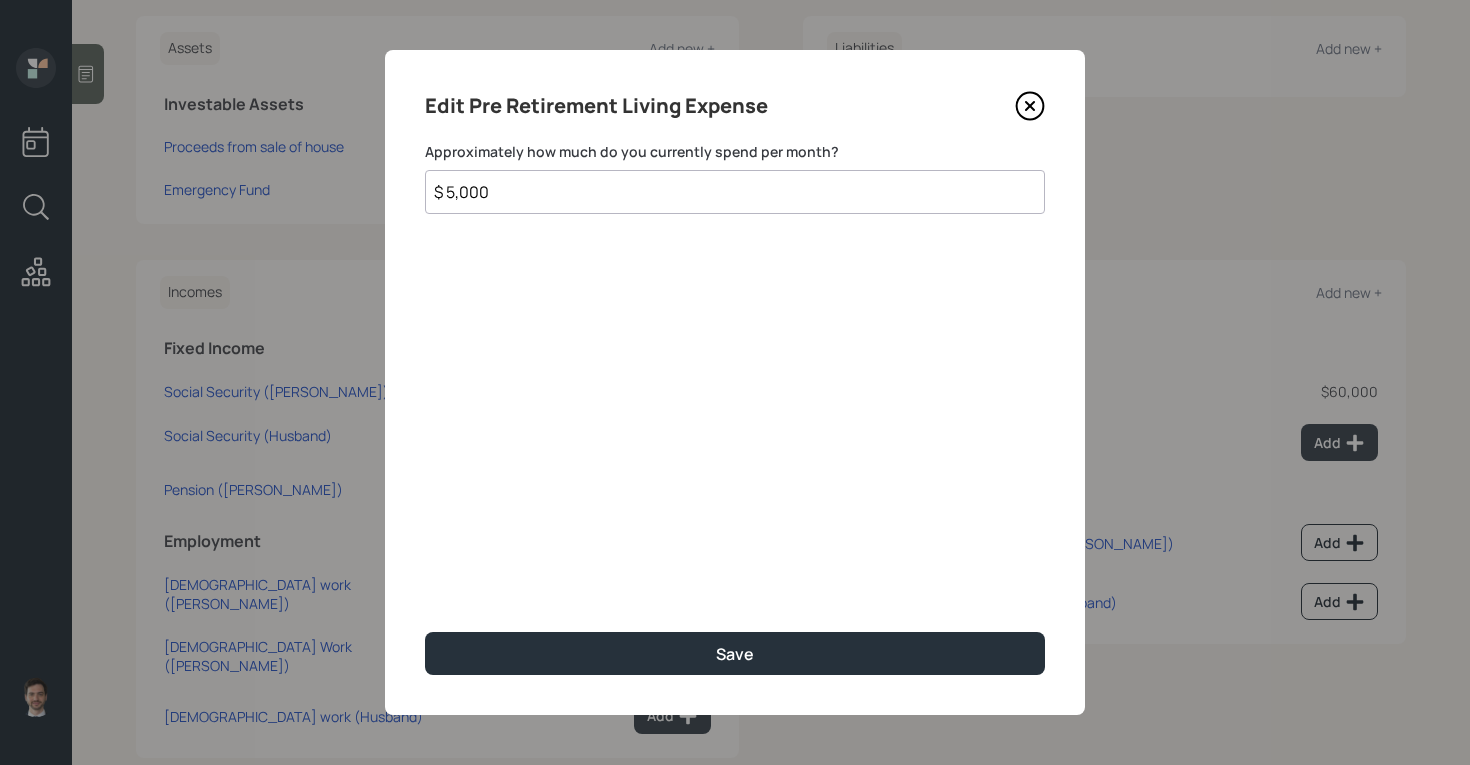 type on "$ 5,000" 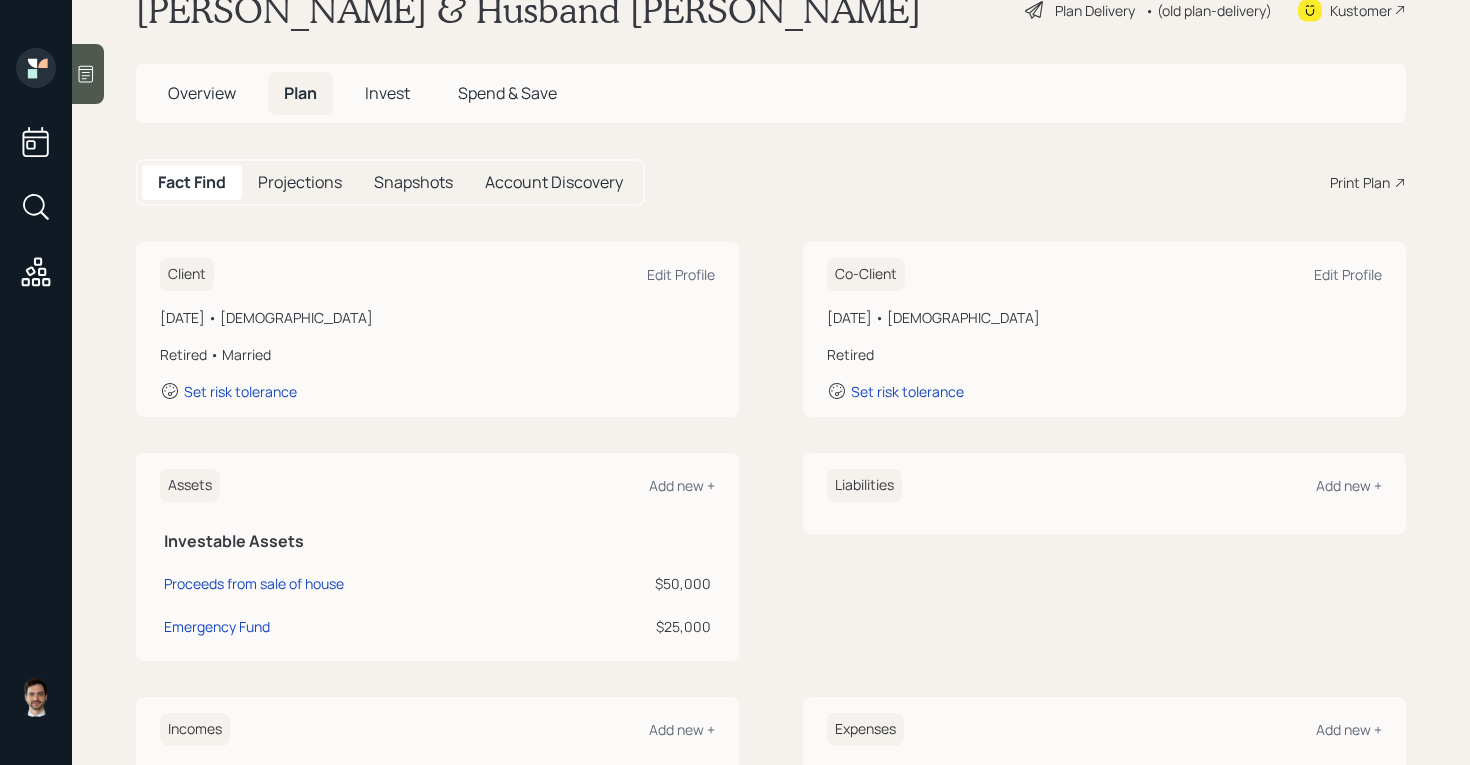 scroll, scrollTop: 16, scrollLeft: 0, axis: vertical 